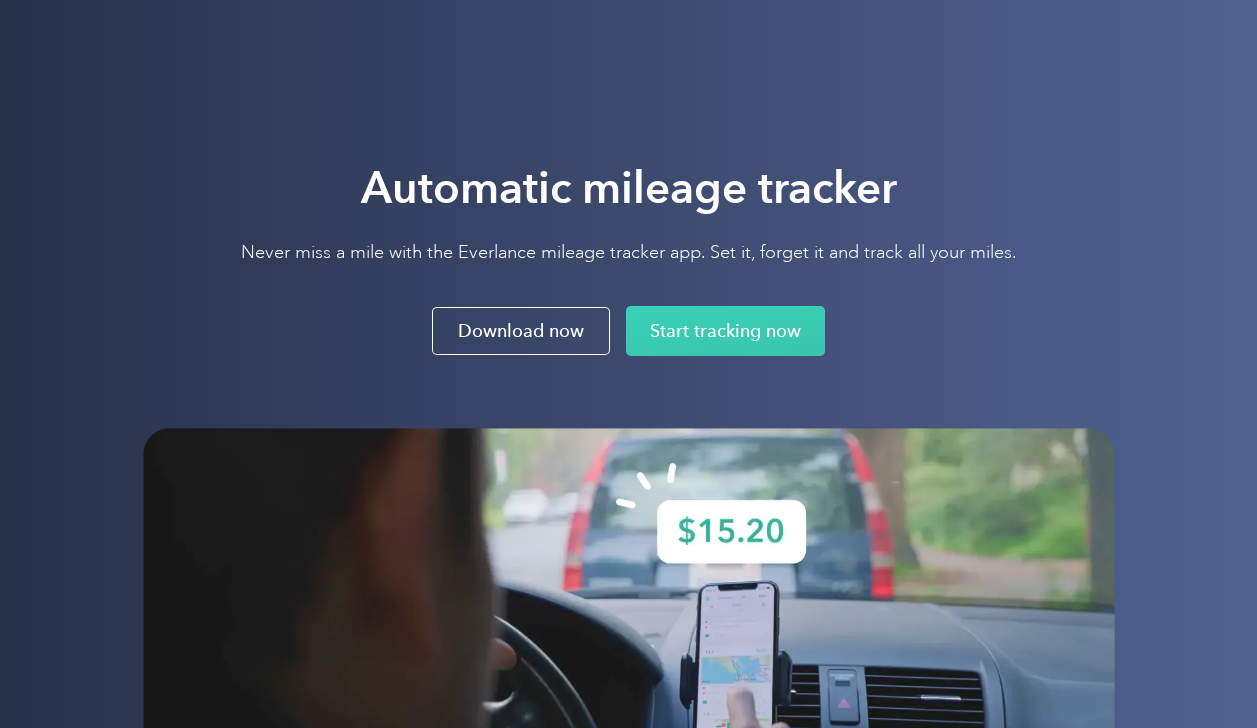 scroll, scrollTop: 0, scrollLeft: 0, axis: both 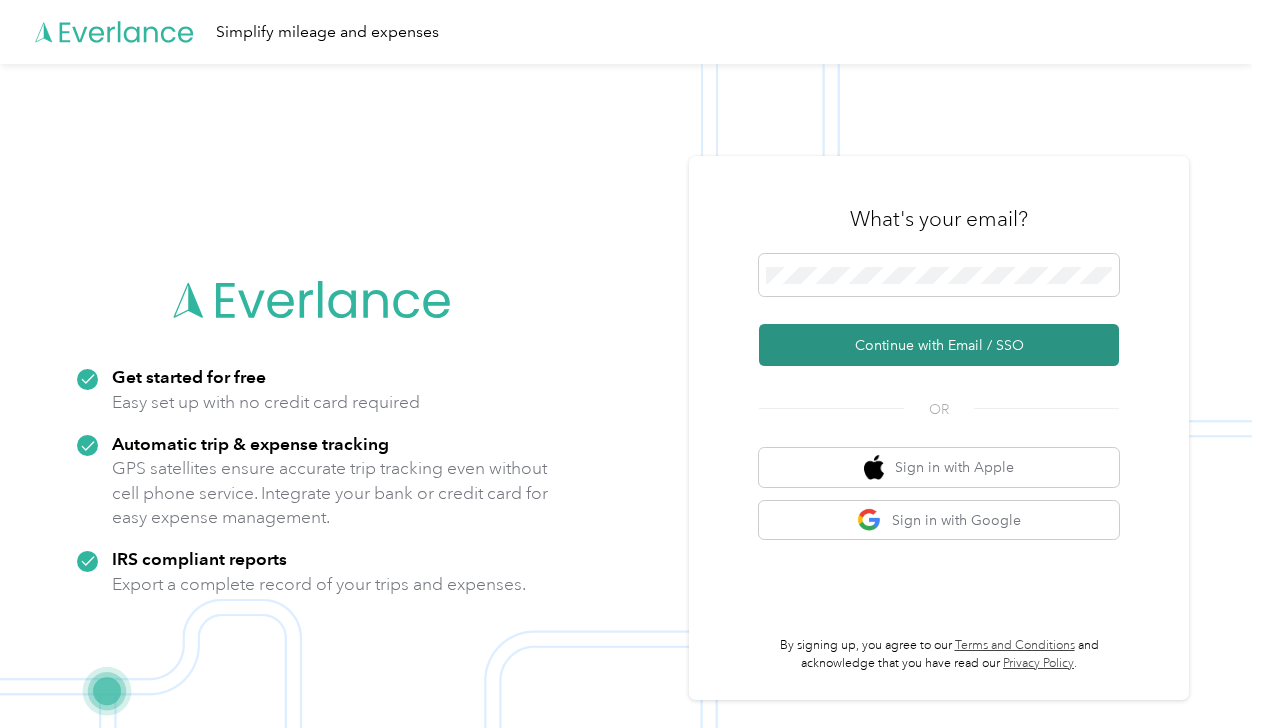 click on "Continue with Email / SSO" at bounding box center [939, 345] 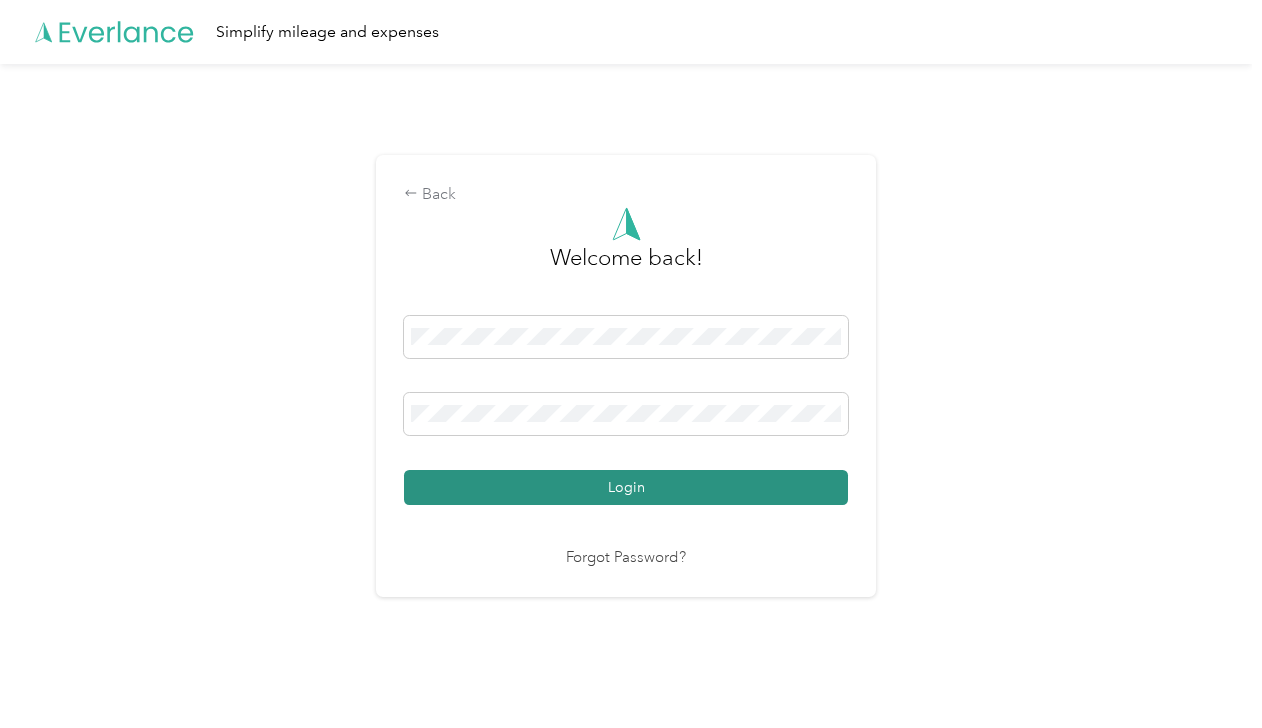 click on "Login" at bounding box center (626, 487) 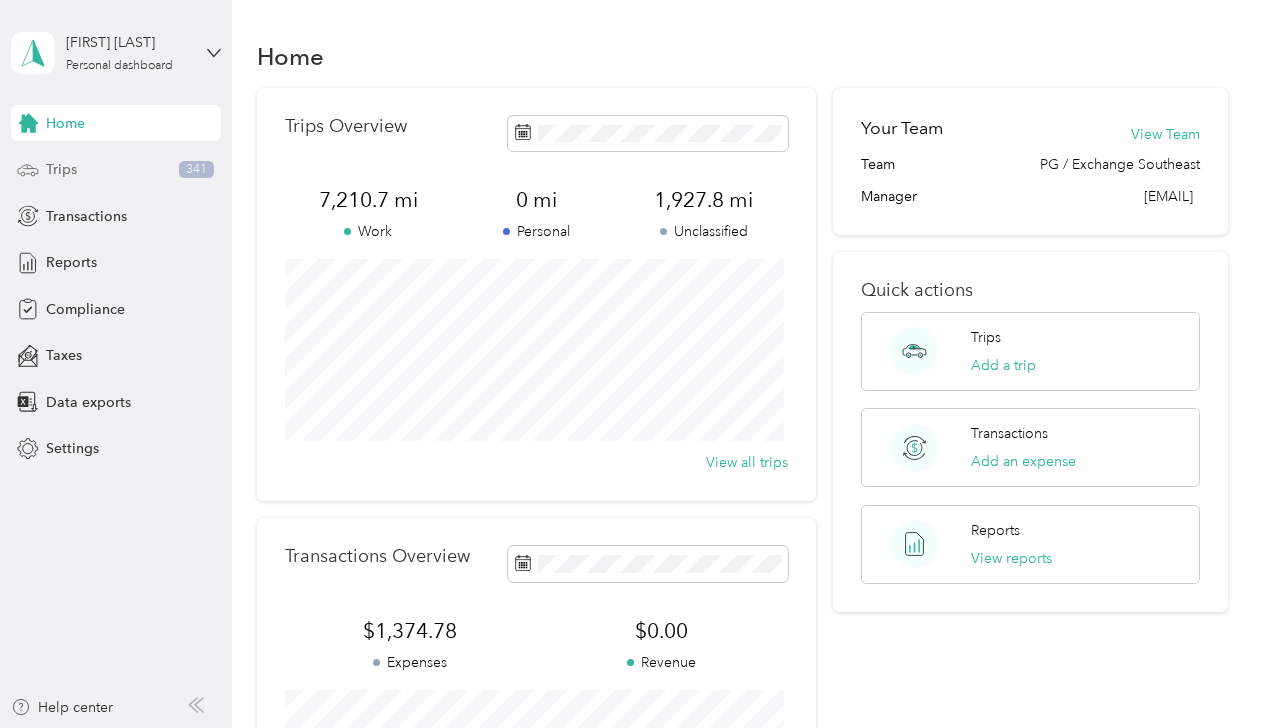 click on "Trips 341" at bounding box center (116, 170) 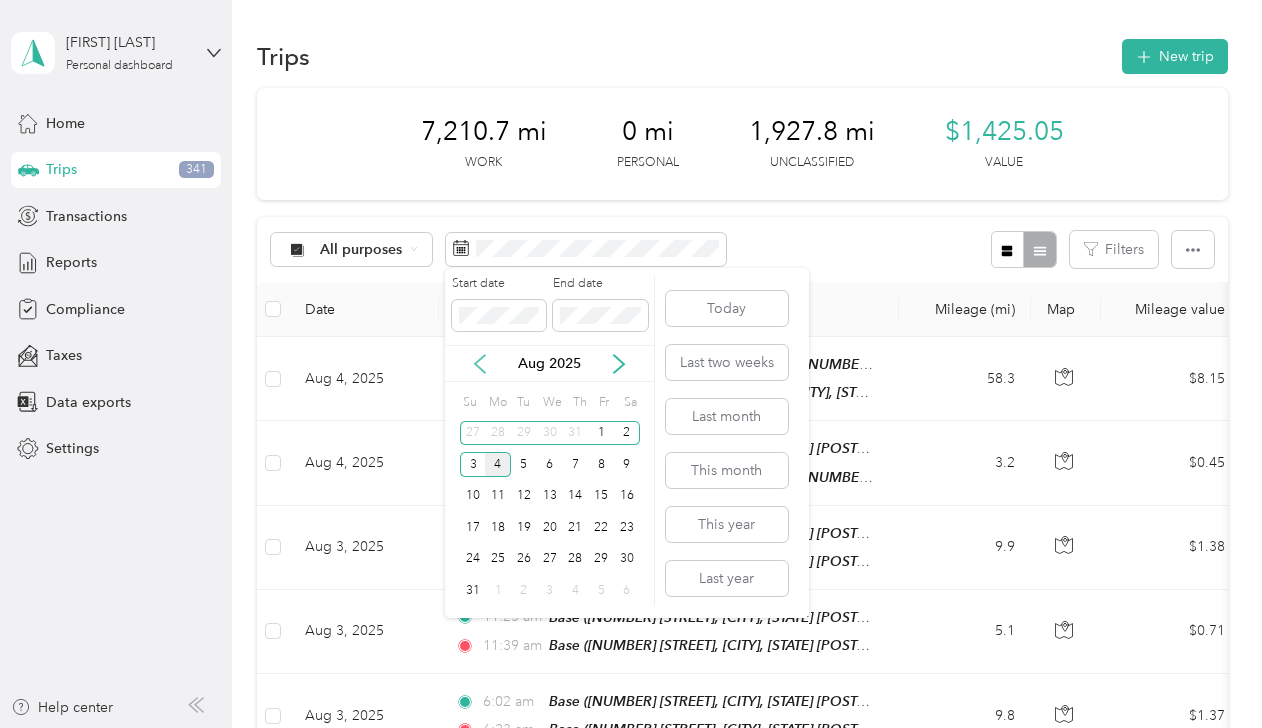 click 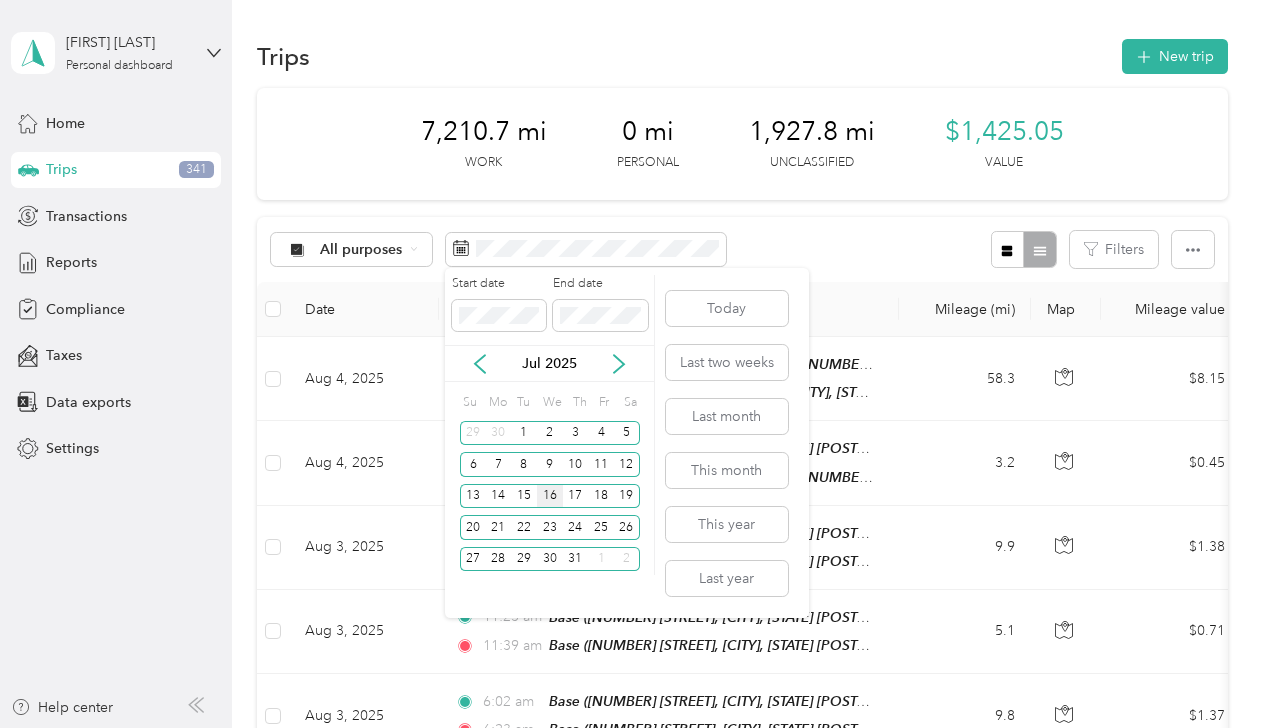 click on "16" at bounding box center [550, 496] 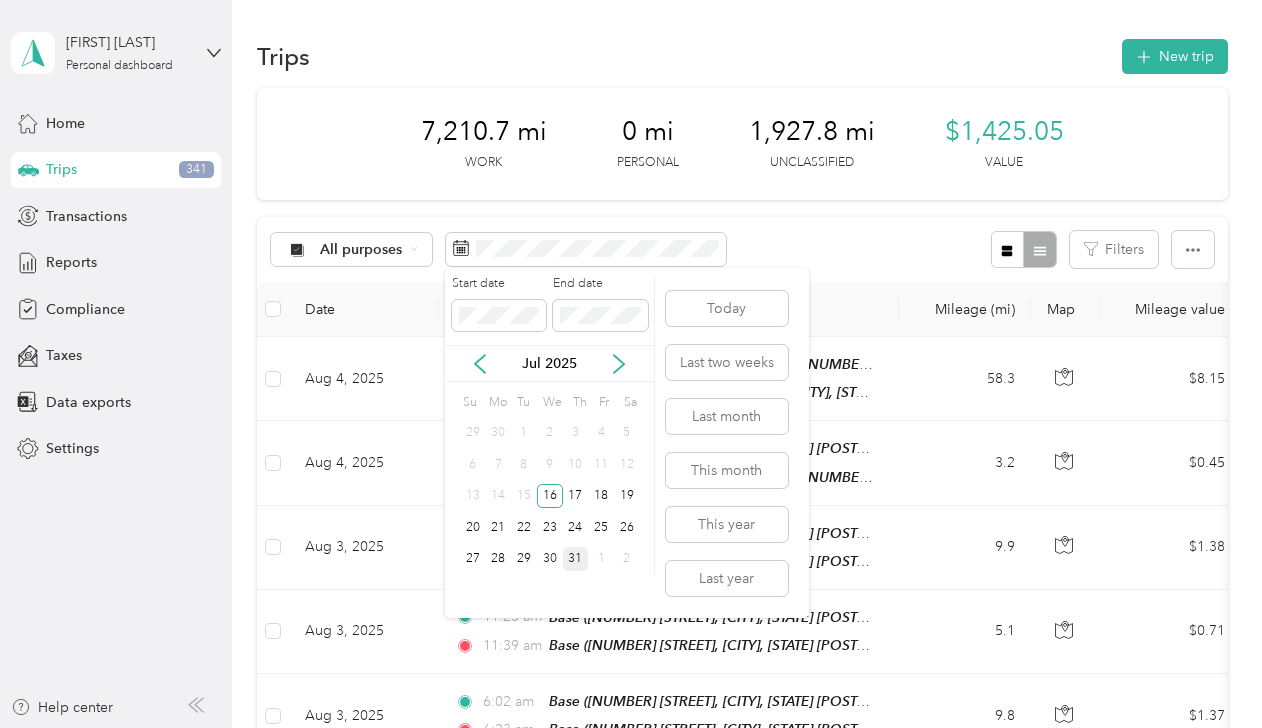 click on "31" at bounding box center (576, 559) 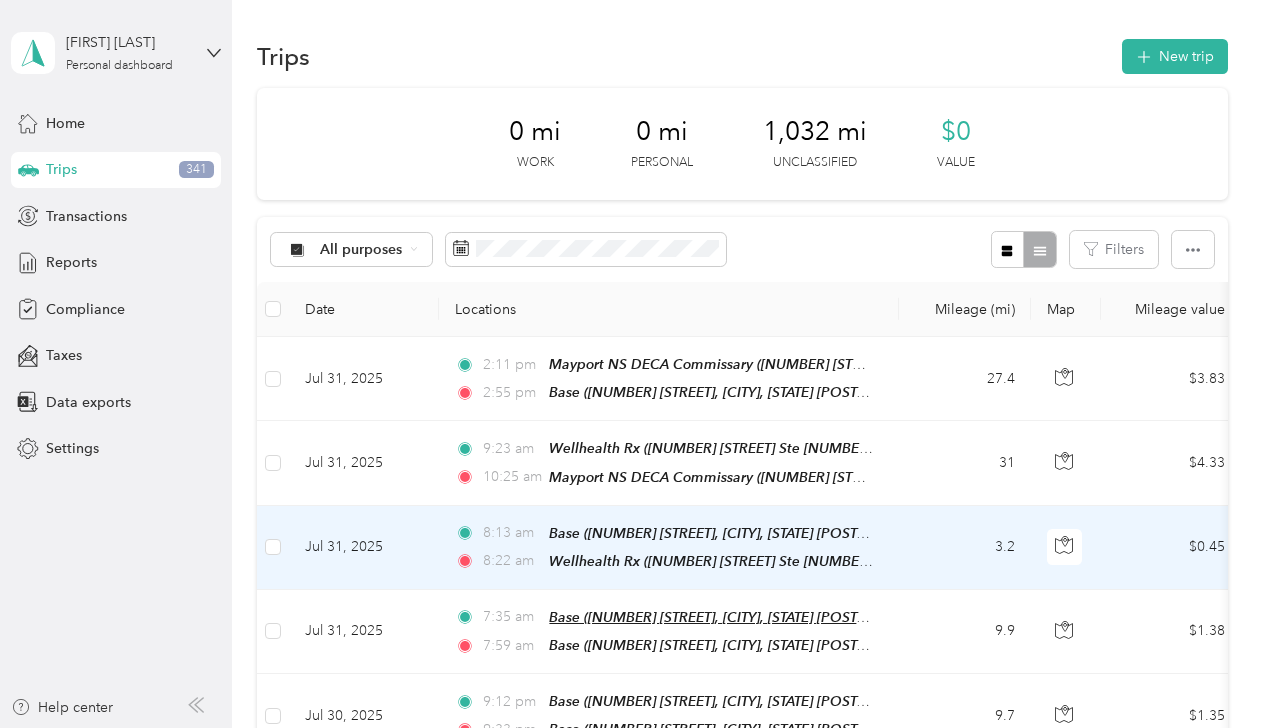 click on "Base (11808 Mandarin Forest Dr, Jacksonville, FL 32223, USA, Duval County, Florida)" at bounding box center (842, 617) 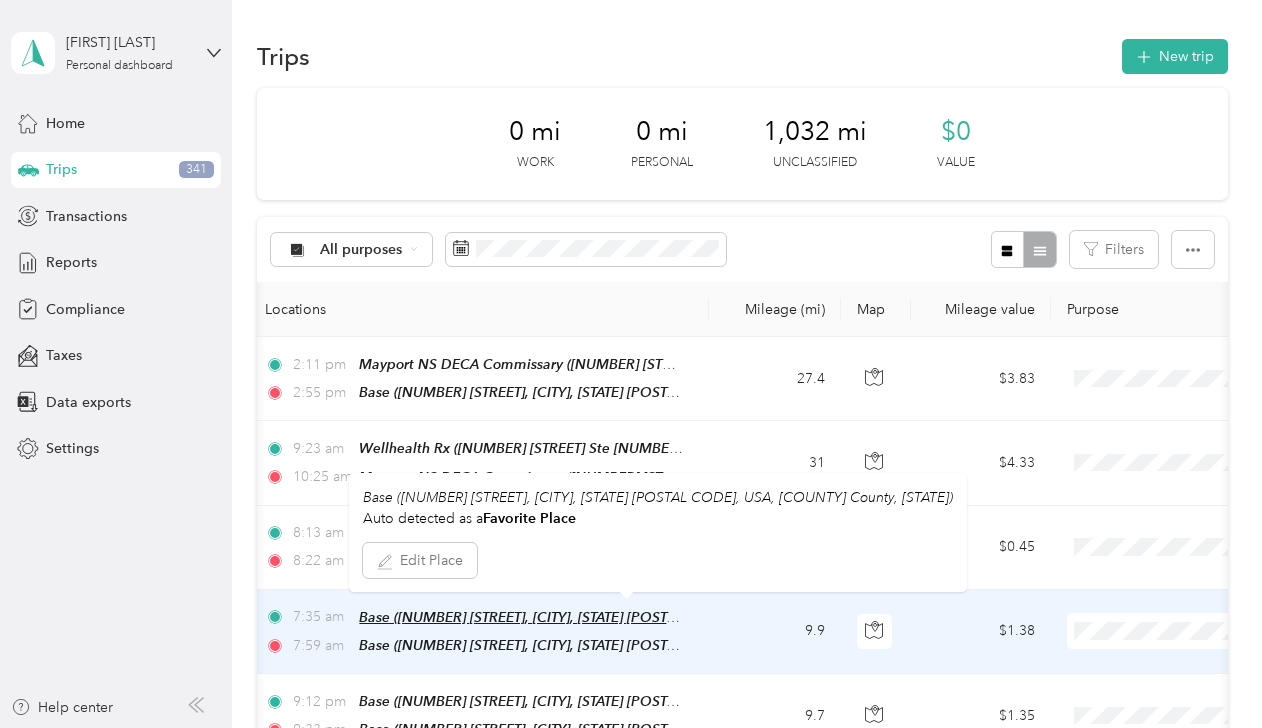scroll, scrollTop: 0, scrollLeft: 194, axis: horizontal 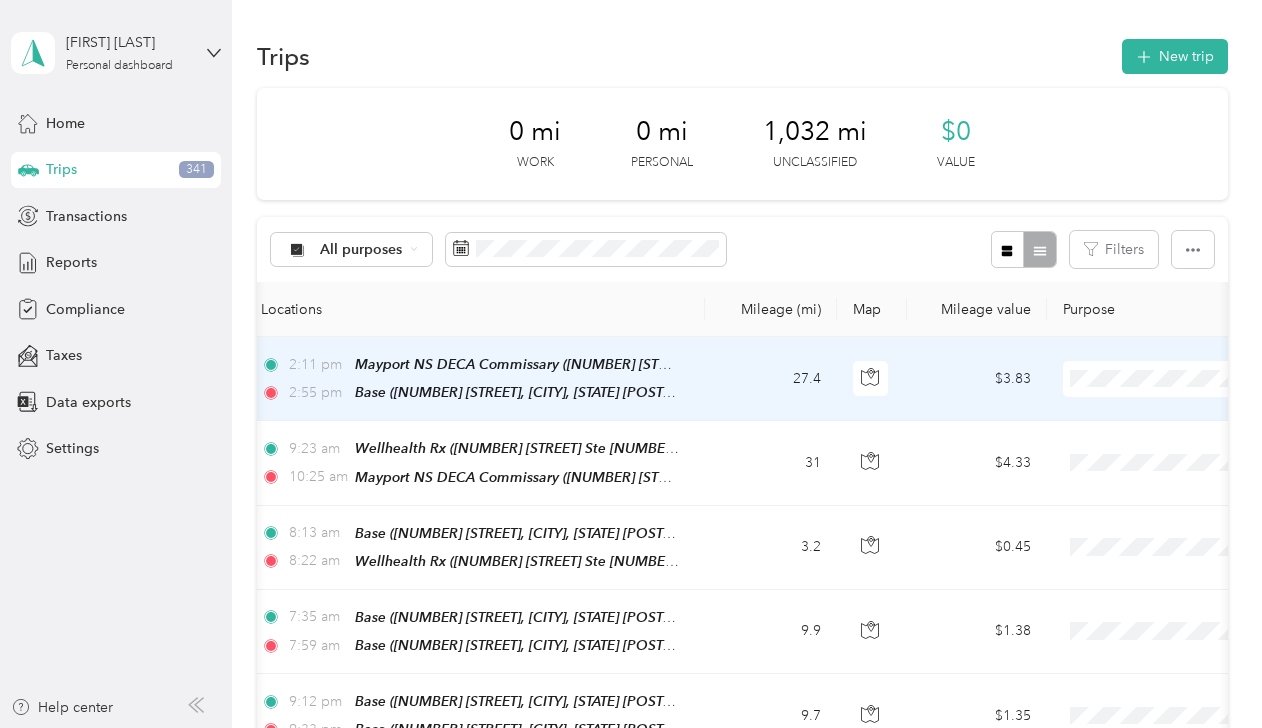 click on "Acosta" at bounding box center (1156, 414) 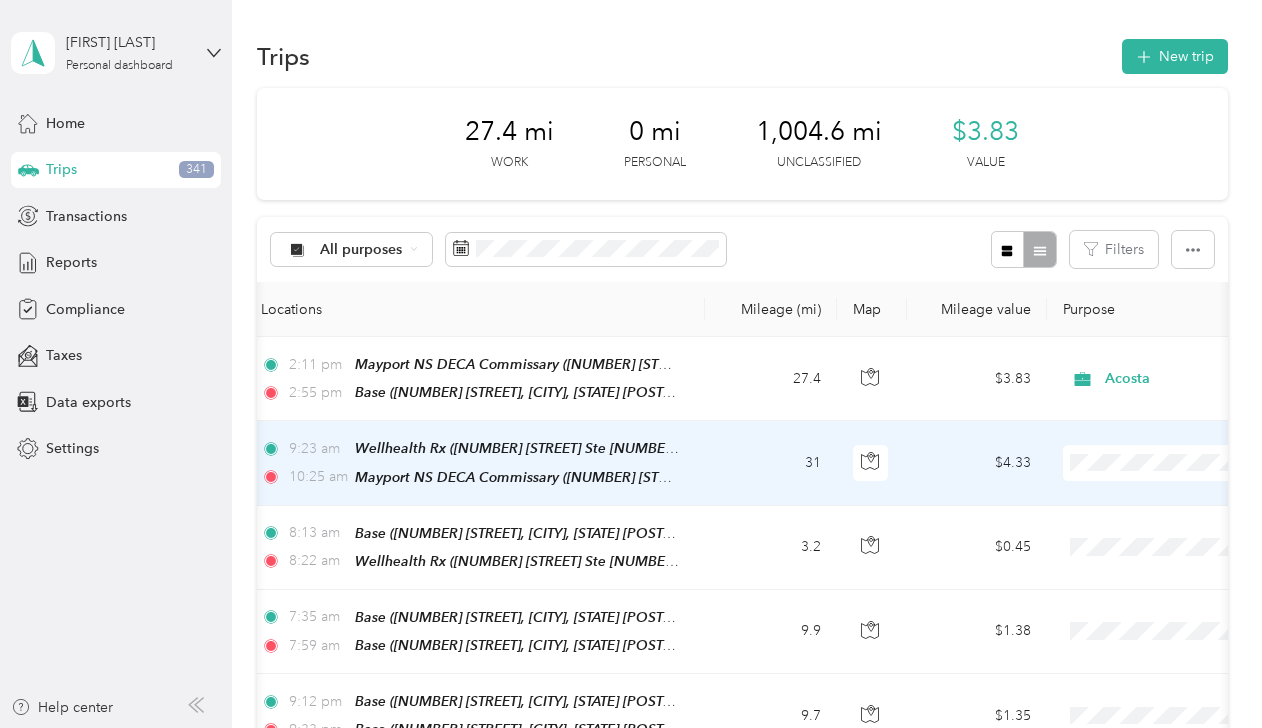 click on "Acosta" at bounding box center [1156, 496] 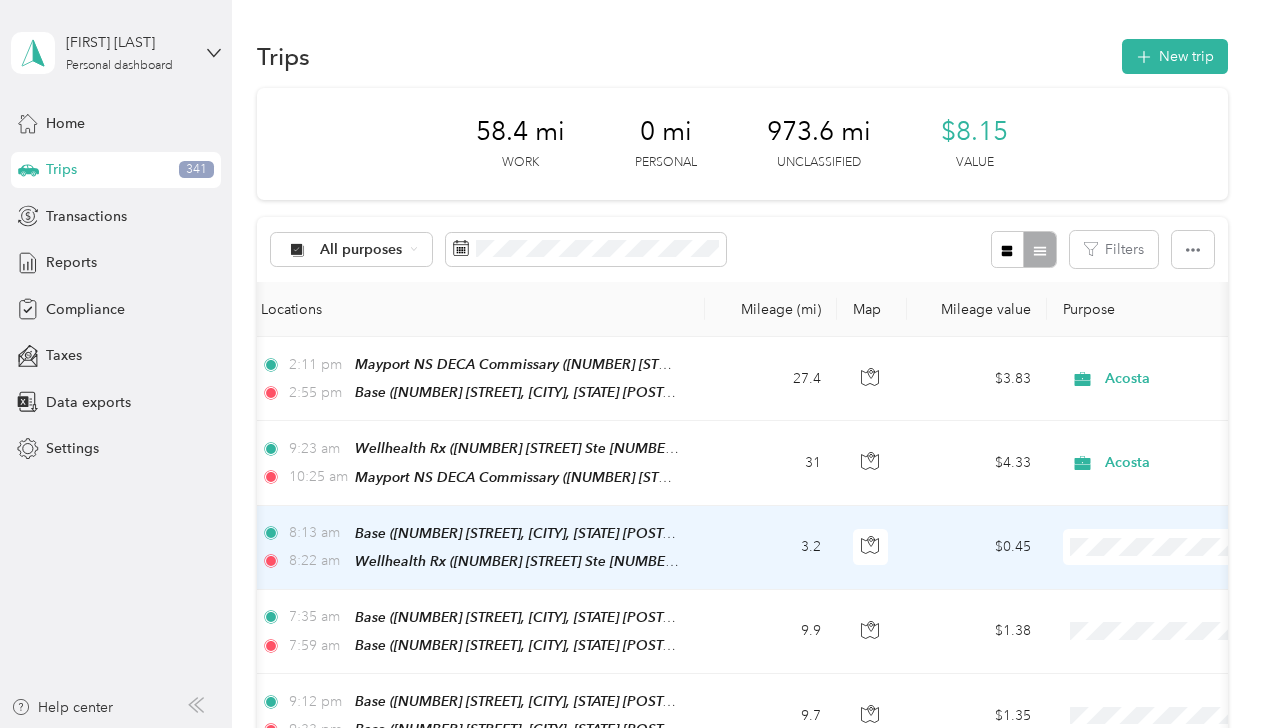 click on "Acosta" at bounding box center (1156, 577) 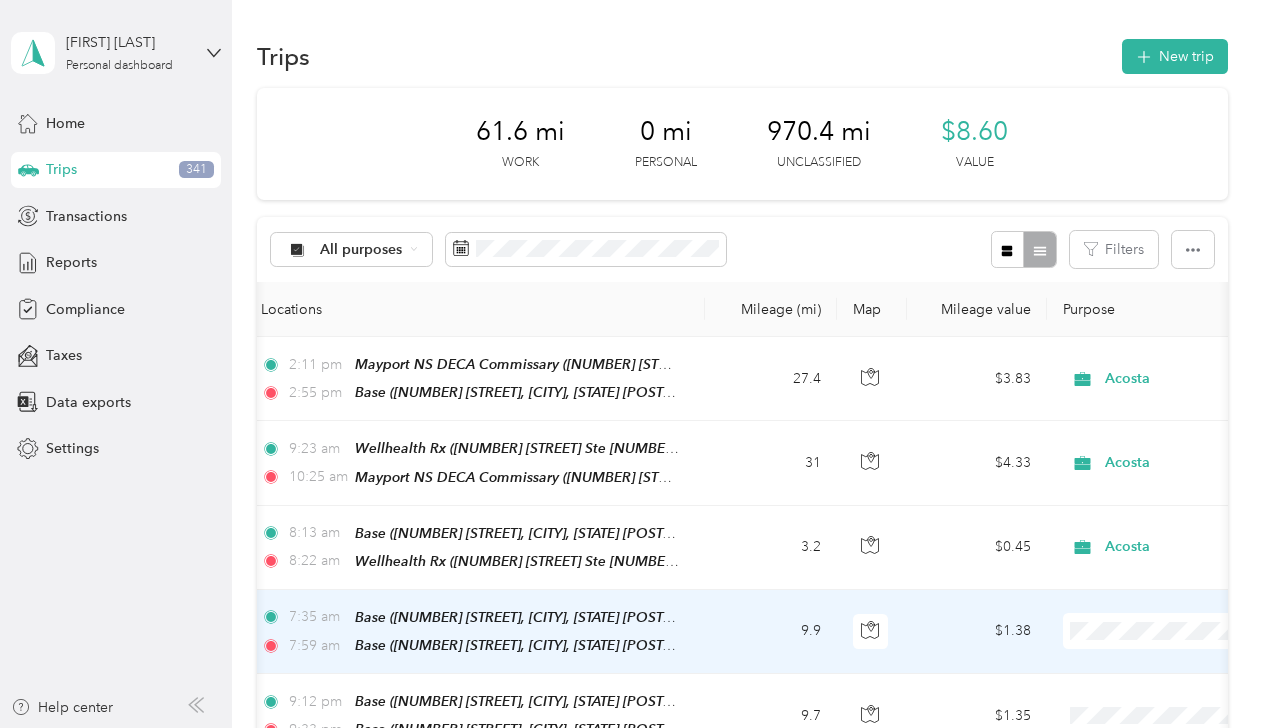 click on "7:35 am Base (11808 Mandarin Forest Dr, Jacksonville, FL 32223, USA, Duval County, Florida) 7:59 am Base (11808 Mandarin Forest Dr, Jacksonville, FL 32223, USA, Duval County, Florida)" at bounding box center [475, 632] 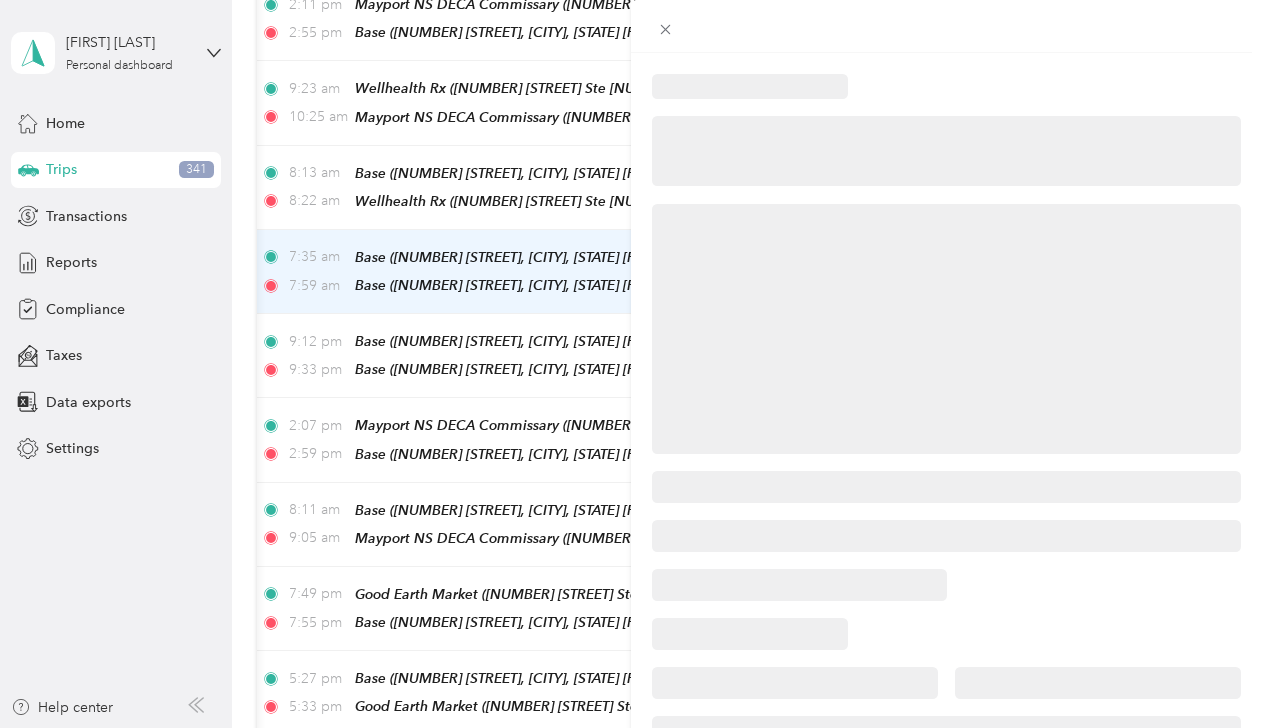 scroll, scrollTop: 384, scrollLeft: 0, axis: vertical 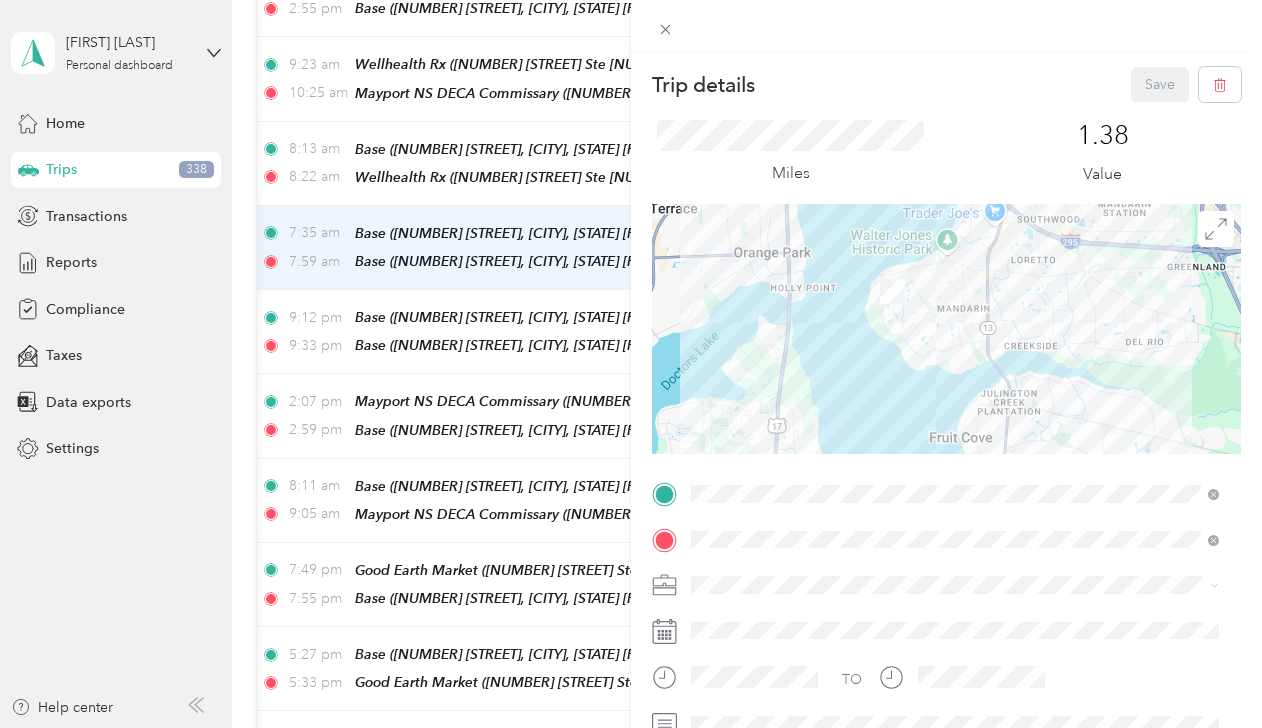 click on "Trip details Save This trip cannot be edited because it is either under review, approved, or paid. Contact your Team Manager to edit it. Miles 1.38 Value  To navigate the map with touch gestures double-tap and hold your finger on the map, then drag the map. TO Add photo" at bounding box center [631, 364] 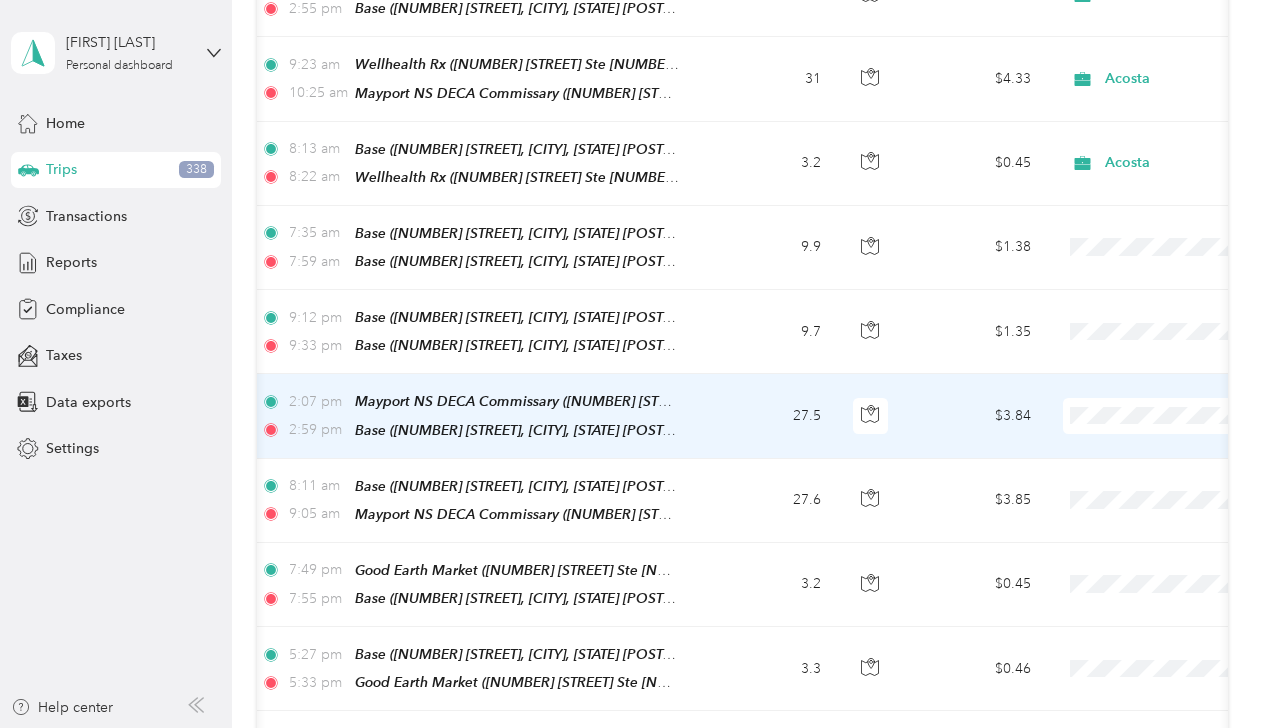 click on "Acosta" at bounding box center [1156, 439] 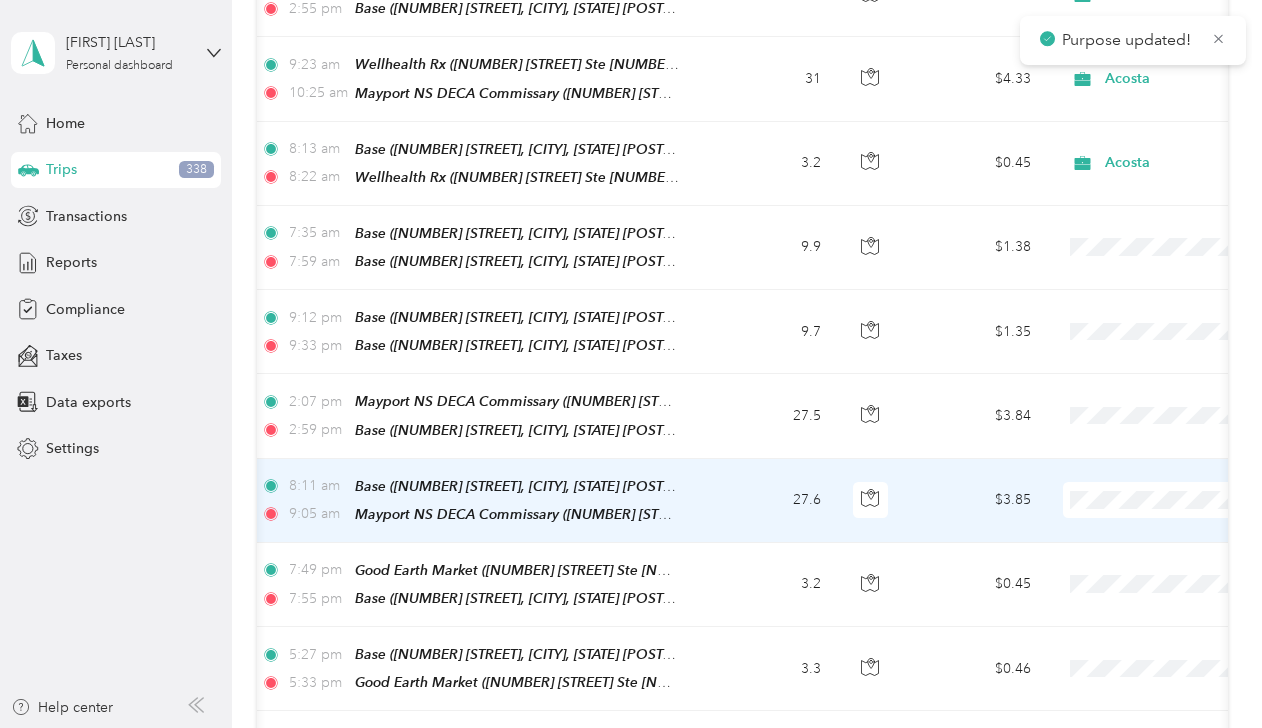 click on "Acosta" at bounding box center [1138, 521] 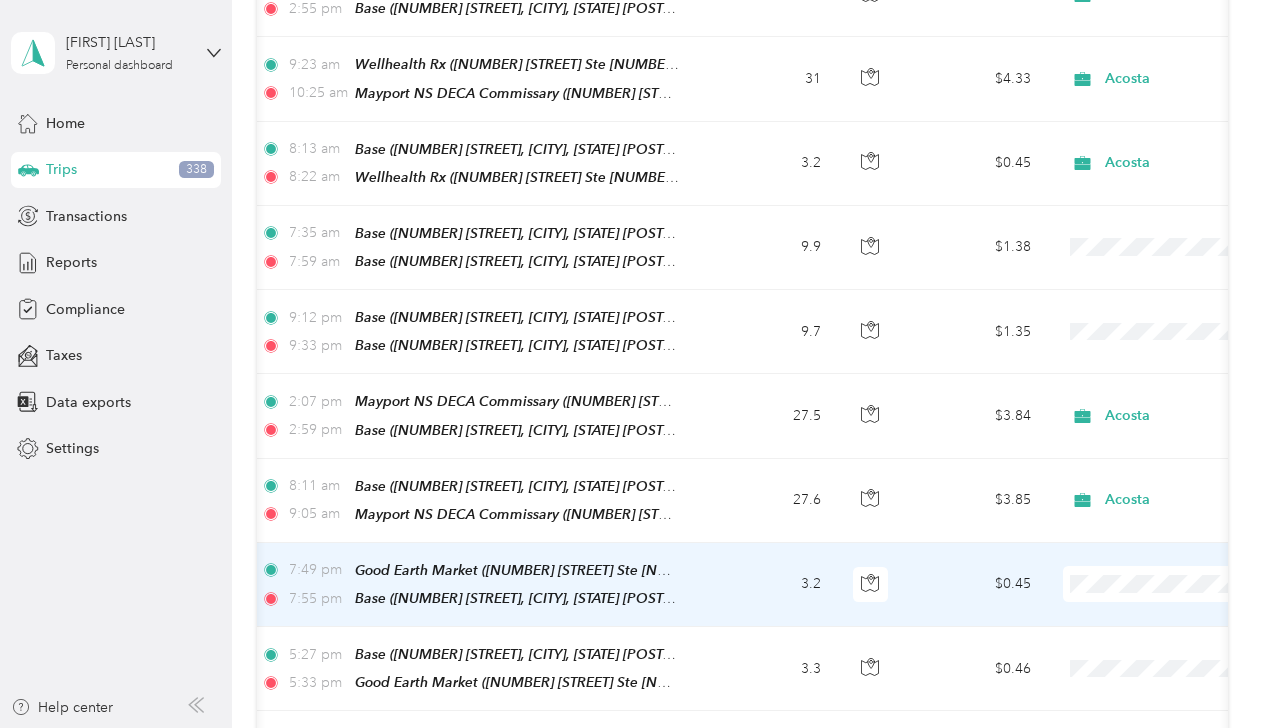 click on "Base (11808 Mandarin Forest Dr, Jacksonville, FL 32223, USA, Duval County, Florida)" at bounding box center (517, 598) 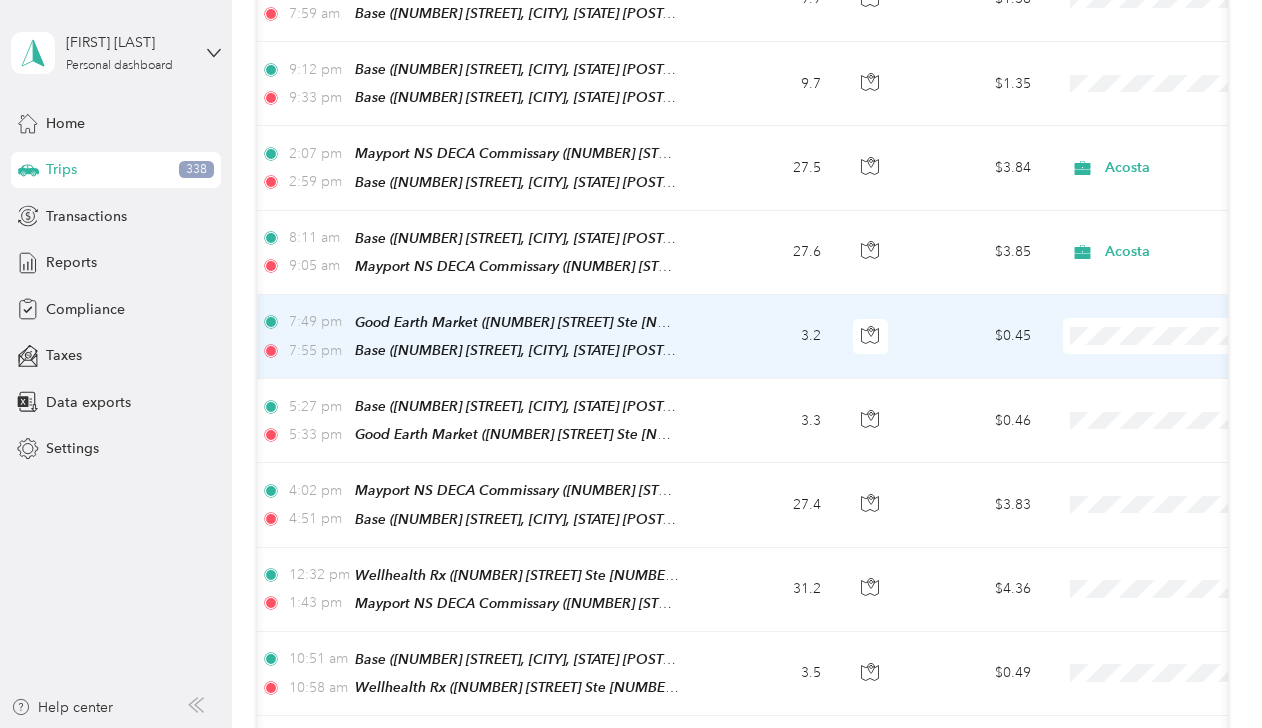 scroll, scrollTop: 633, scrollLeft: 0, axis: vertical 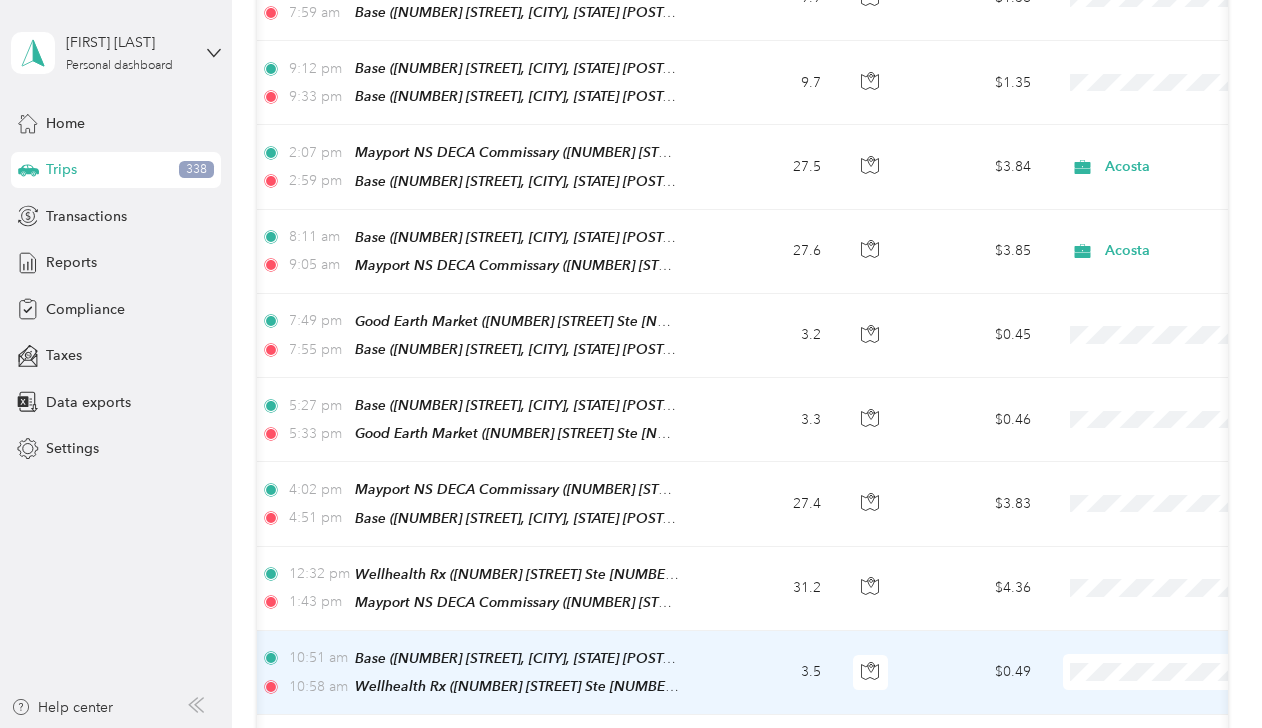 click on "Acosta" at bounding box center [1138, 569] 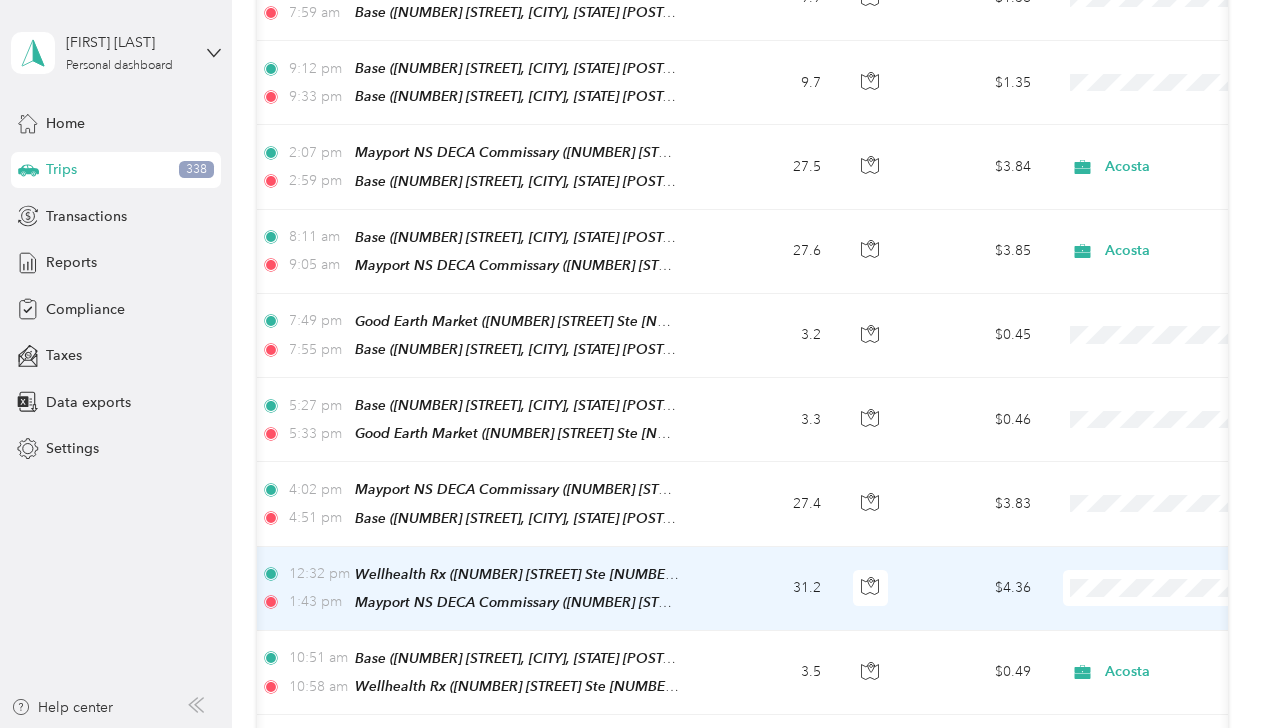 click on "Acosta Personal" at bounding box center (1138, 609) 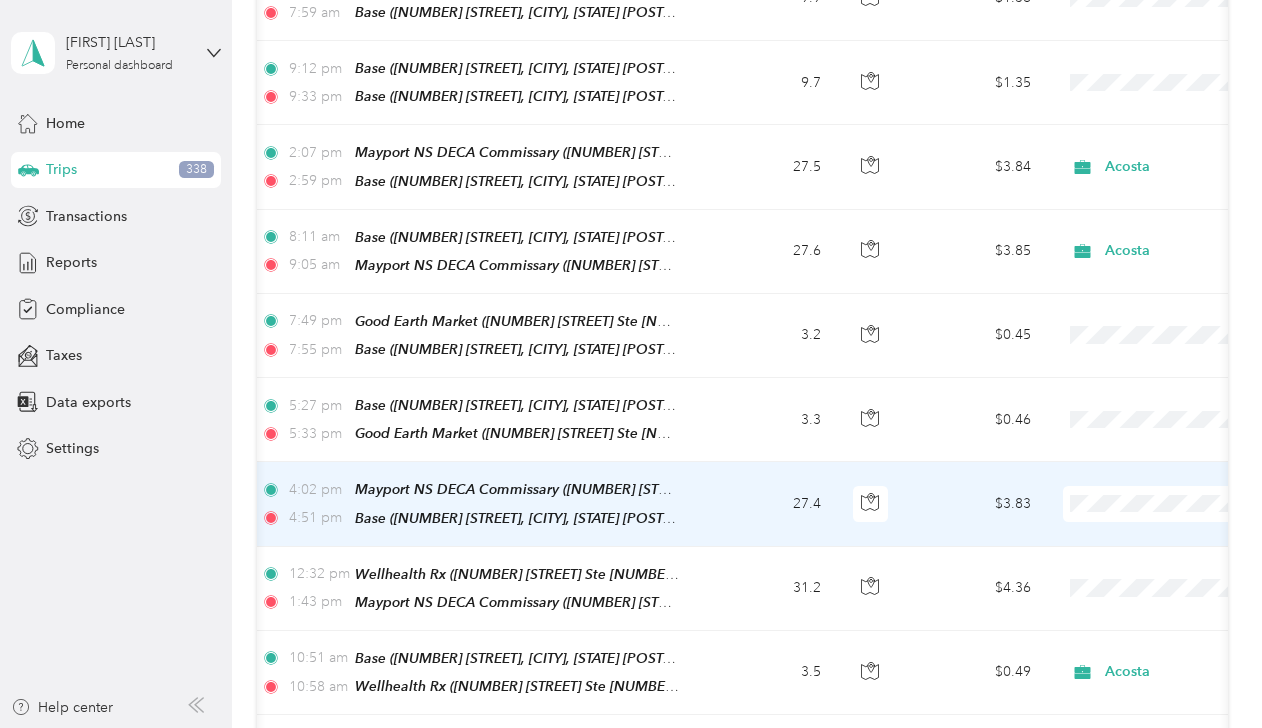 click at bounding box center (1187, 504) 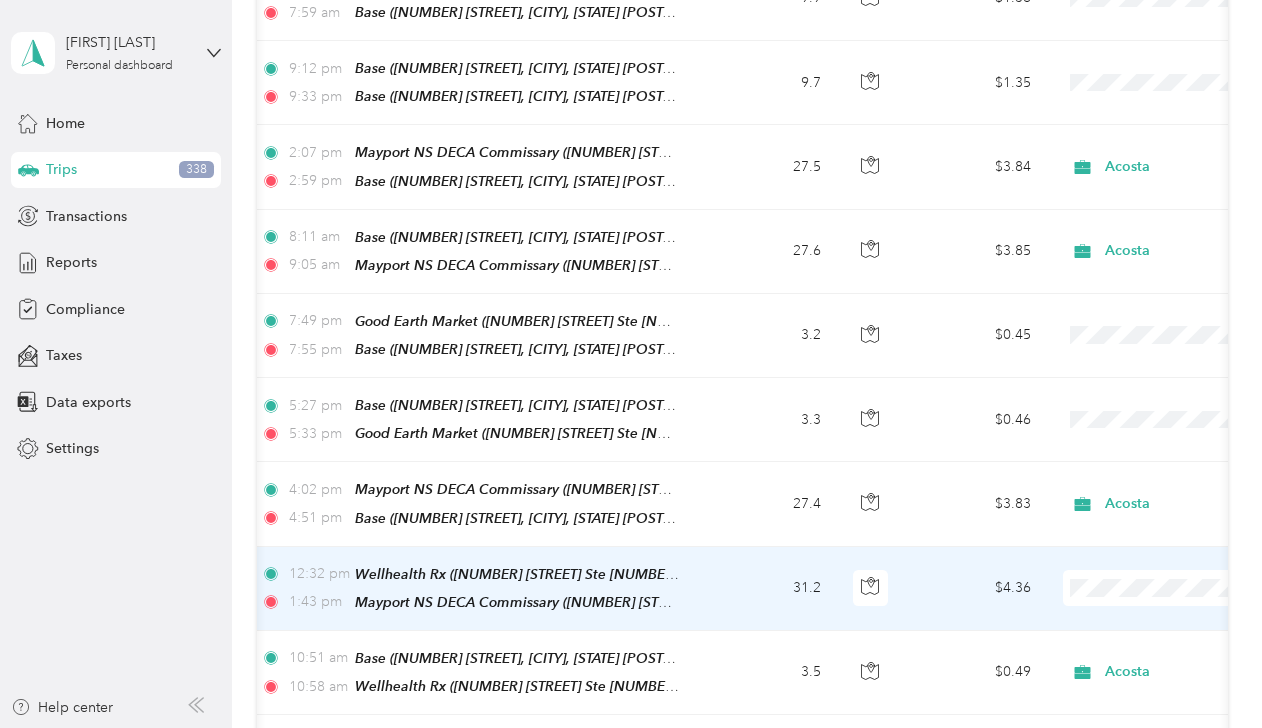 click on "Acosta" at bounding box center [1156, 599] 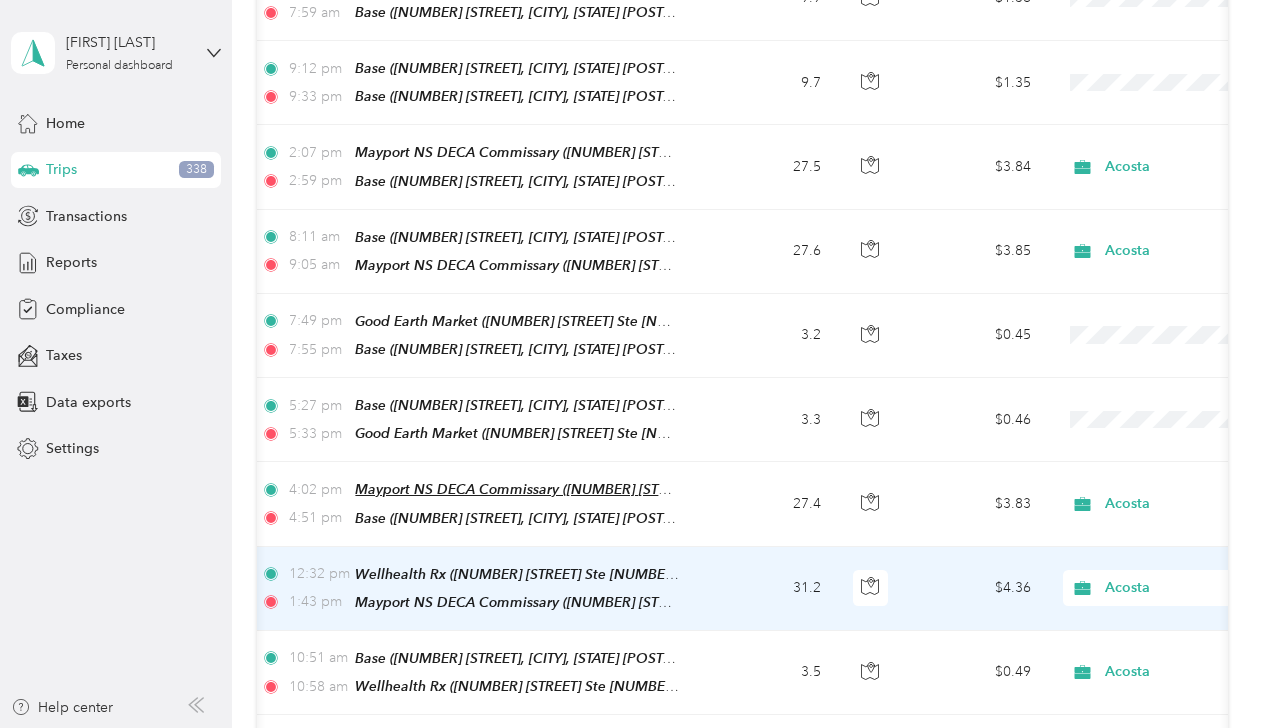 click on "Mayport NS DECA Commissary (2294 Mayport Rd Ste 51 Bldg 1900, Atlantic Beach, FL)" at bounding box center (624, 489) 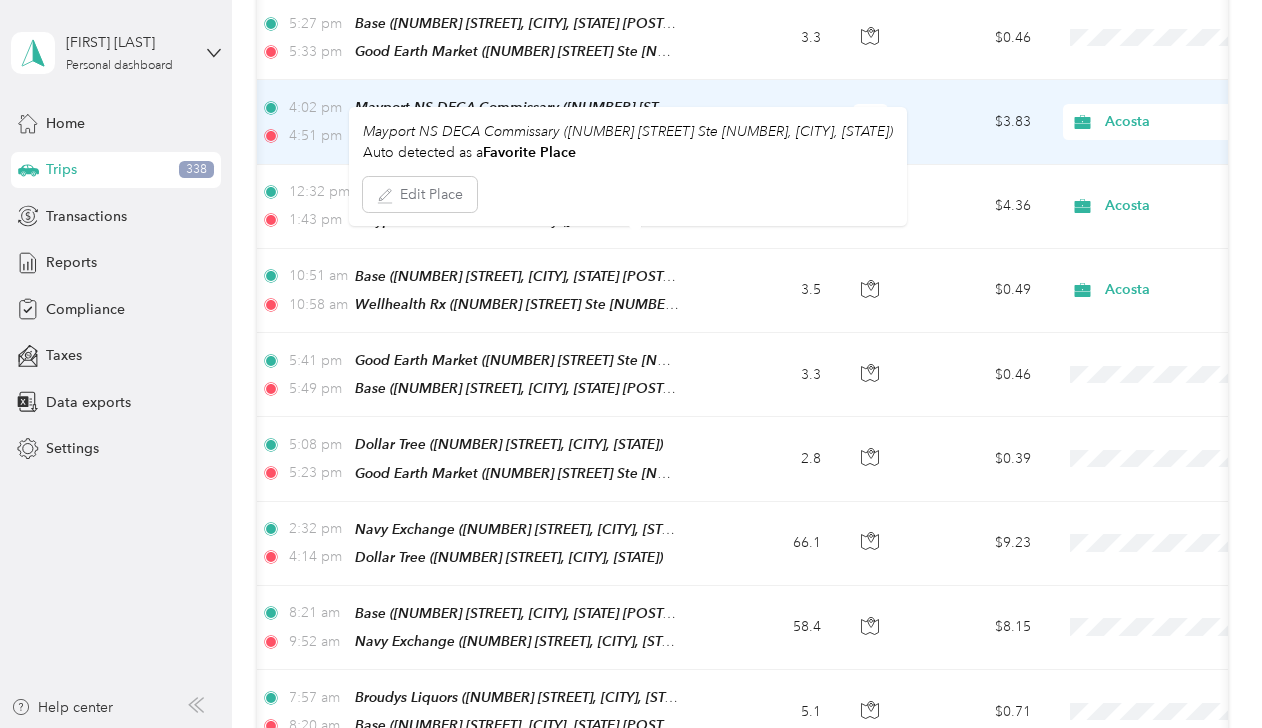 scroll, scrollTop: 1016, scrollLeft: 0, axis: vertical 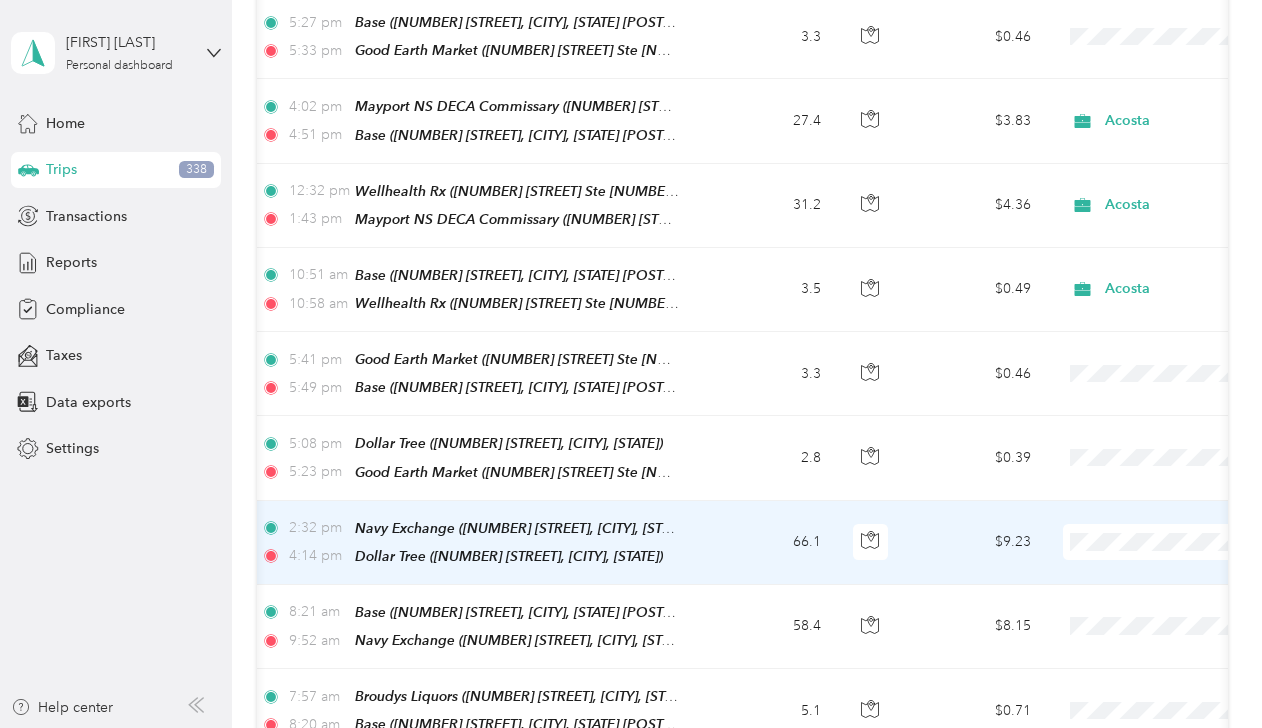 click on "Acosta" at bounding box center [1138, 534] 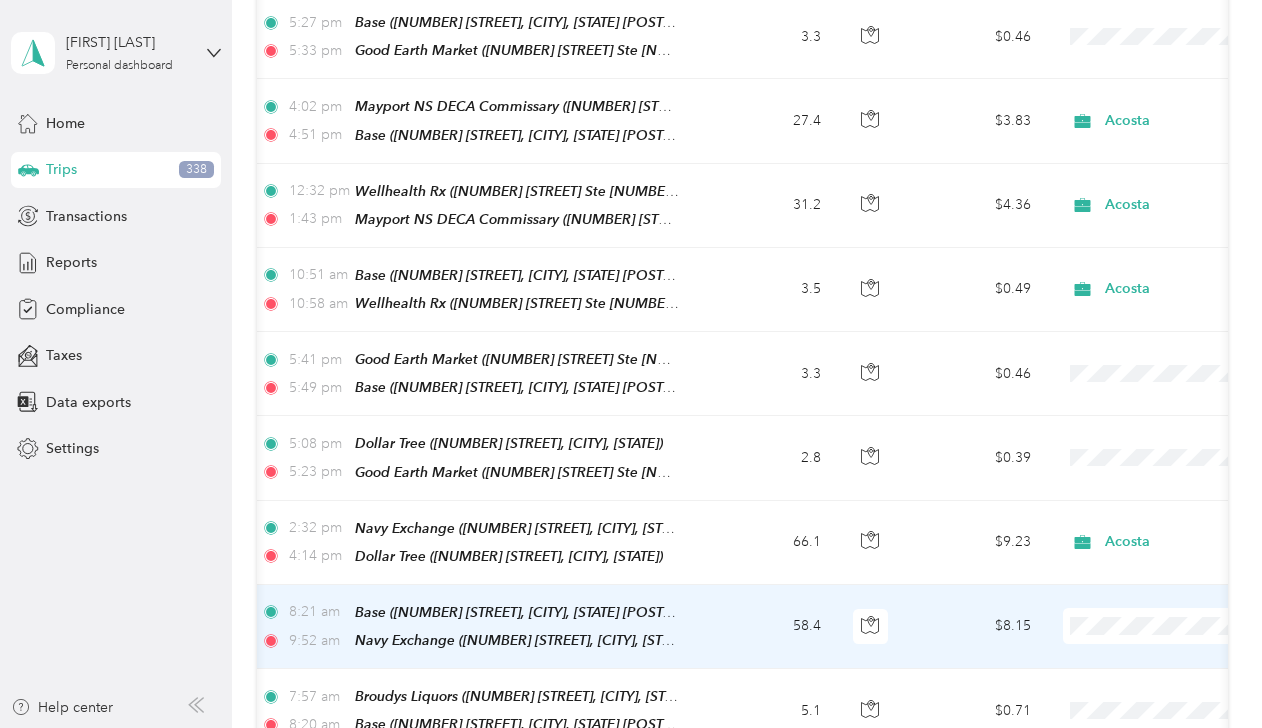 click on "Acosta" at bounding box center [1156, 626] 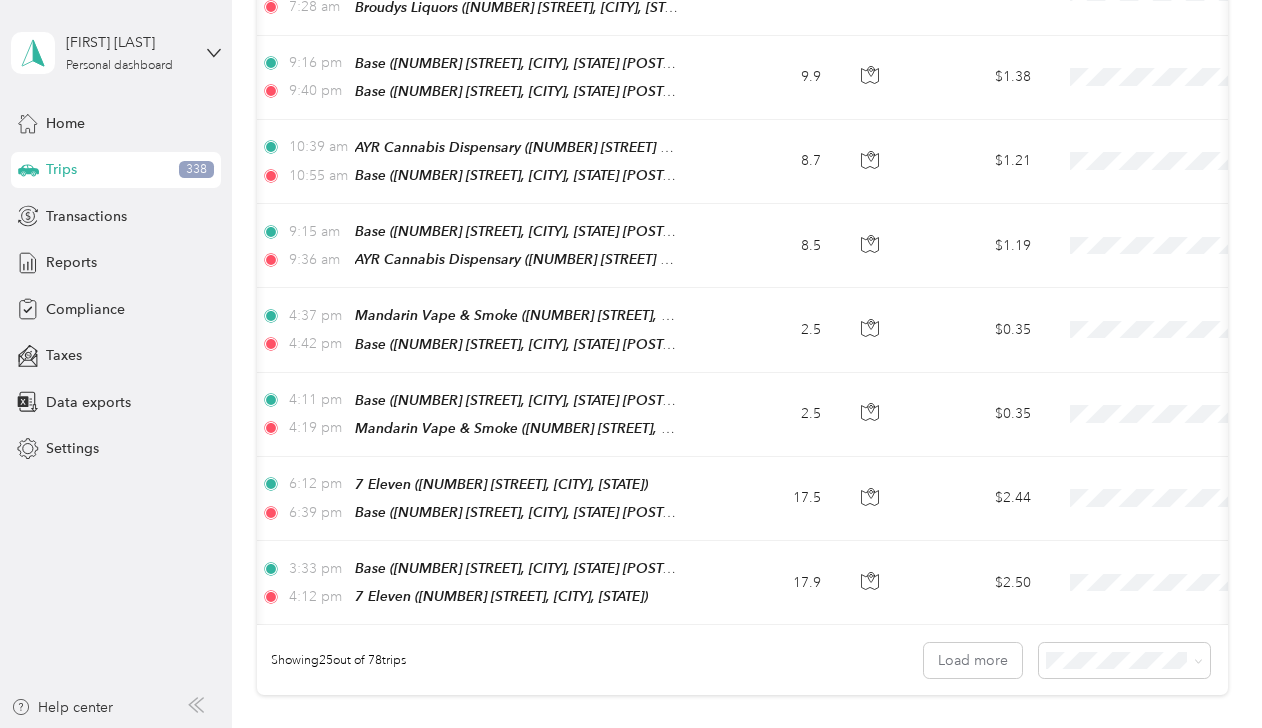 scroll, scrollTop: 1822, scrollLeft: 0, axis: vertical 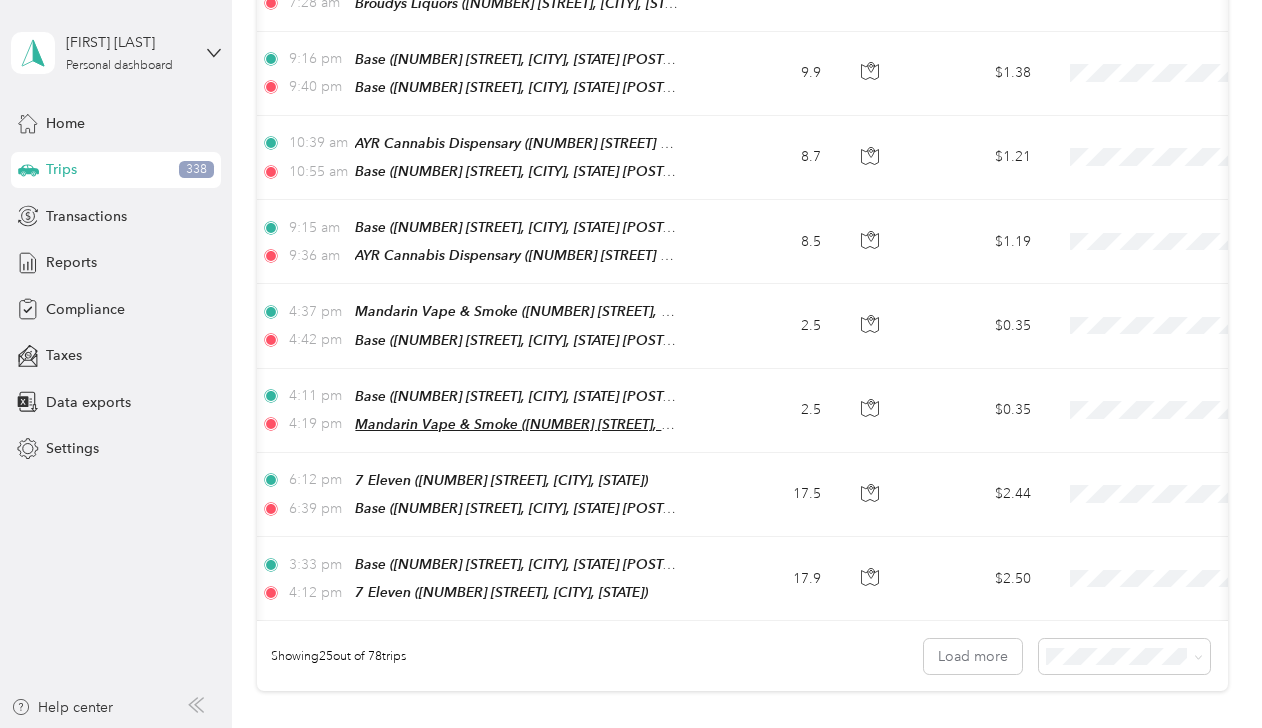 click on "Mandarin Vape & Smoke (11700 San Jose Blvd, Ste 4, Jacksonville, FL)" at bounding box center (605, 424) 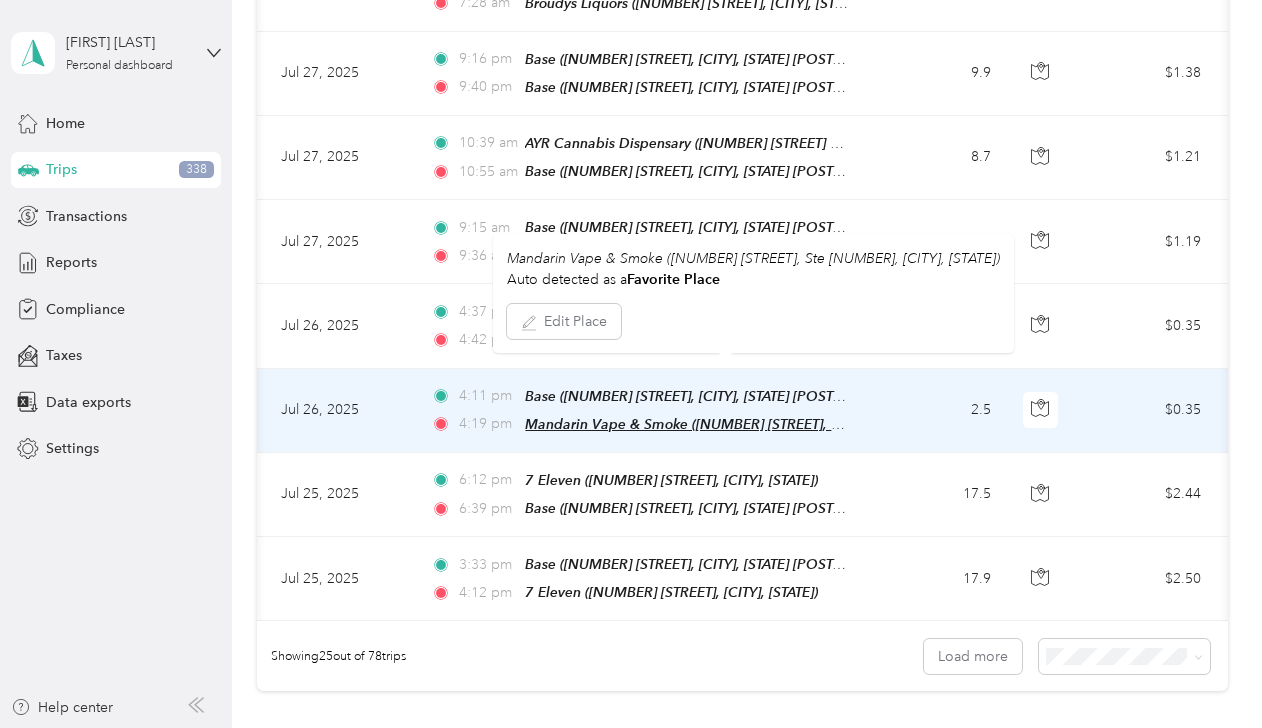 scroll, scrollTop: 0, scrollLeft: 0, axis: both 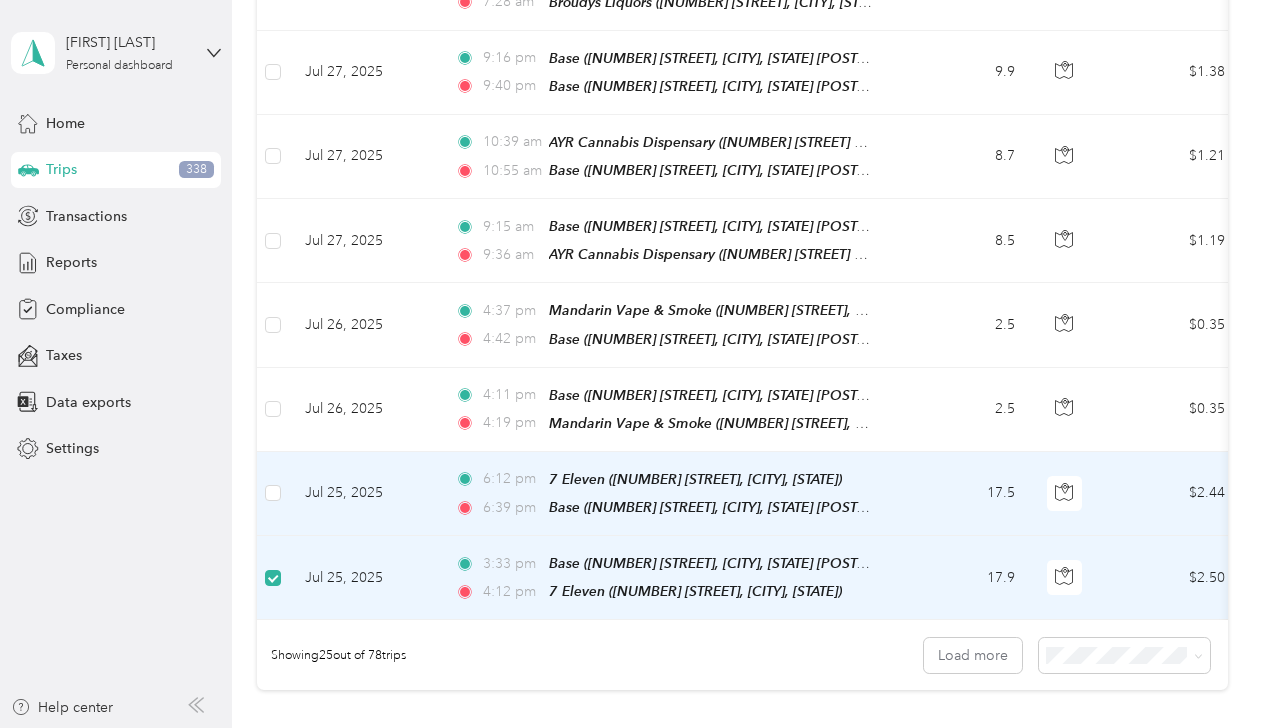 click at bounding box center (273, 494) 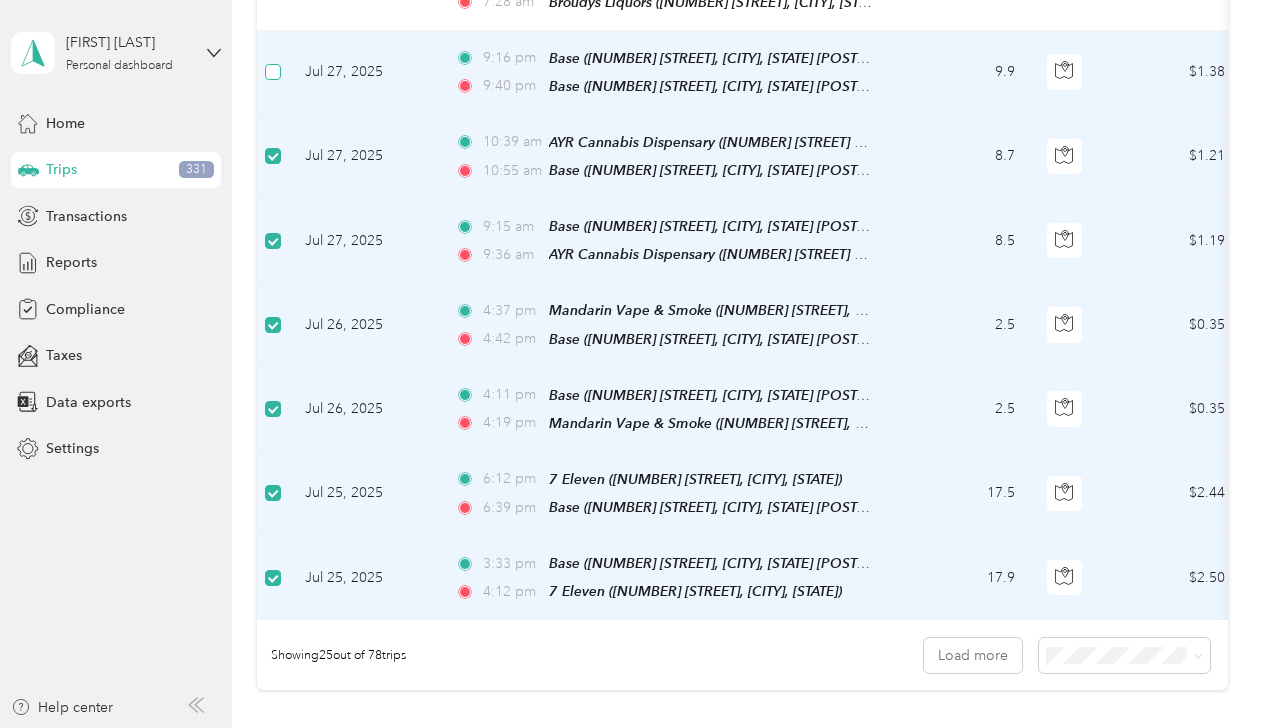 click at bounding box center (273, 72) 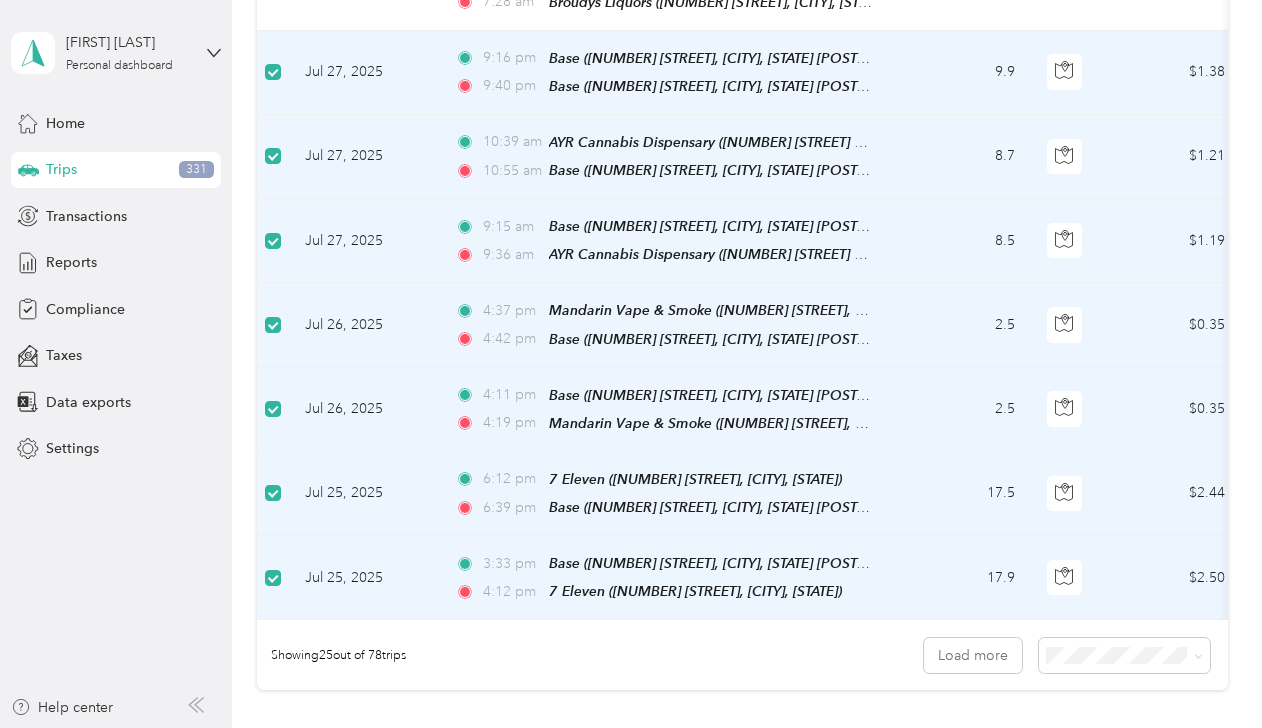 click on "4:42 pm Base (11808 Mandarin Forest Dr, Jacksonville, FL 32223, USA, Duval County, Florida)" at bounding box center [665, 339] 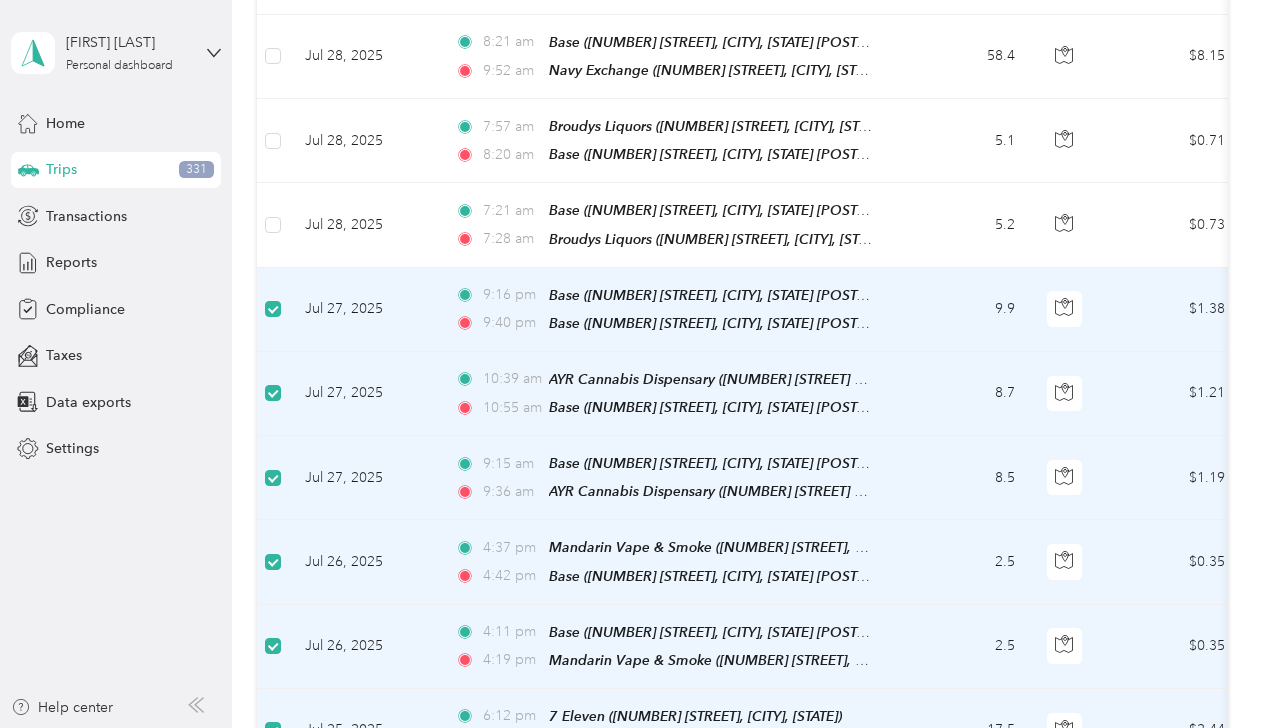 scroll, scrollTop: 1560, scrollLeft: 0, axis: vertical 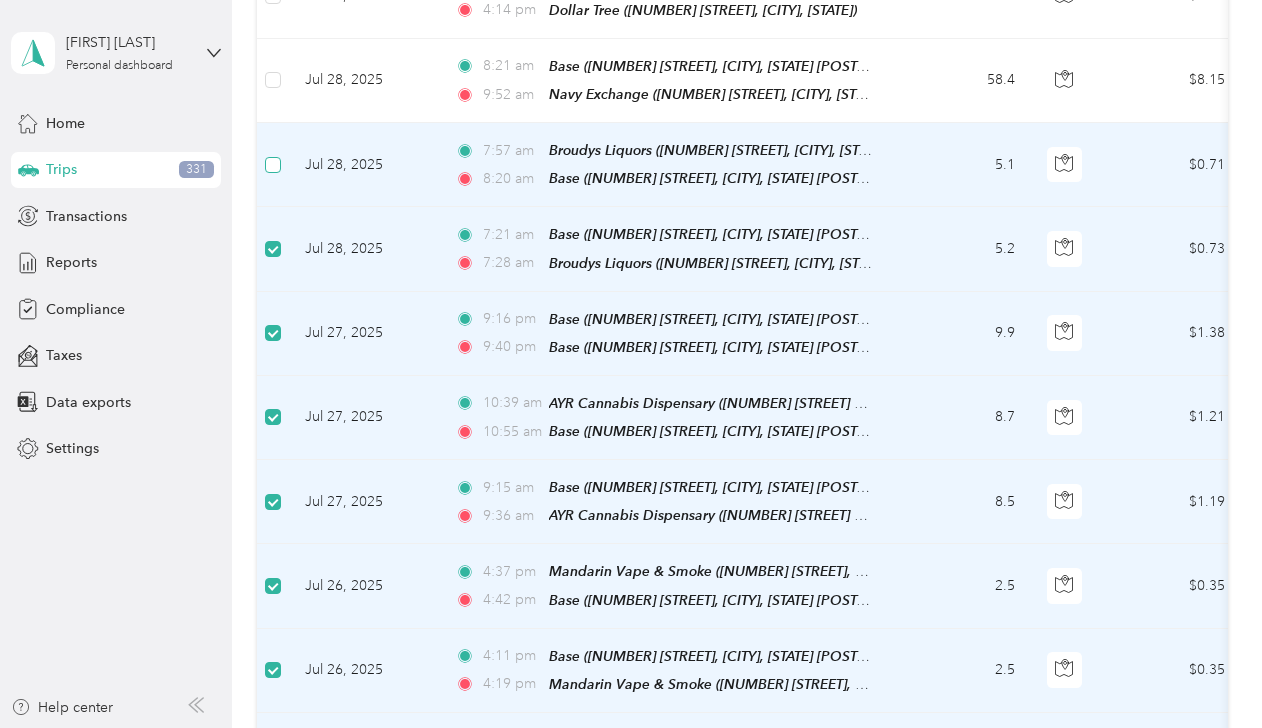 click at bounding box center (273, 165) 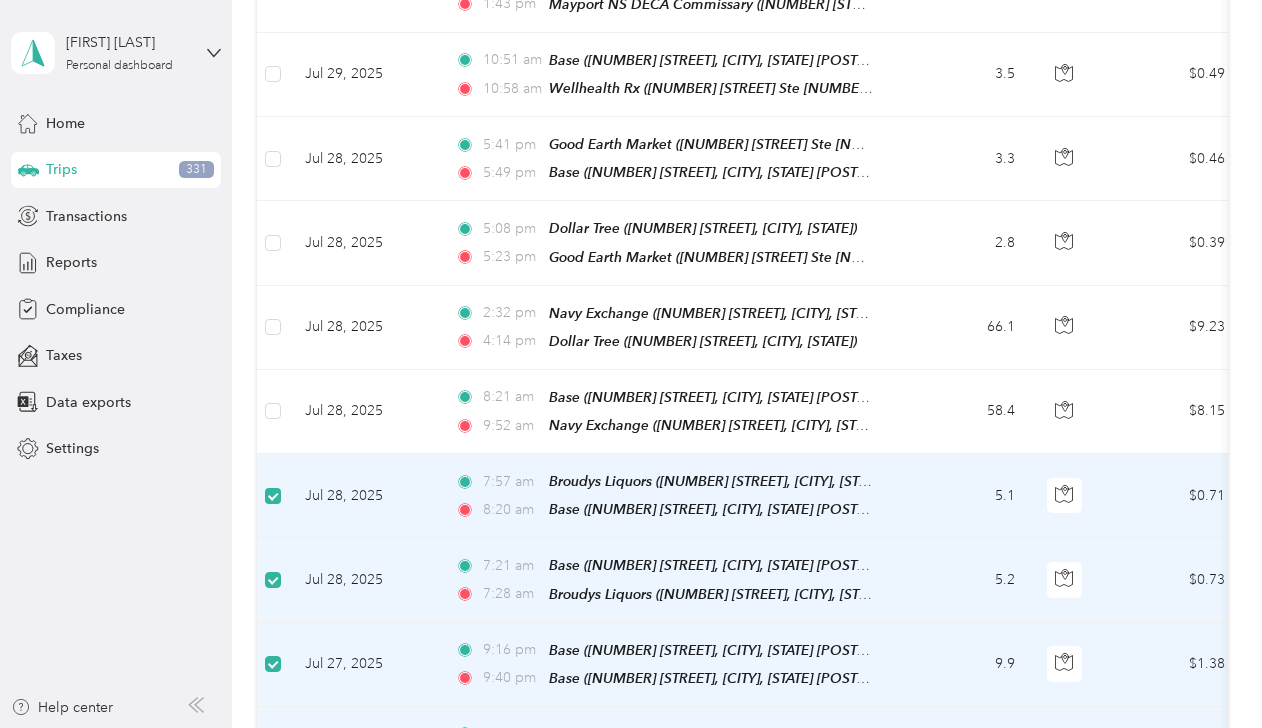 scroll, scrollTop: 1228, scrollLeft: 0, axis: vertical 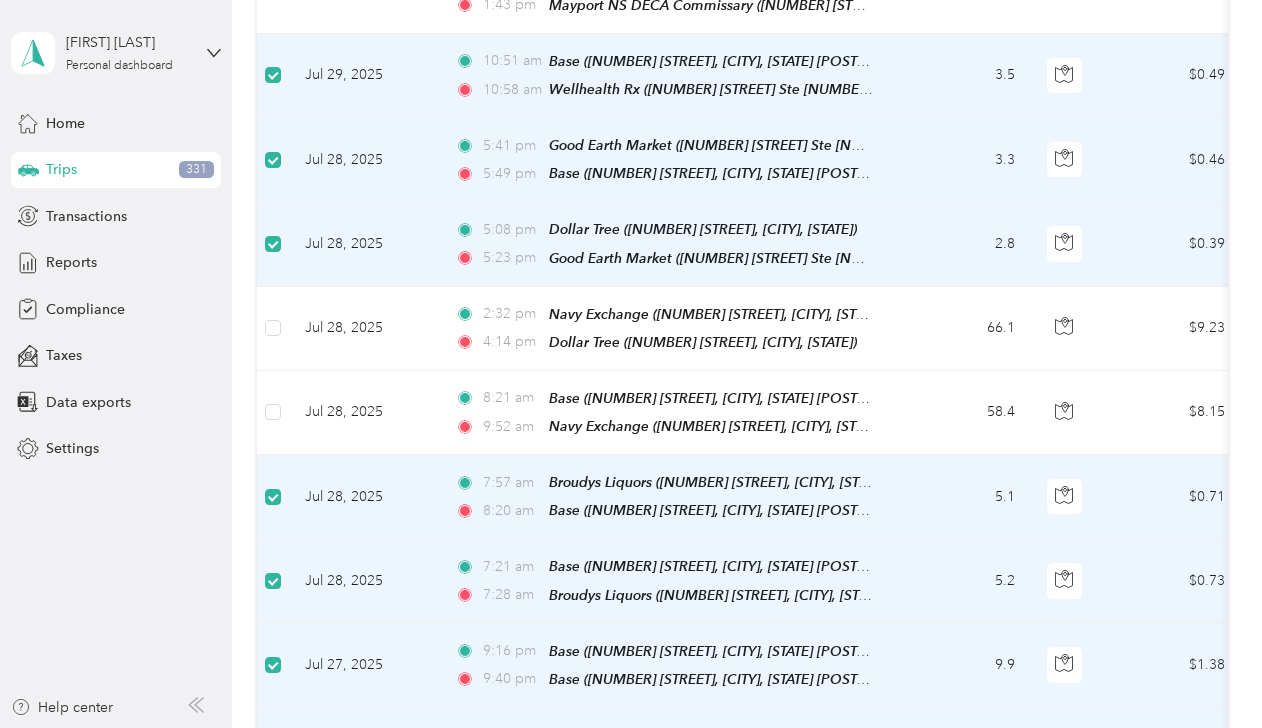 click on "4:14 pm" at bounding box center (511, 342) 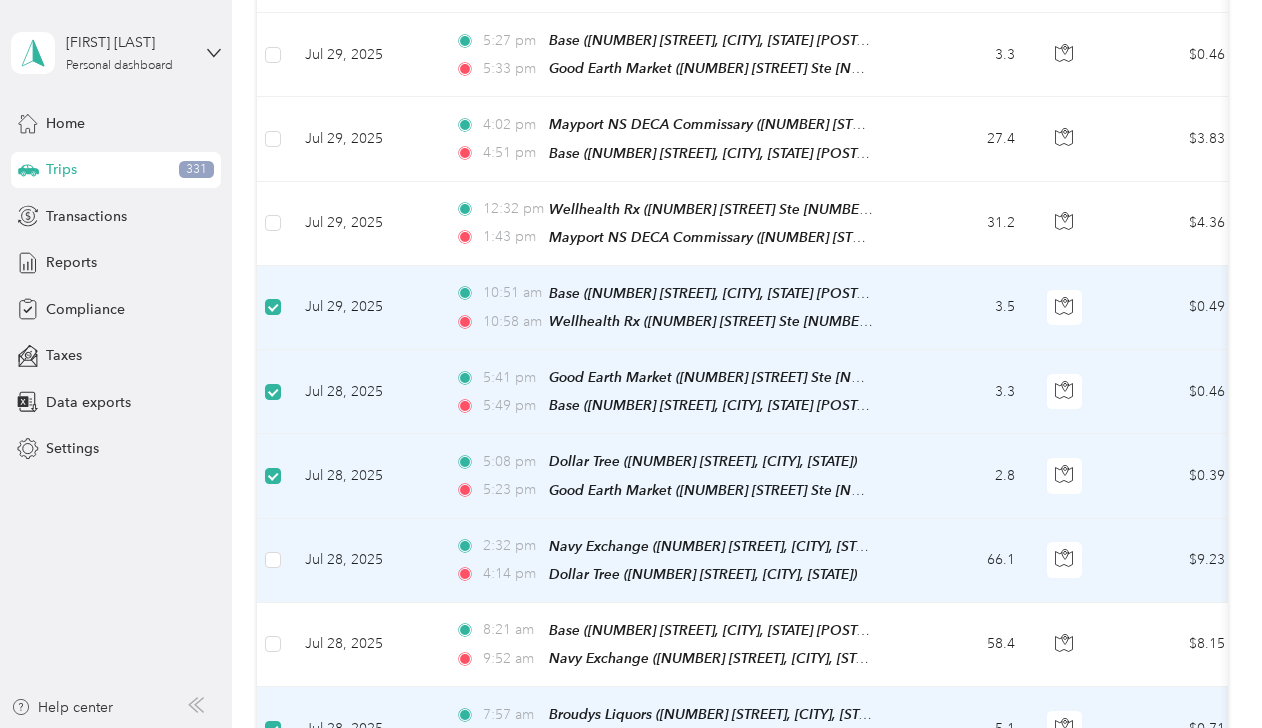 scroll, scrollTop: 994, scrollLeft: 0, axis: vertical 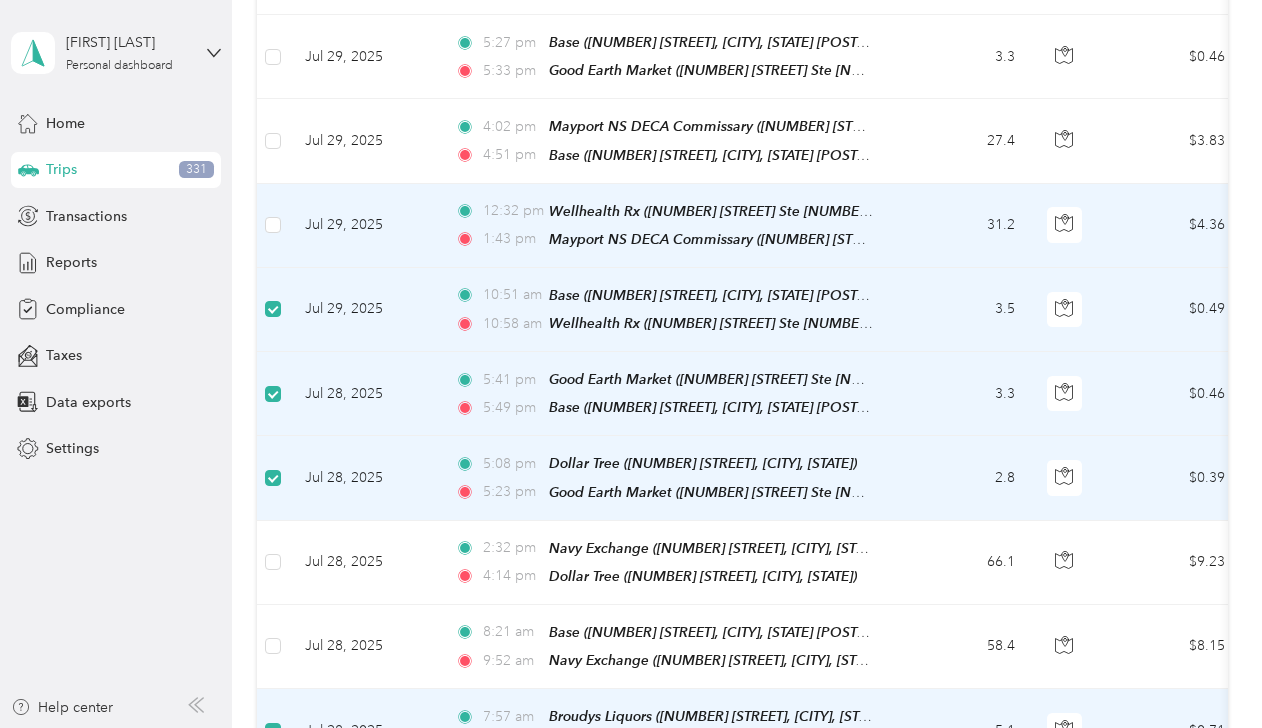 click on "10:51 am Base (11808 Mandarin Forest Dr, Jacksonville, FL 32223, USA, Duval County, Florida)" at bounding box center [665, 295] 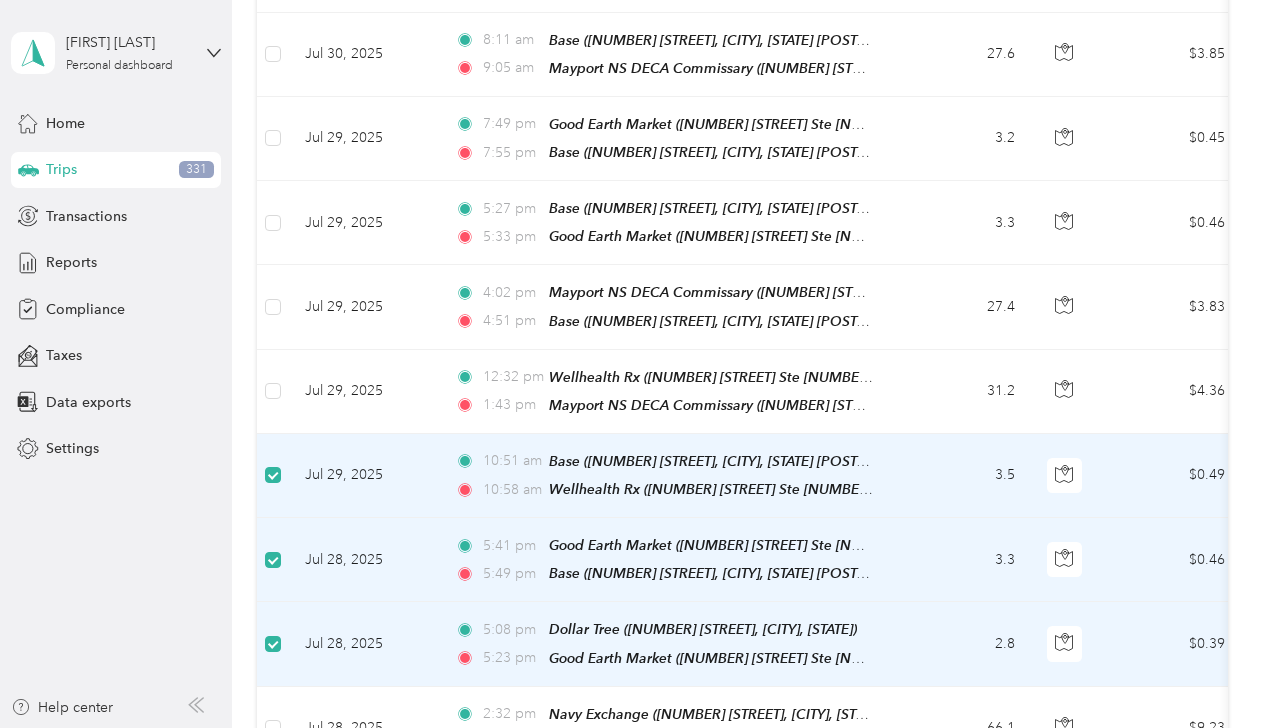 scroll, scrollTop: 816, scrollLeft: 0, axis: vertical 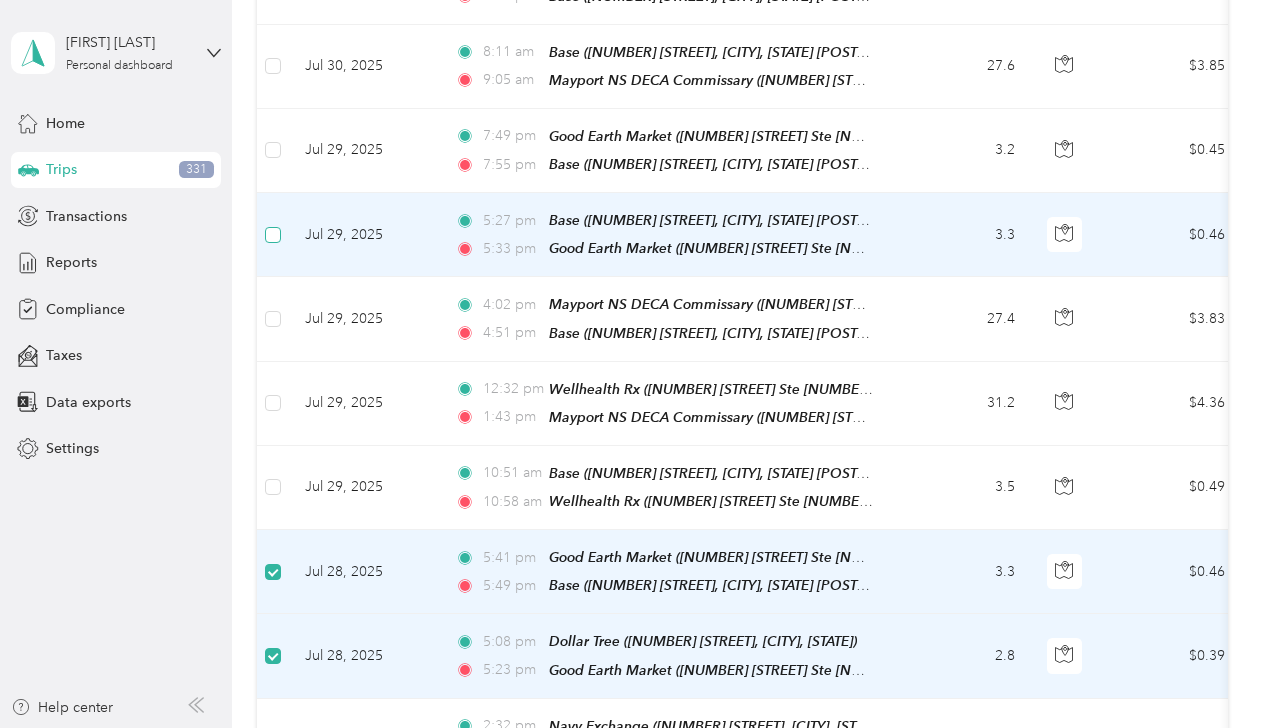 click at bounding box center [273, 235] 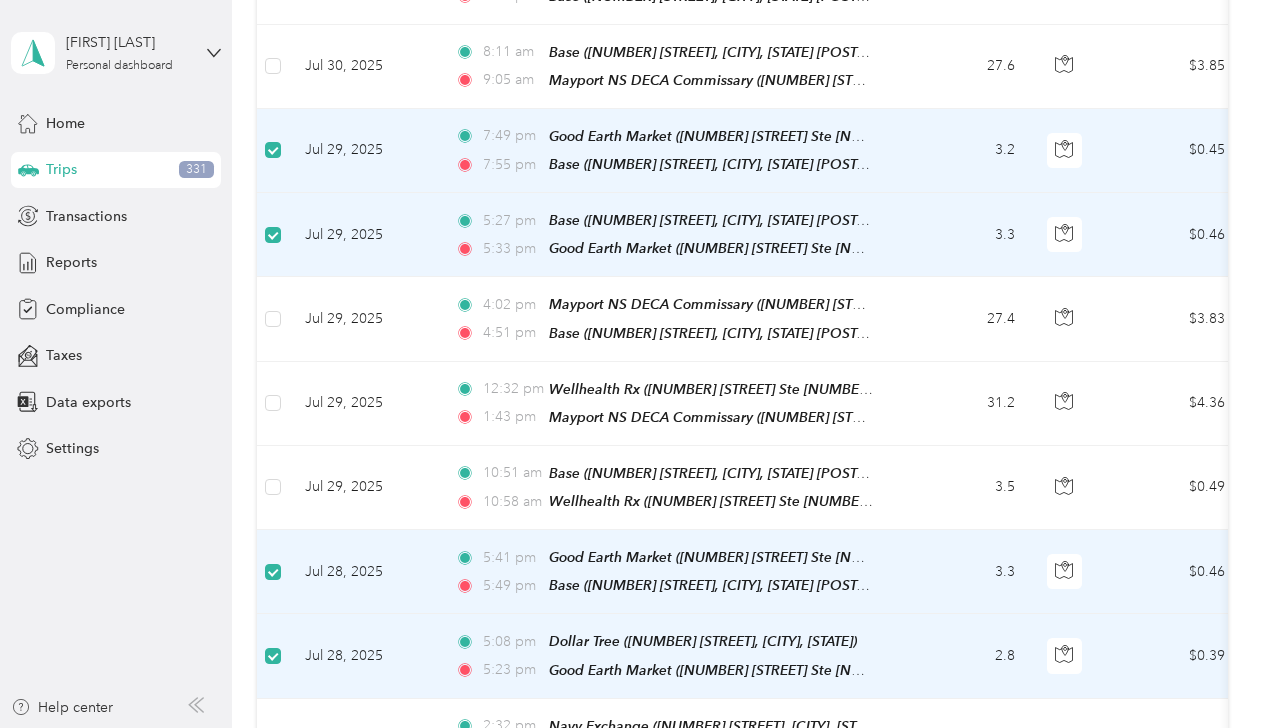 click on "Jul 29, 2025" at bounding box center (364, 319) 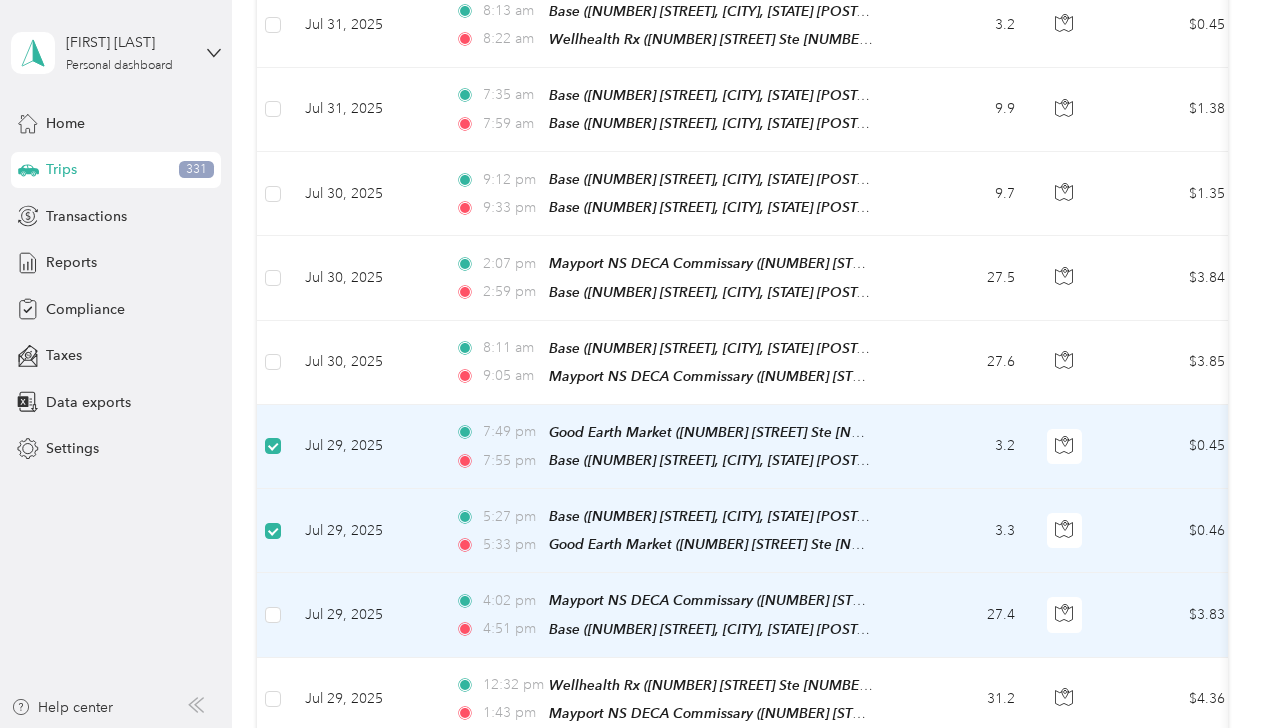 scroll, scrollTop: 502, scrollLeft: 0, axis: vertical 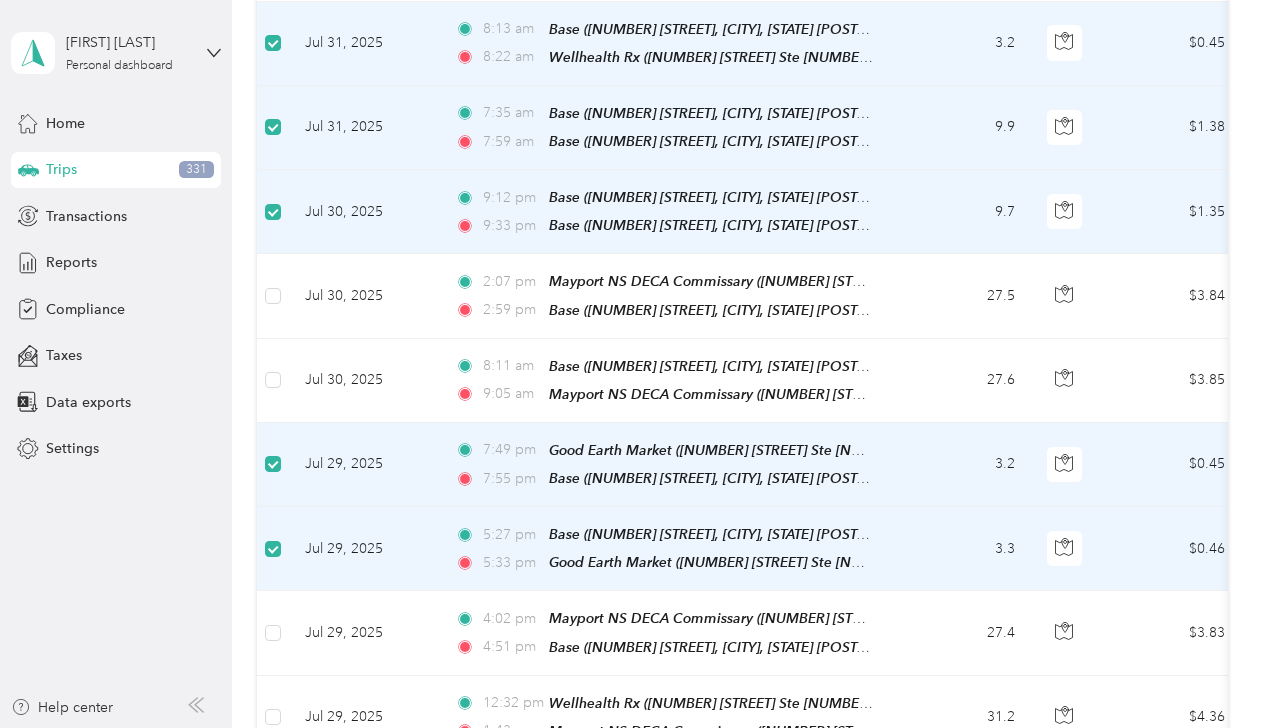 click on "Jul 30, 2025" at bounding box center [364, 381] 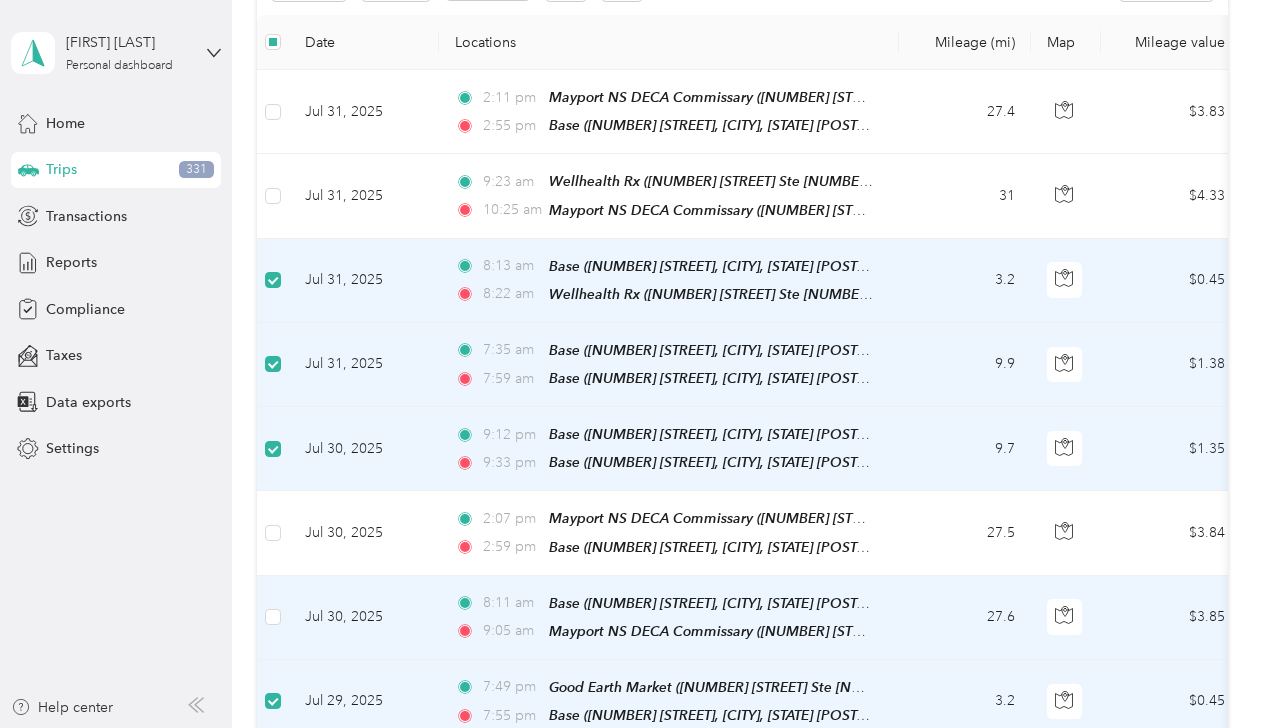 scroll, scrollTop: 263, scrollLeft: 0, axis: vertical 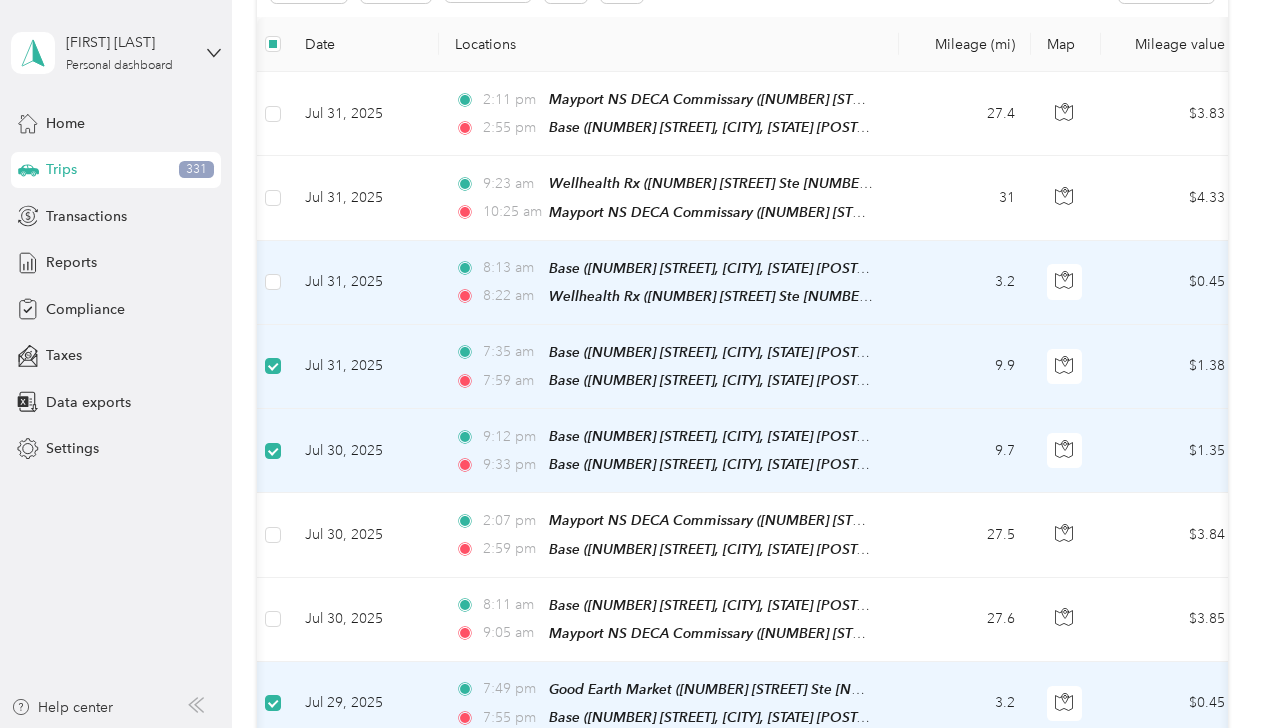 click on "27.5" at bounding box center (965, 535) 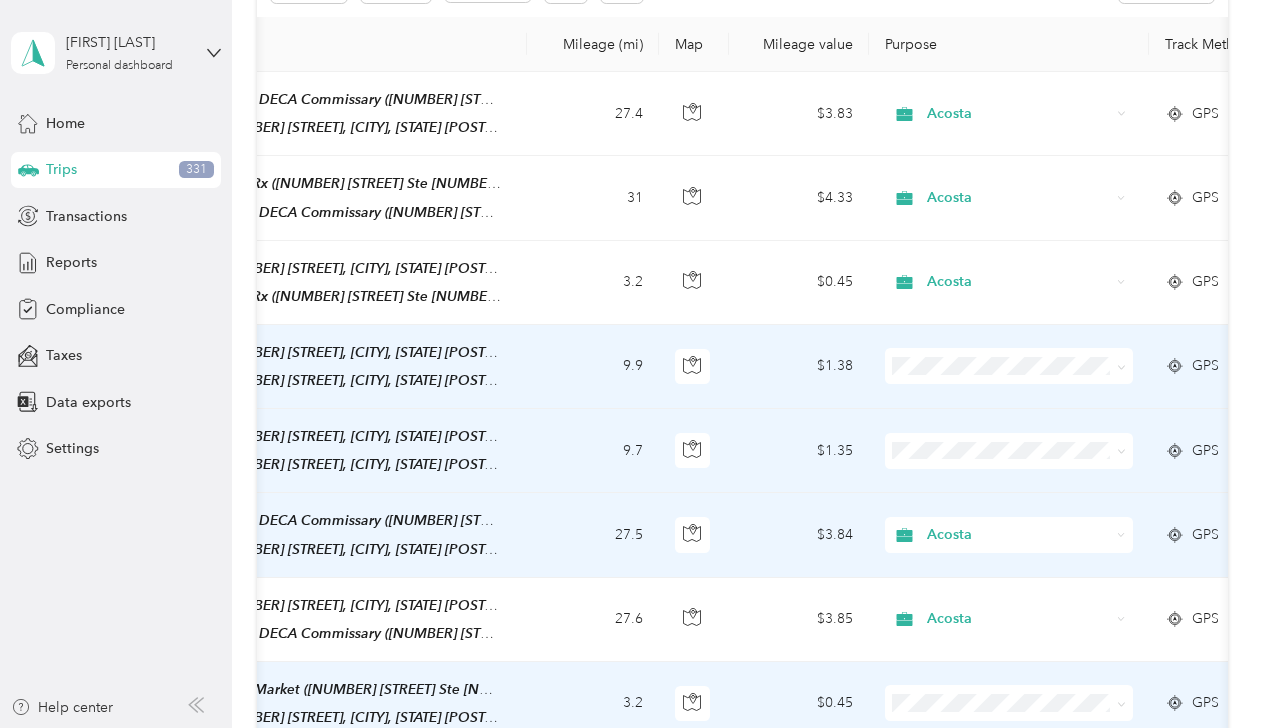 scroll, scrollTop: 0, scrollLeft: 372, axis: horizontal 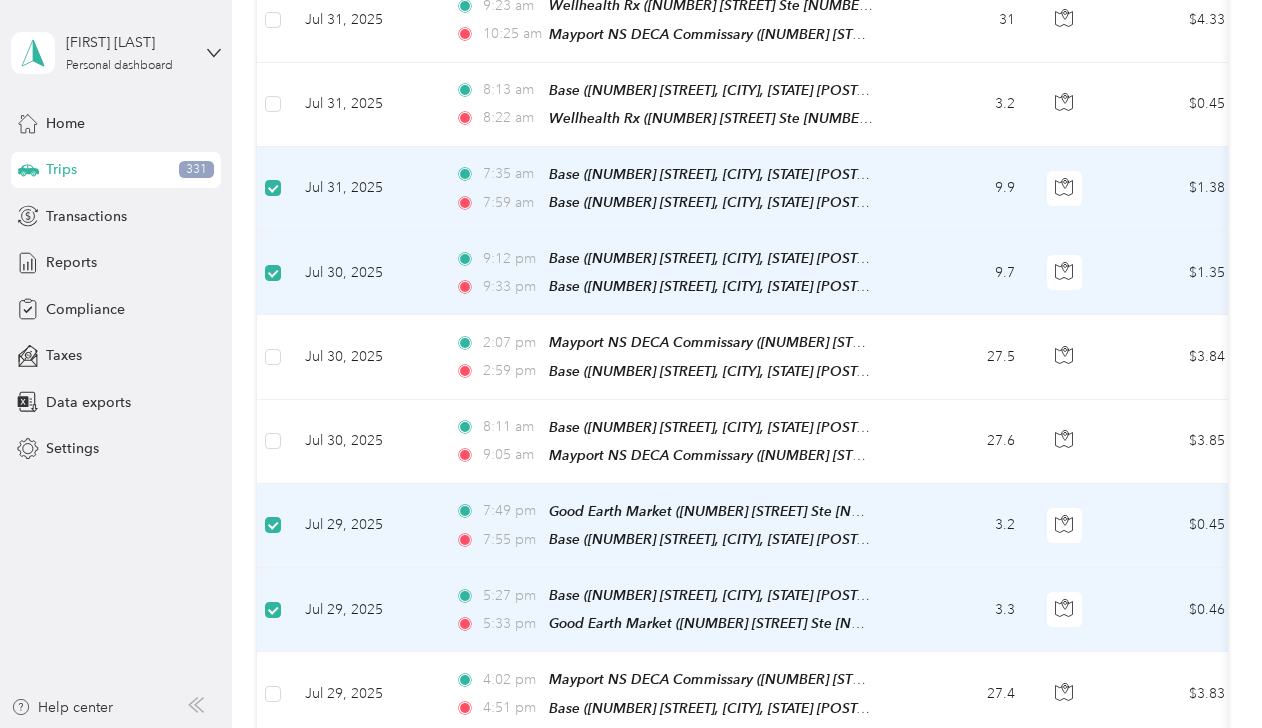 click on "7:49 pm Good Earth Market (10950 San Jose Blvd Ste 62, Jacksonville, FL) 7:55 pm Base (11808 Mandarin Forest Dr, Jacksonville, FL 32223, USA, Duval County, Florida)" at bounding box center [669, 526] 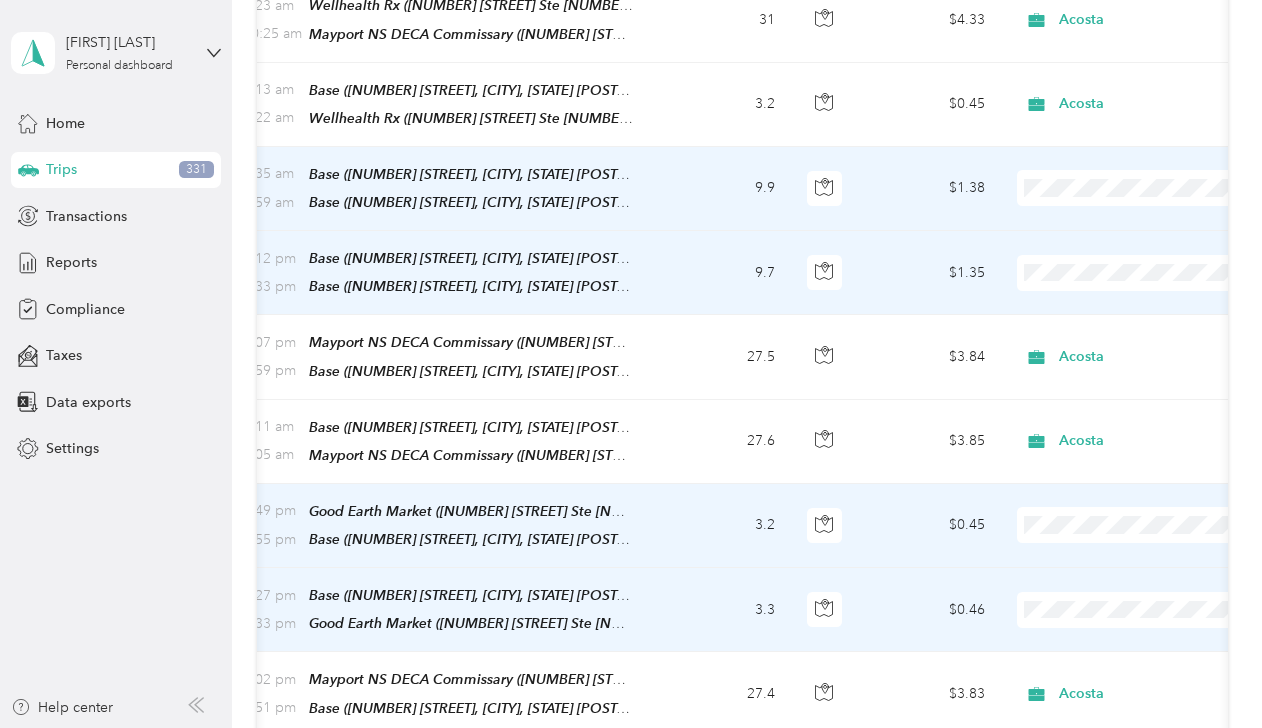 scroll, scrollTop: 0, scrollLeft: 238, axis: horizontal 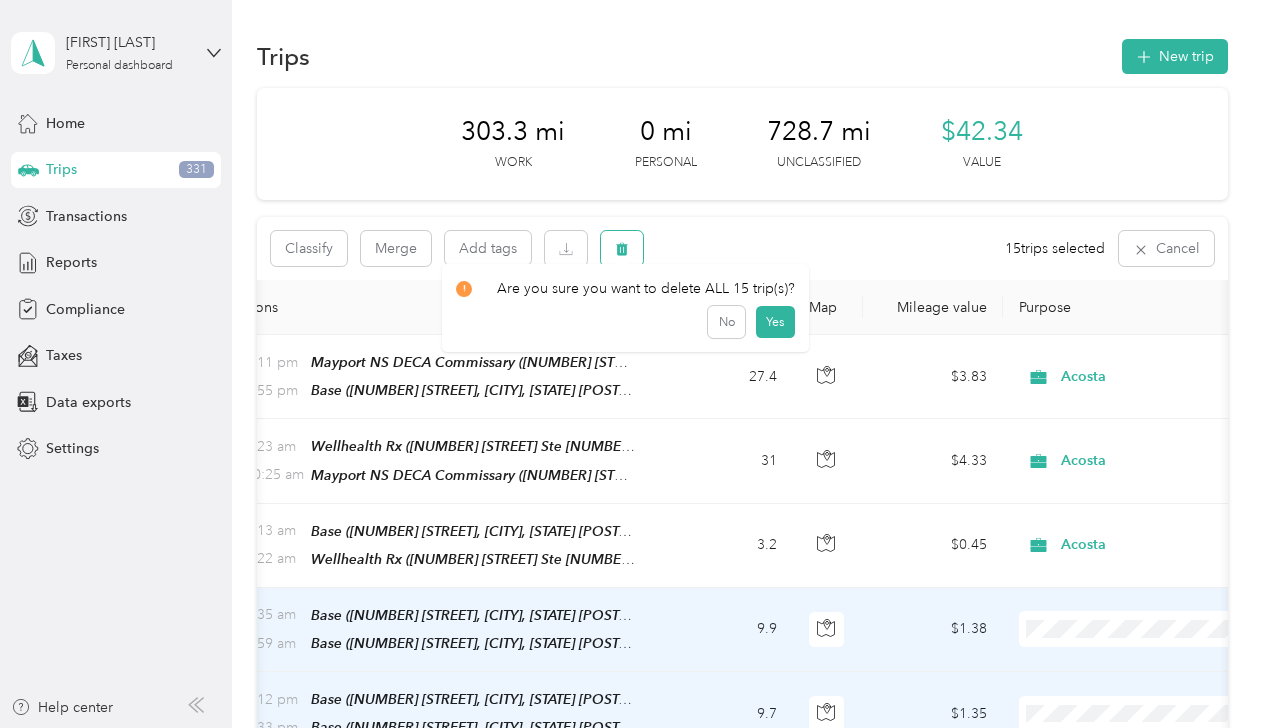 click at bounding box center (622, 248) 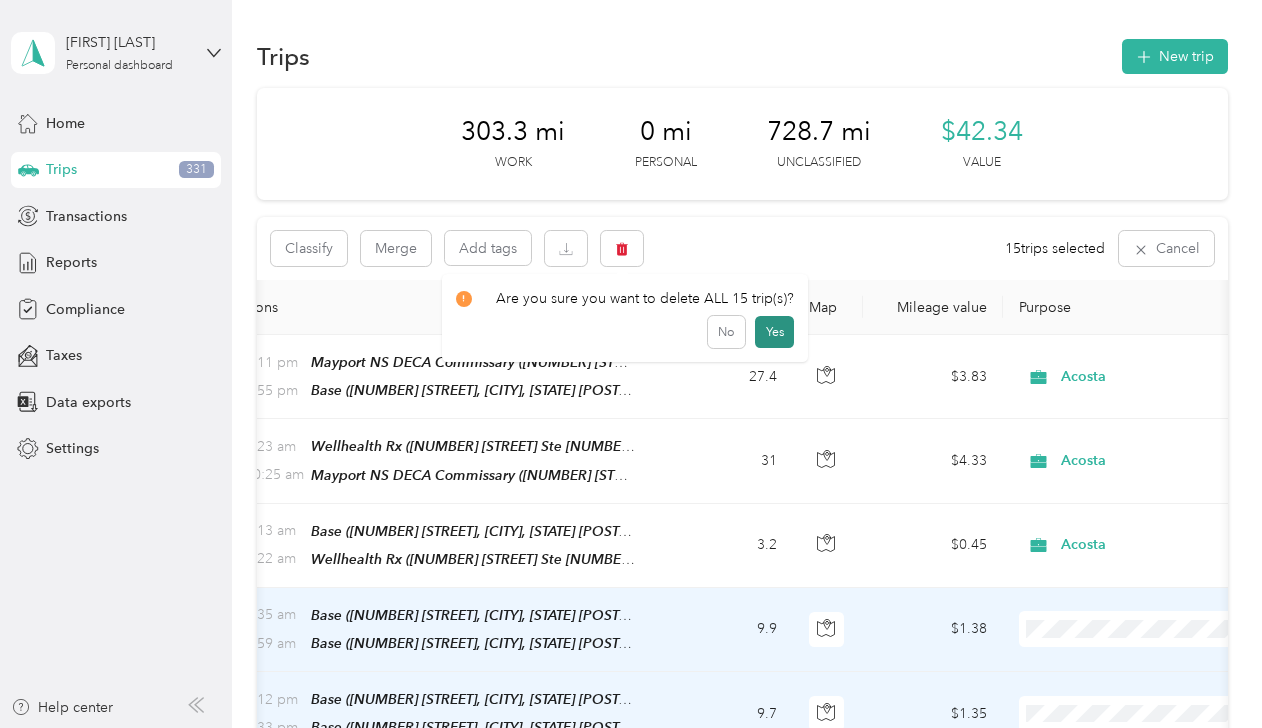 click on "Yes" at bounding box center (774, 332) 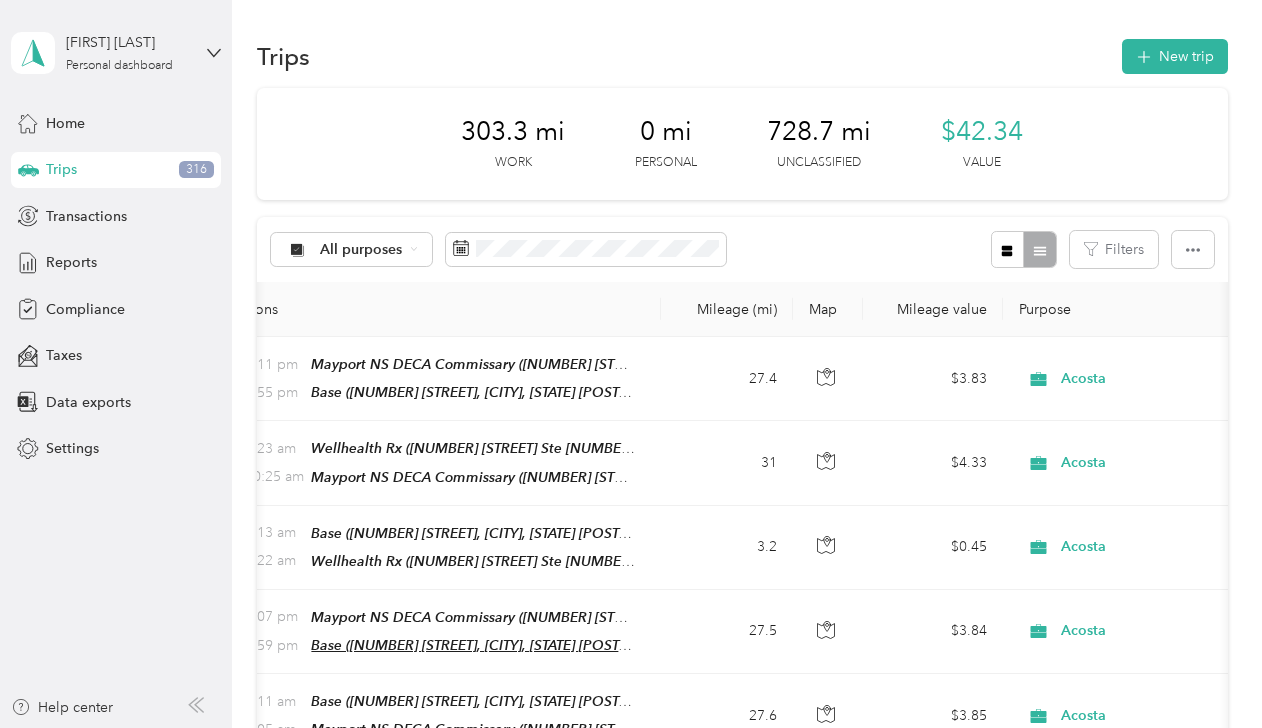 click on "Base (11808 Mandarin Forest Dr, Jacksonville, FL 32223, USA, Duval County, Florida)" at bounding box center [604, 645] 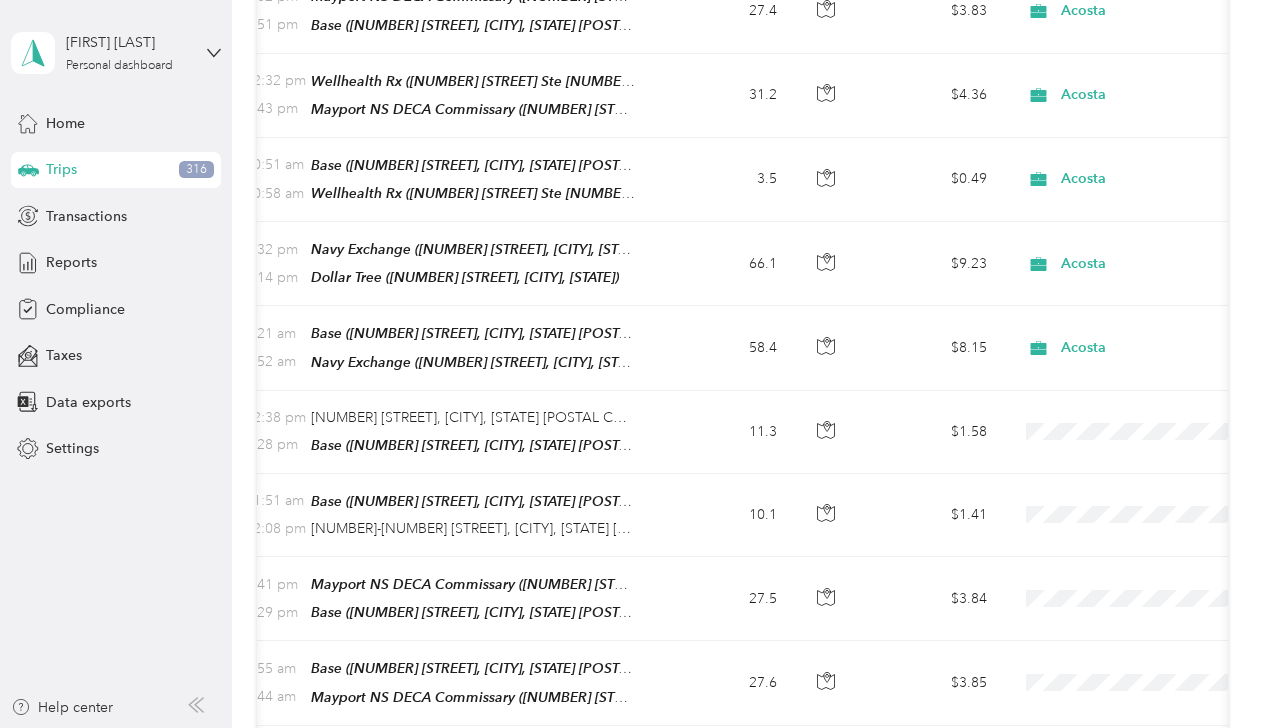 scroll, scrollTop: 804, scrollLeft: 0, axis: vertical 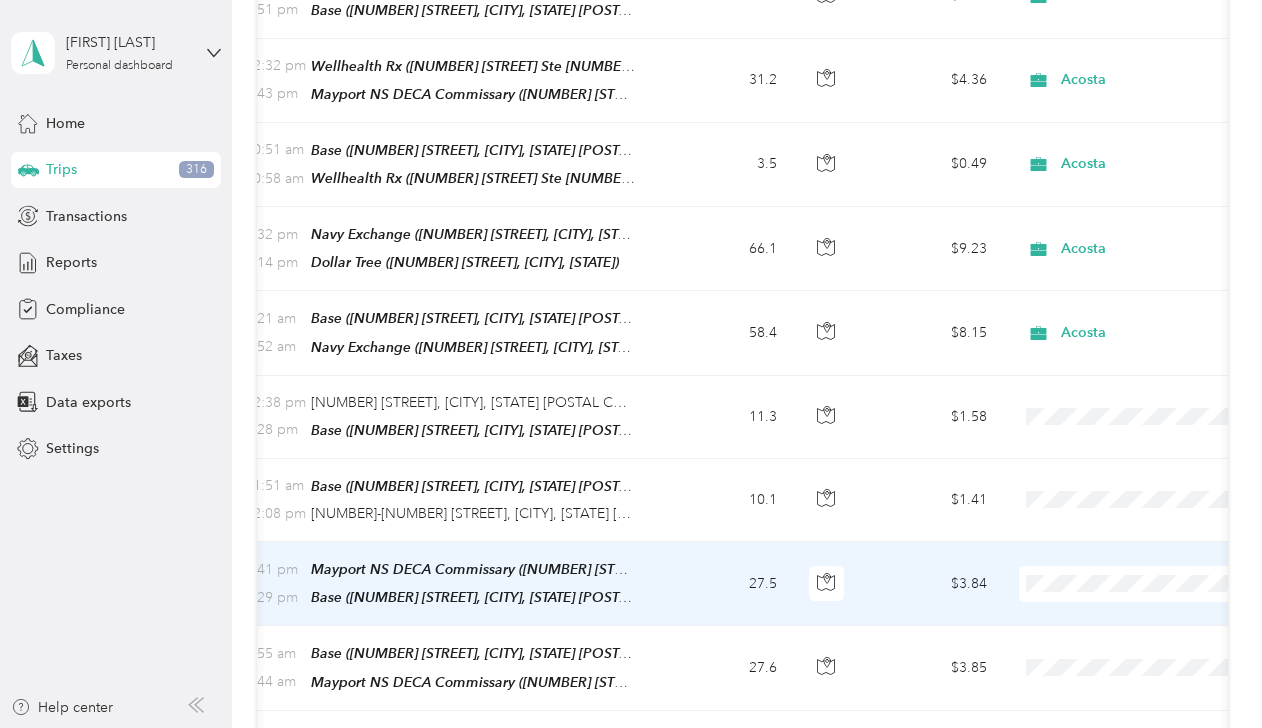 click on "Acosta" at bounding box center (1138, 592) 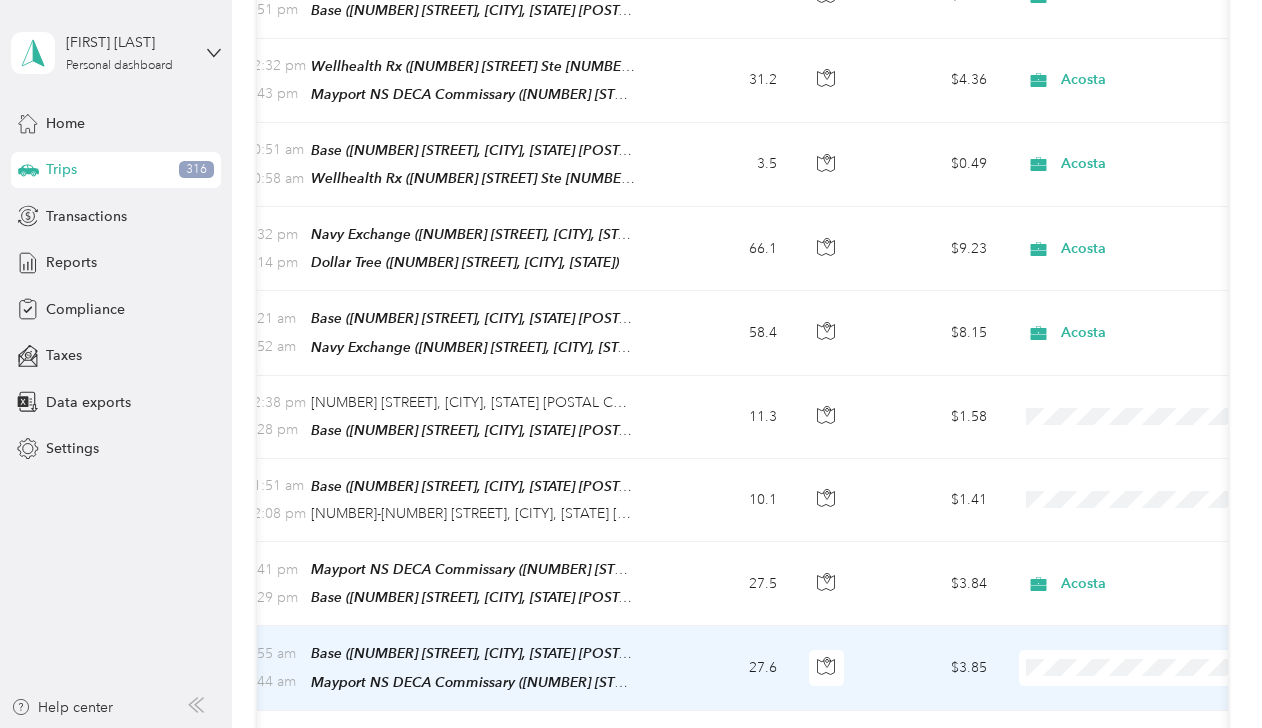 click on "Acosta" at bounding box center [1156, 674] 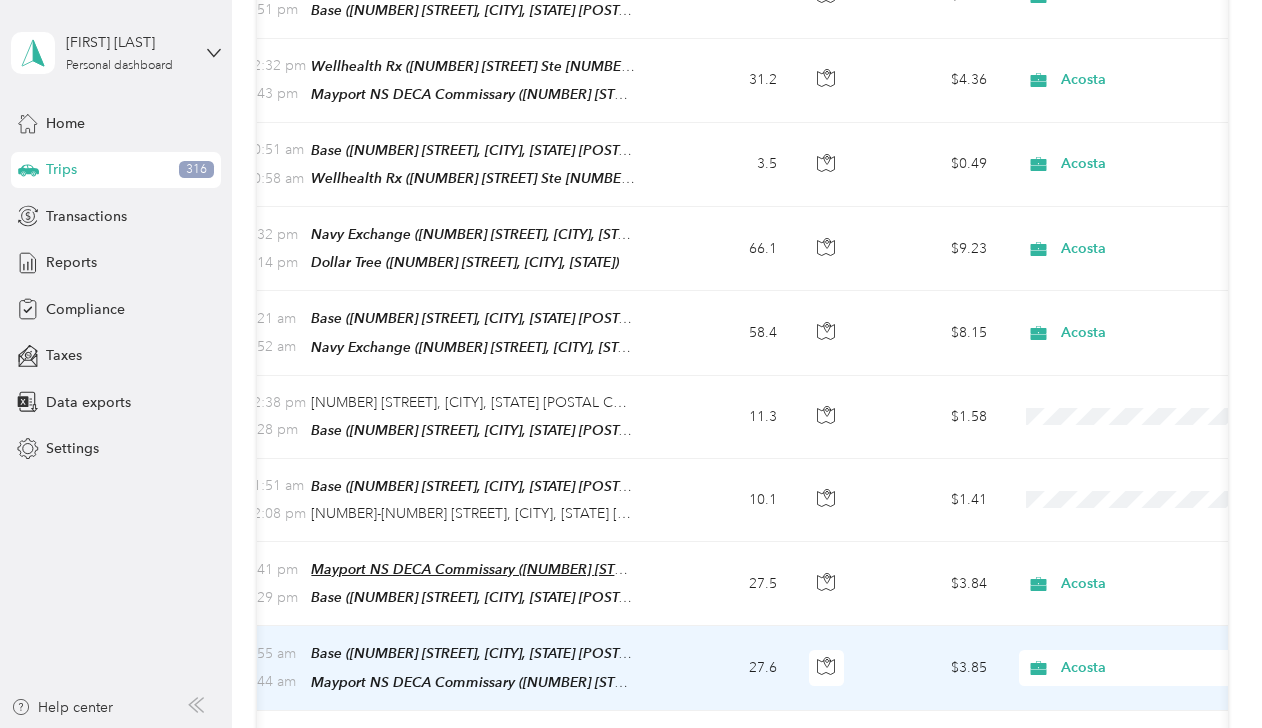 click on "Mayport NS DECA Commissary (2294 Mayport Rd Ste 51 Bldg 1900, Atlantic Beach, FL)" at bounding box center [580, 569] 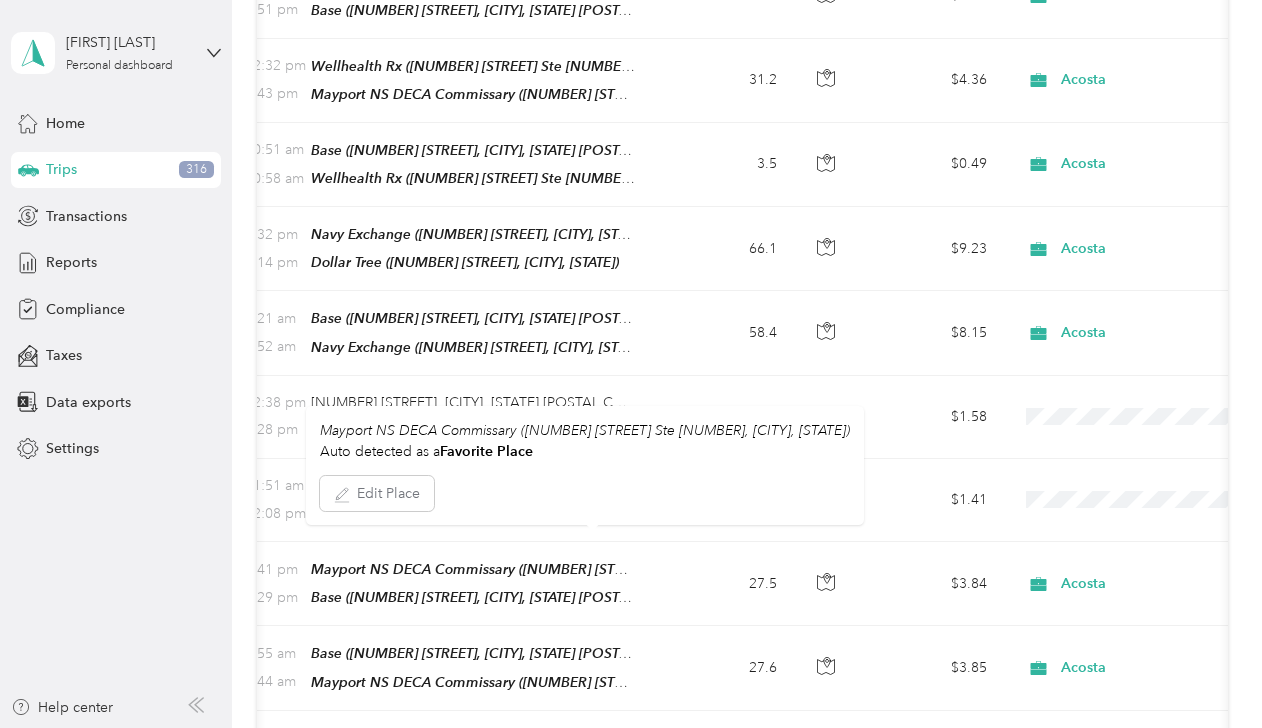 click on "27.6" at bounding box center (727, 668) 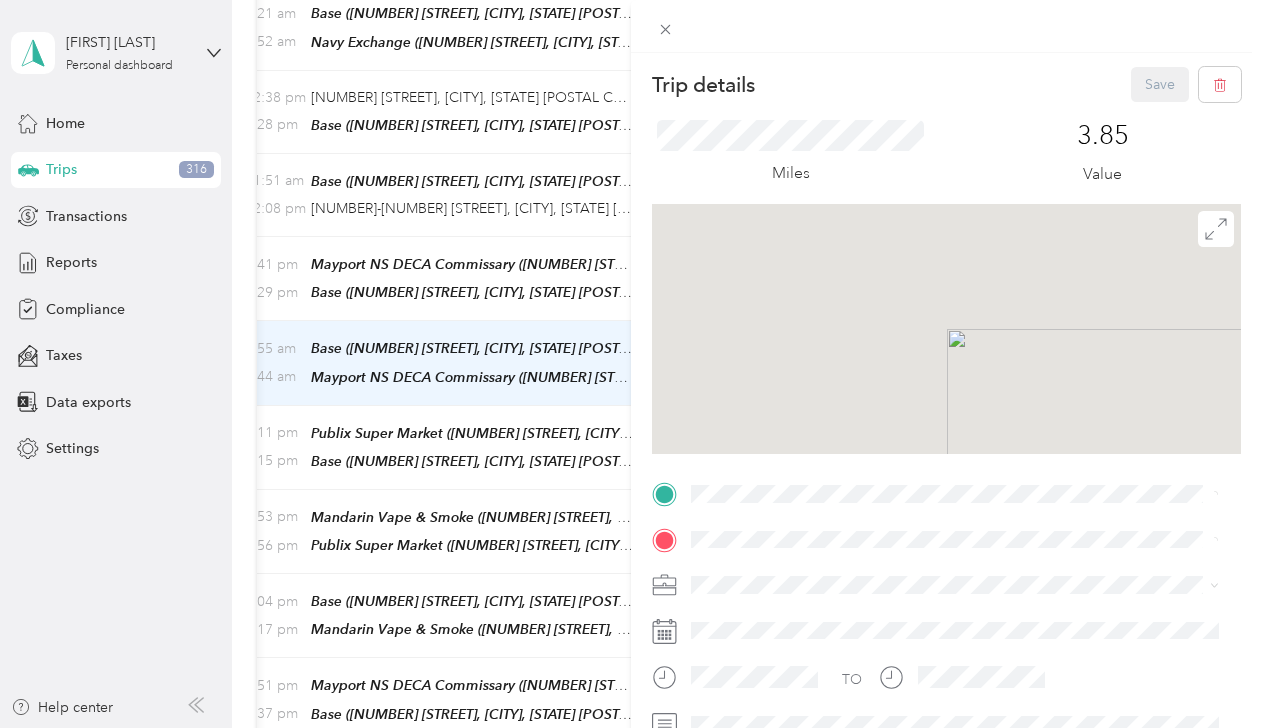 scroll, scrollTop: 1144, scrollLeft: 0, axis: vertical 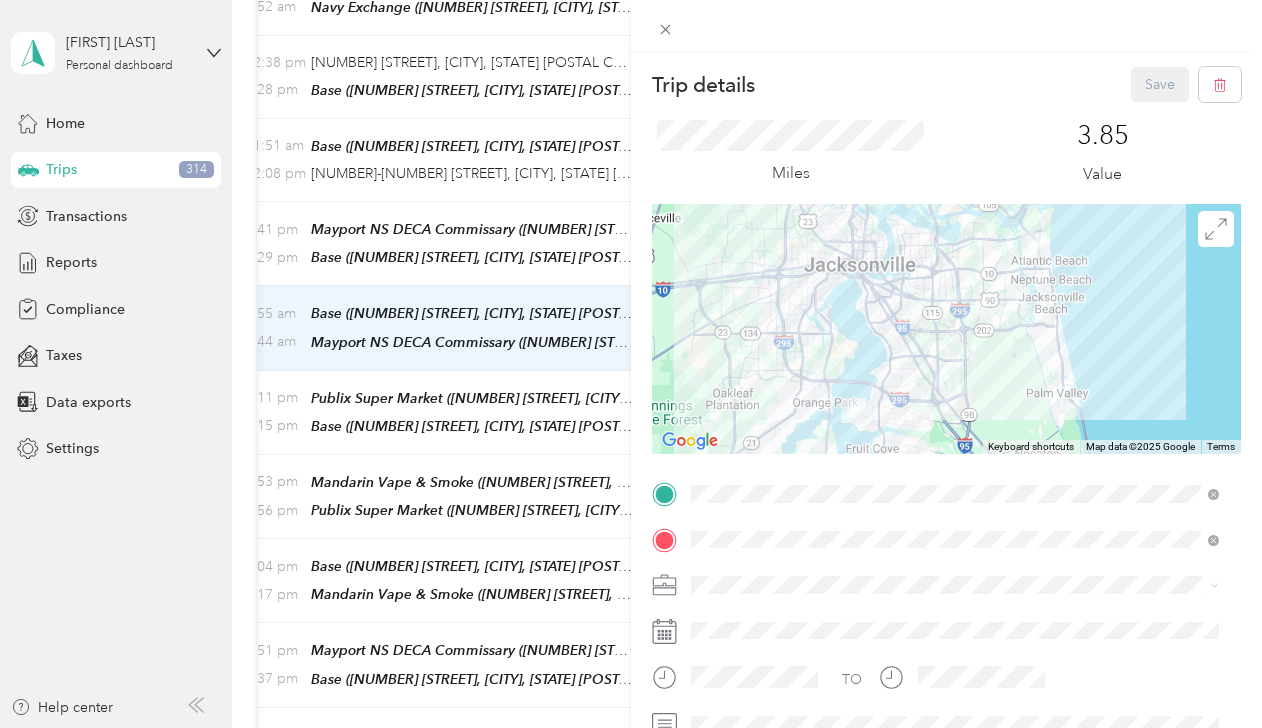 click on "Trip details Save This trip cannot be edited because it is either under review, approved, or paid. Contact your Team Manager to edit it. Miles 3.85 Value  To navigate the map with touch gestures double-tap and hold your finger on the map, then drag the map. ← Move left → Move right ↑ Move up ↓ Move down + Zoom in - Zoom out Home Jump left by 75% End Jump right by 75% Page Up Jump up by 75% Page Down Jump down by 75% Keyboard shortcuts Map Data Map data ©2025 Google Map data ©2025 Google 10 km  Click to toggle between metric and imperial units Terms Report a map error TO Add photo" at bounding box center (631, 364) 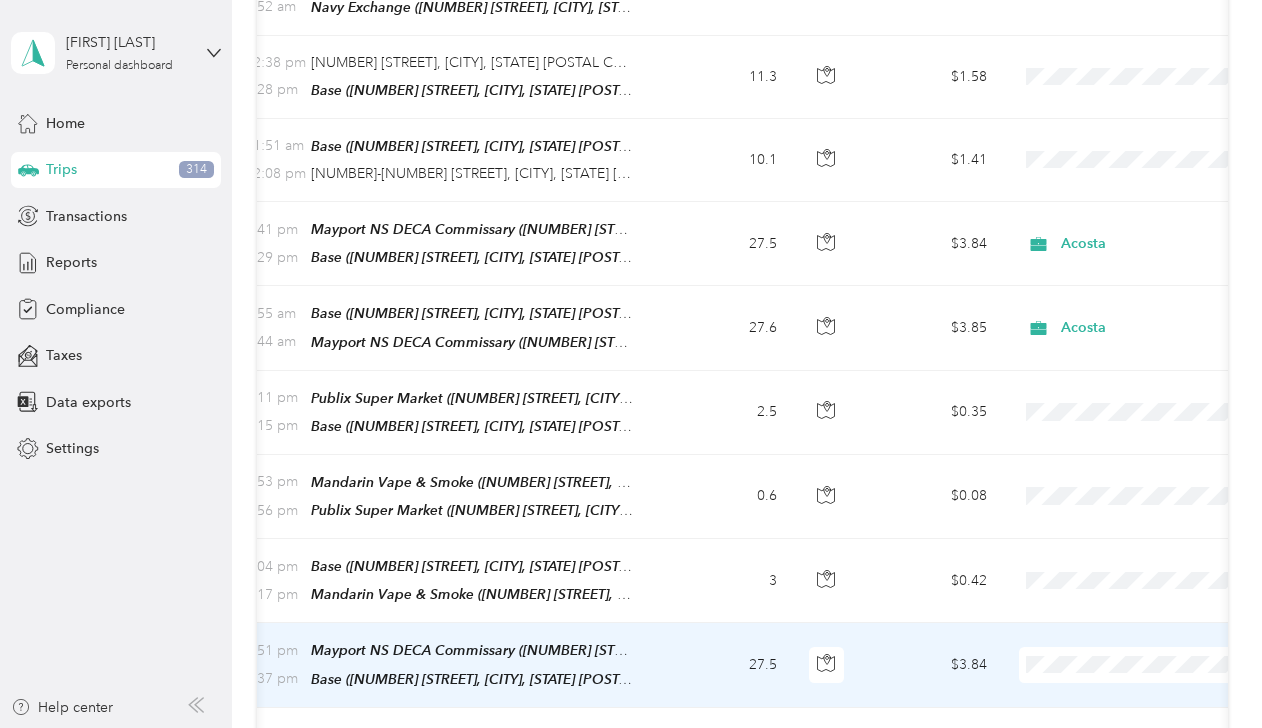 click on "Acosta Personal" at bounding box center [1138, 680] 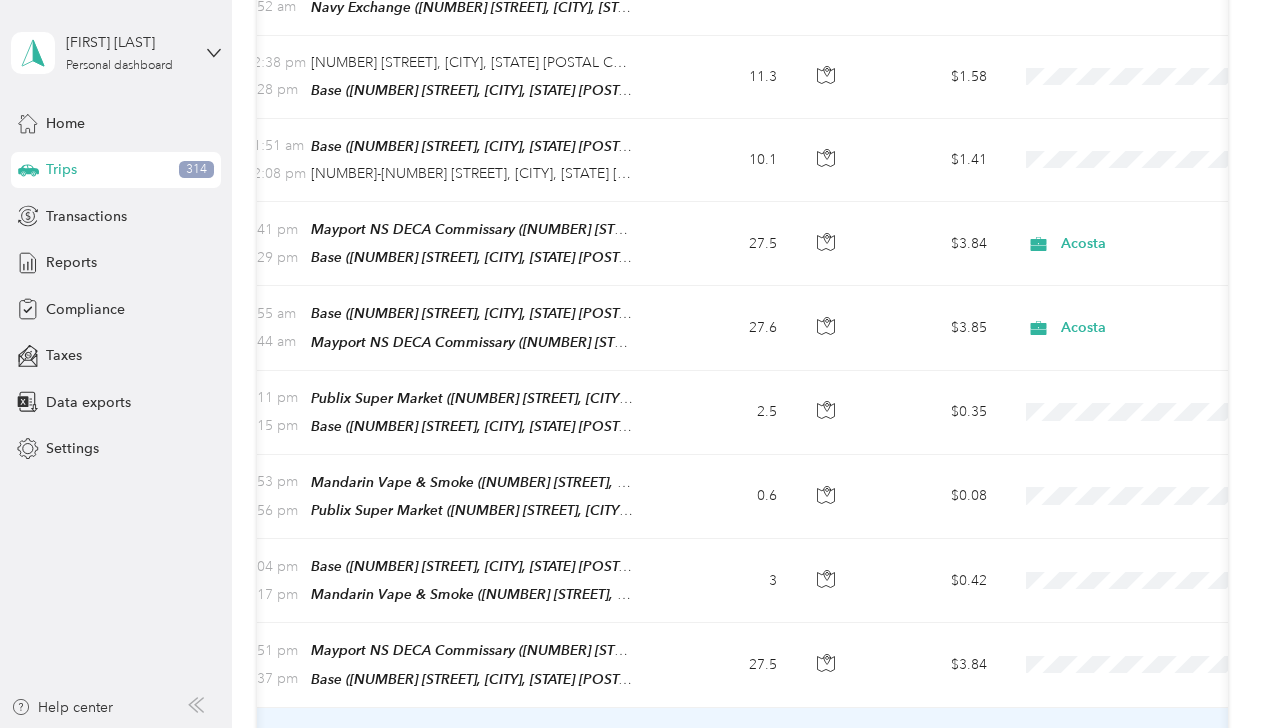 click on "Acosta" at bounding box center (1138, 634) 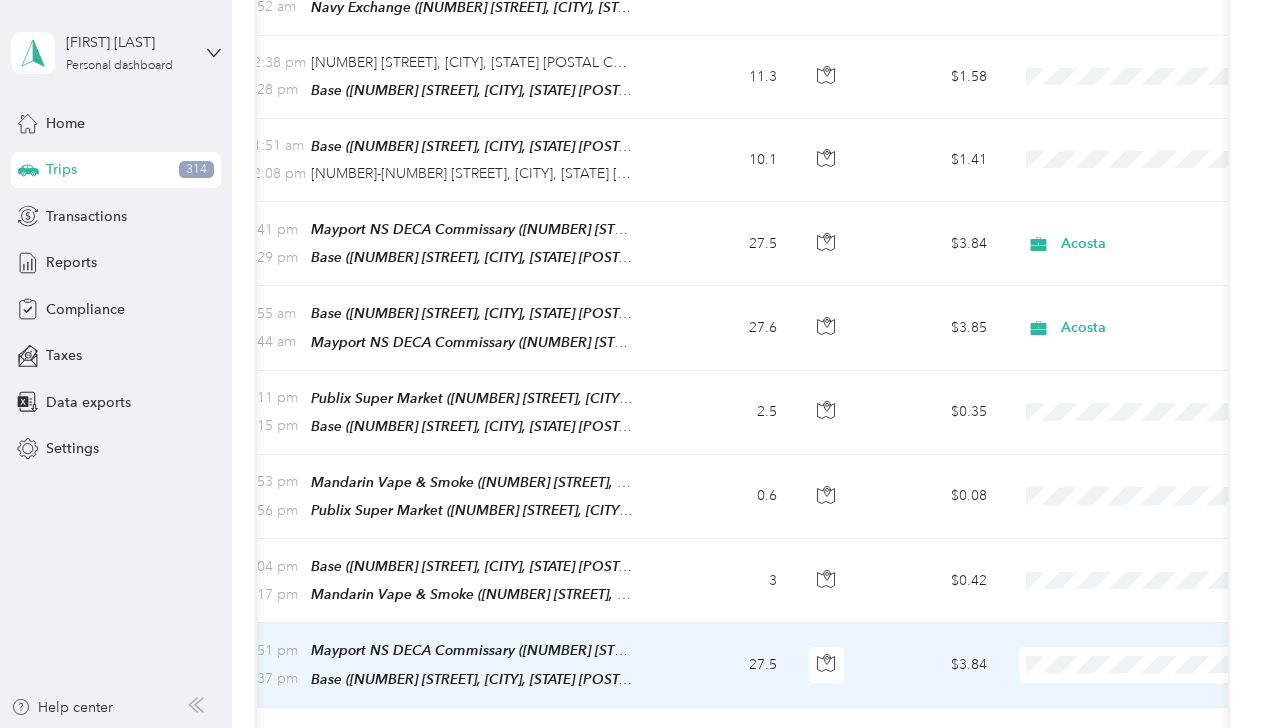 click on "Acosta" at bounding box center (1138, 661) 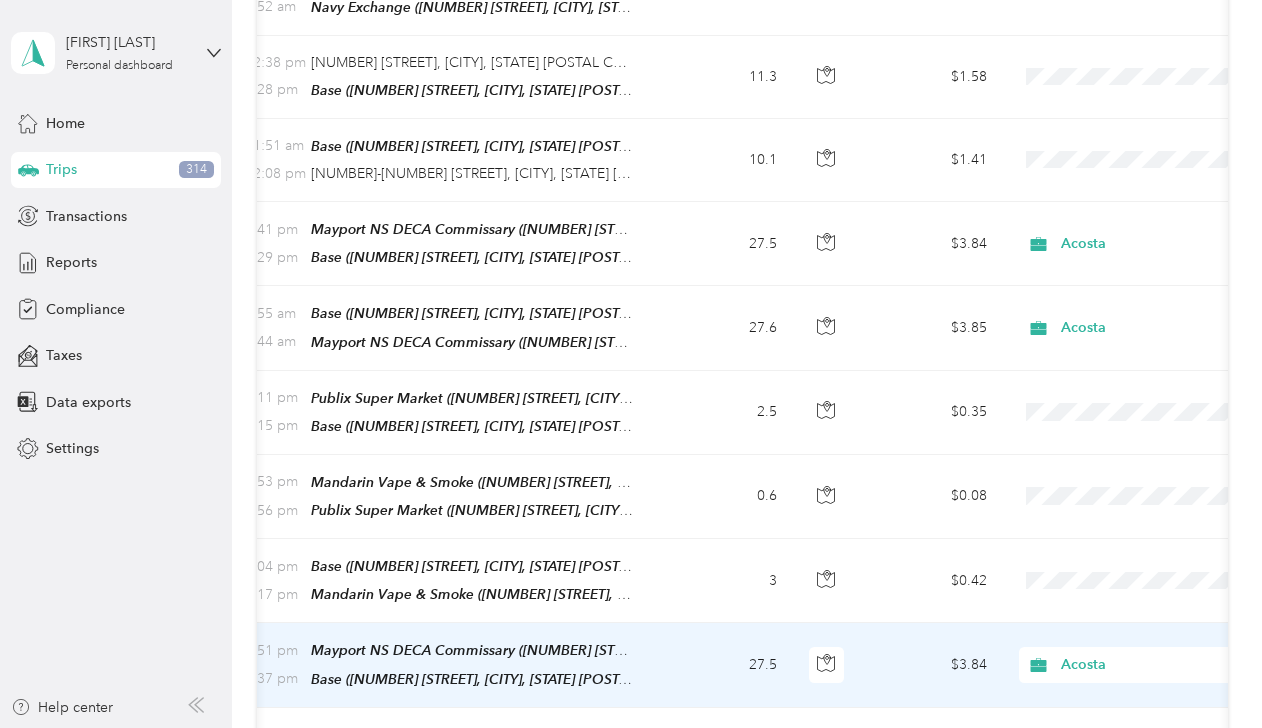 click on "0.6" at bounding box center [727, 497] 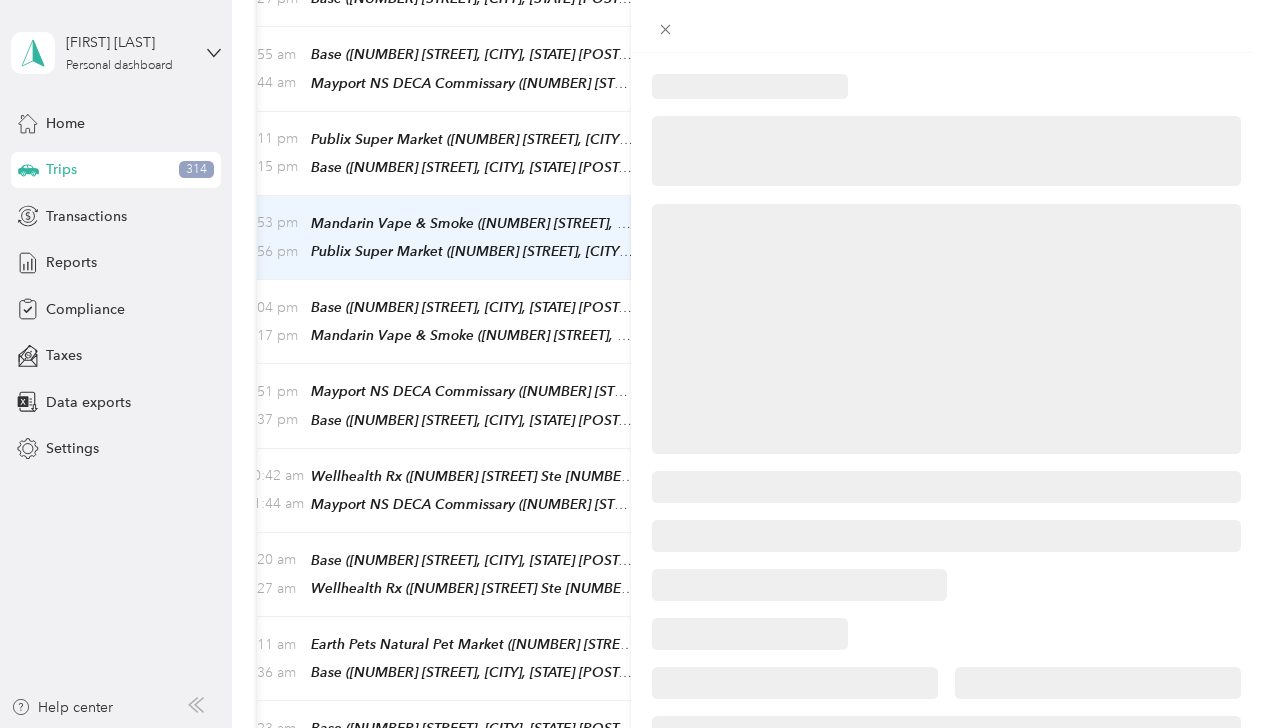 scroll, scrollTop: 1404, scrollLeft: 0, axis: vertical 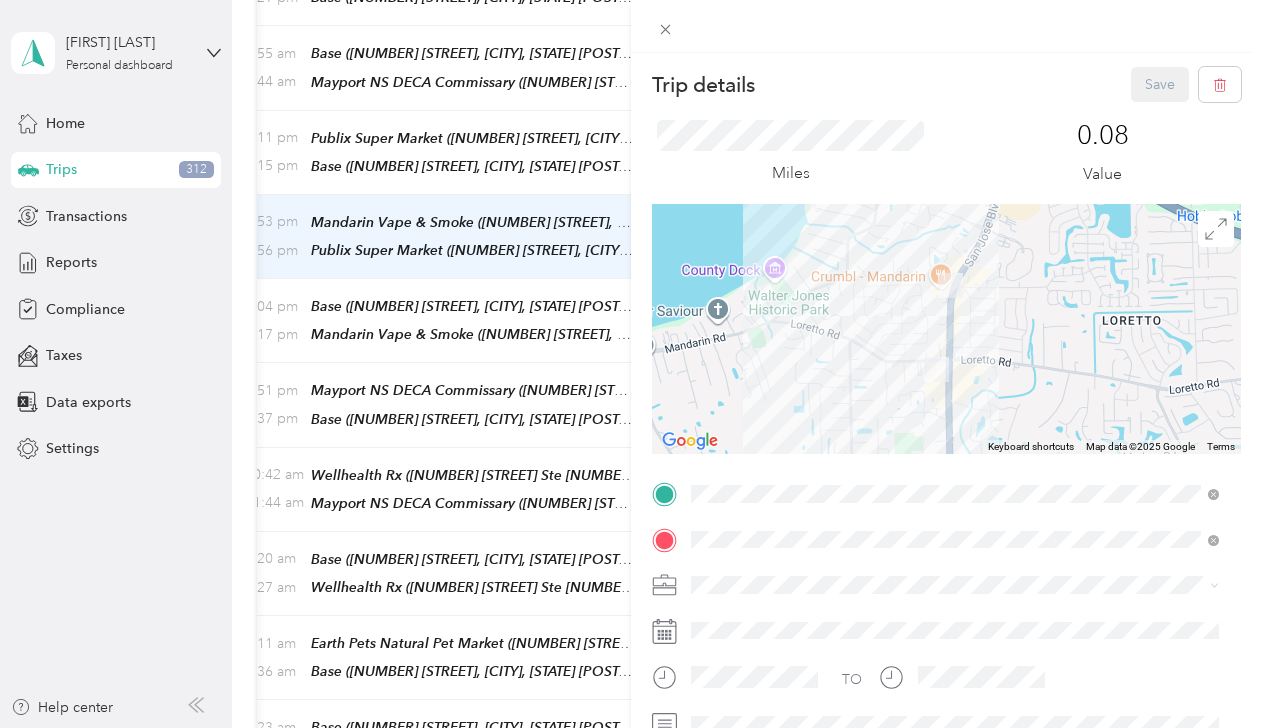 click on "Trip details Save This trip cannot be edited because it is either under review, approved, or paid. Contact your Team Manager to edit it. Miles 0.08 Value  To navigate the map with touch gestures double-tap and hold your finger on the map, then drag the map. ← Move left → Move right ↑ Move up ↓ Move down + Zoom in - Zoom out Home Jump left by 75% End Jump right by 75% Page Up Jump up by 75% Page Down Jump down by 75% Keyboard shortcuts Map Data Map data ©2025 Google Map data ©2025 Google 500 m  Click to toggle between metric and imperial units Terms Report a map error TO Add photo" at bounding box center (631, 364) 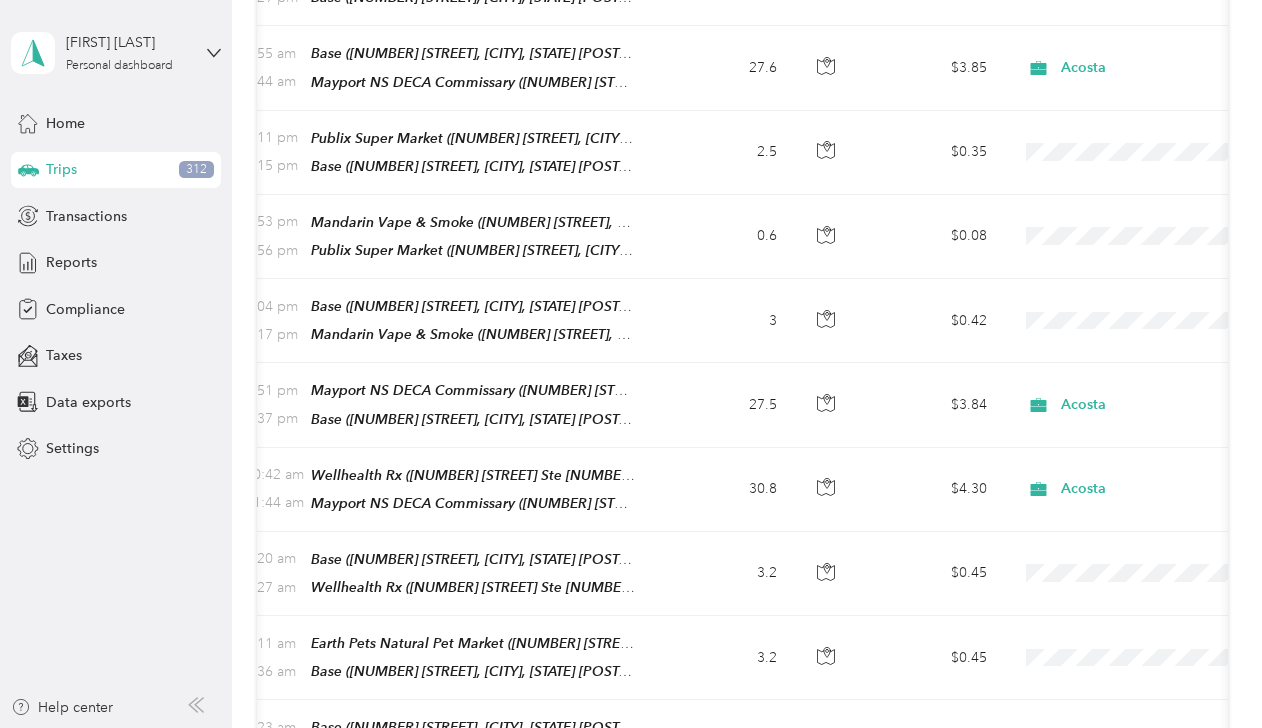 click on "30.8" at bounding box center [727, 490] 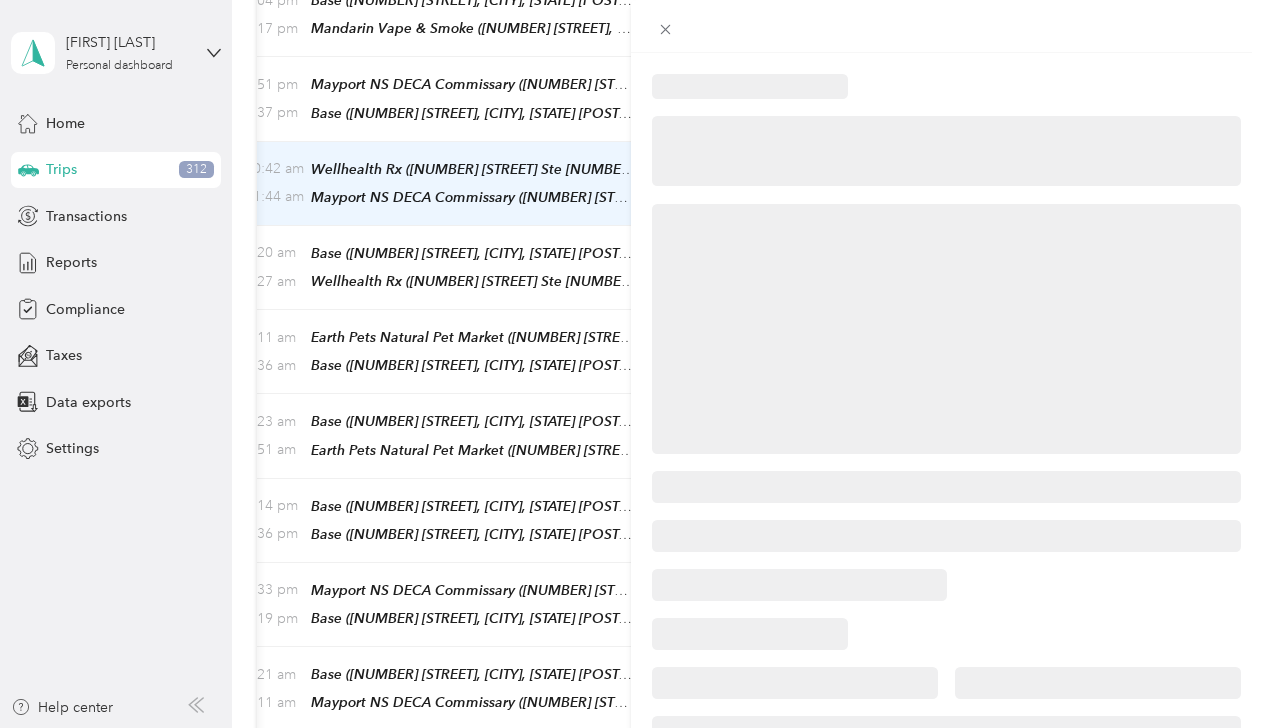scroll, scrollTop: 1712, scrollLeft: 0, axis: vertical 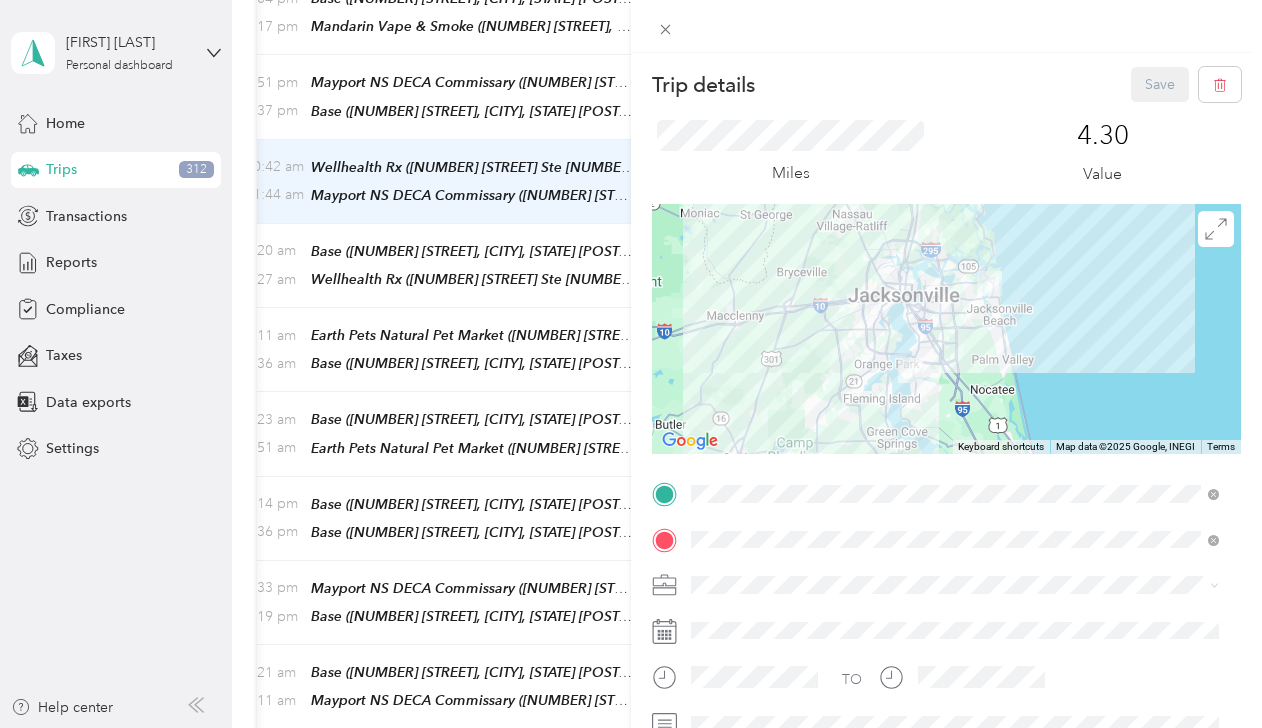 click on "Trip details Save This trip cannot be edited because it is either under review, approved, or paid. Contact your Team Manager to edit it. Miles 4.30 Value  To navigate the map with touch gestures double-tap and hold your finger on the map, then drag the map. ← Move left → Move right ↑ Move up ↓ Move down + Zoom in - Zoom out Home Jump left by 75% End Jump right by 75% Page Up Jump up by 75% Page Down Jump down by 75% Keyboard shortcuts Map Data Map data ©2025 Google, INEGI Map data ©2025 Google, INEGI 20 km  Click to toggle between metric and imperial units Terms Report a map error TO Add photo" at bounding box center (631, 364) 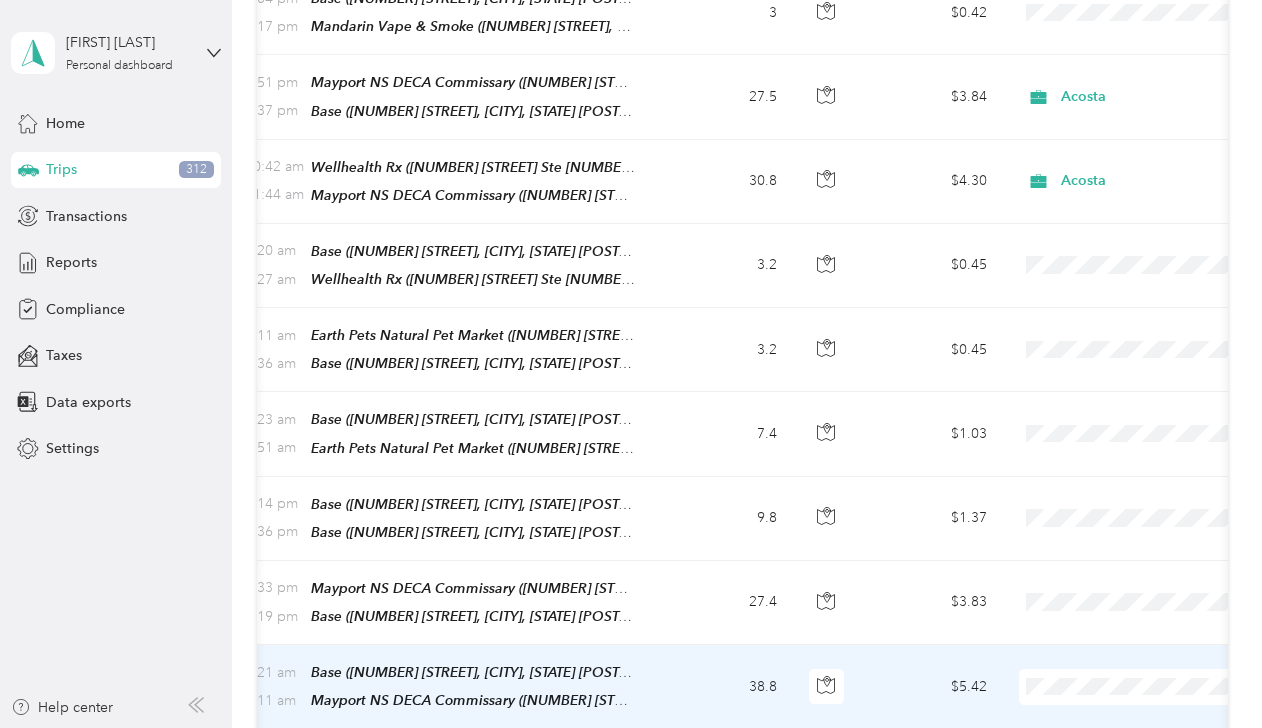 click on "Acosta Personal" at bounding box center (1138, 677) 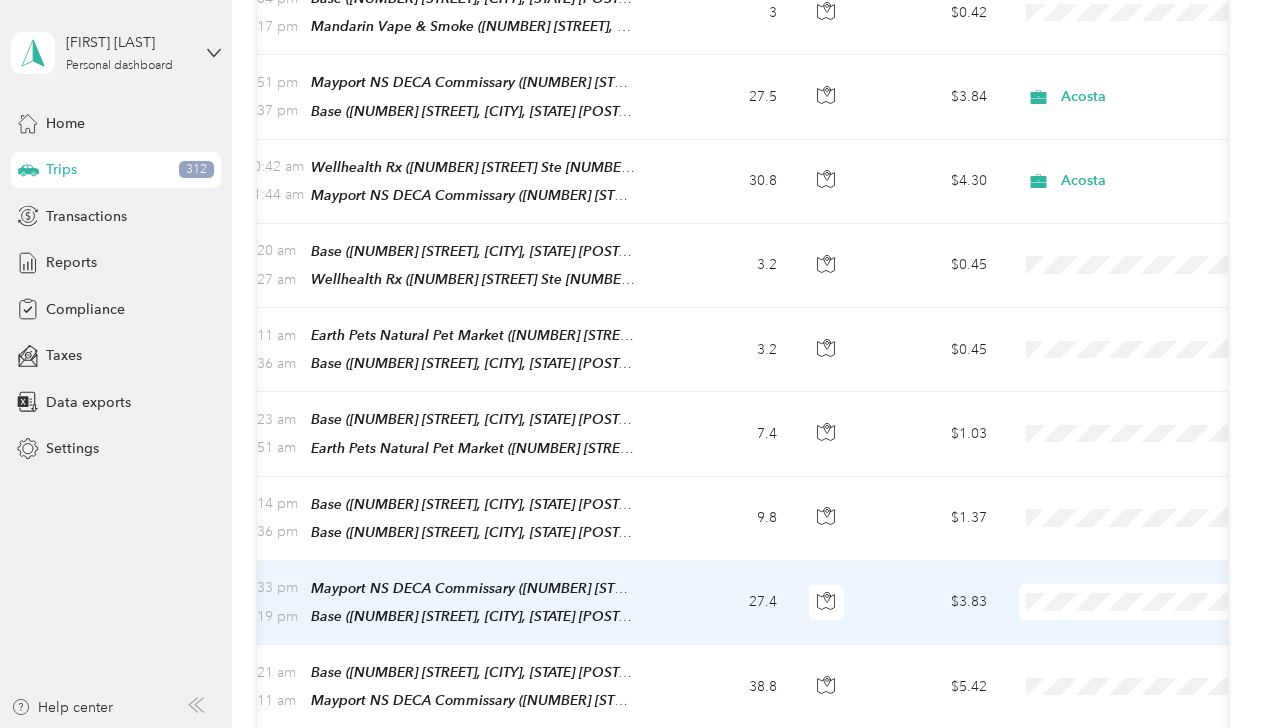 click at bounding box center (1143, 602) 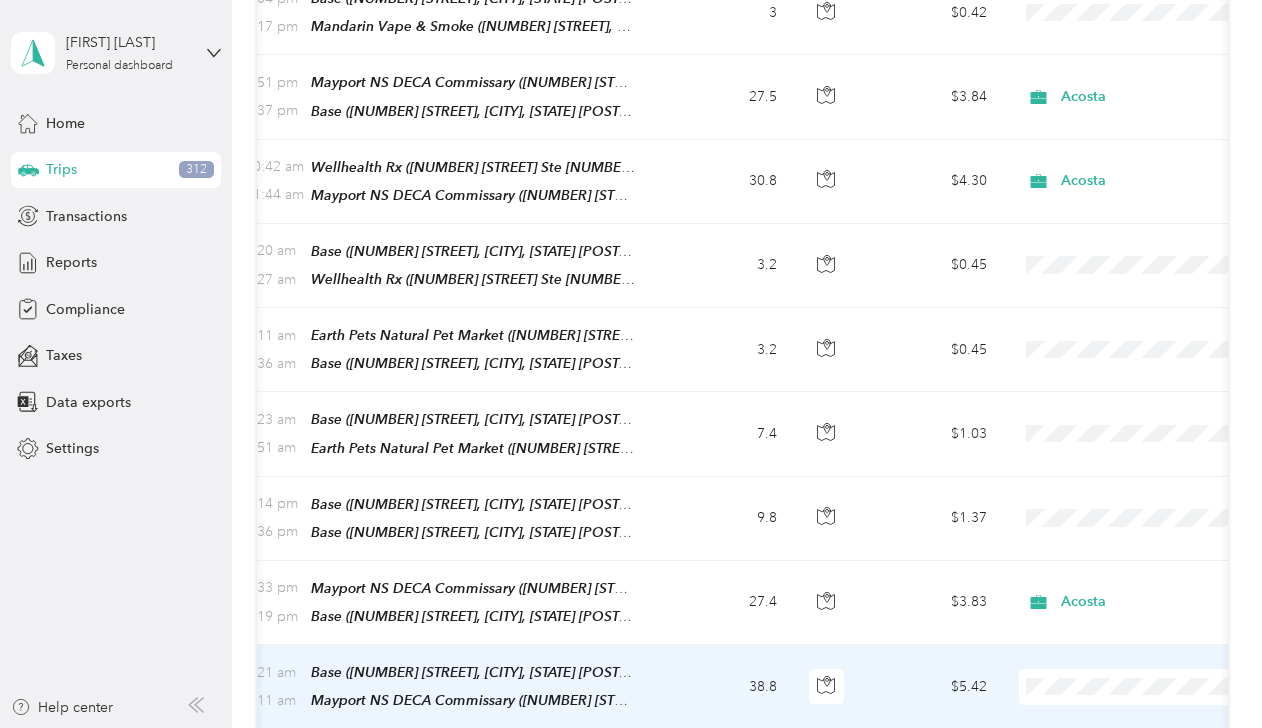 click on "Acosta" at bounding box center [1138, 668] 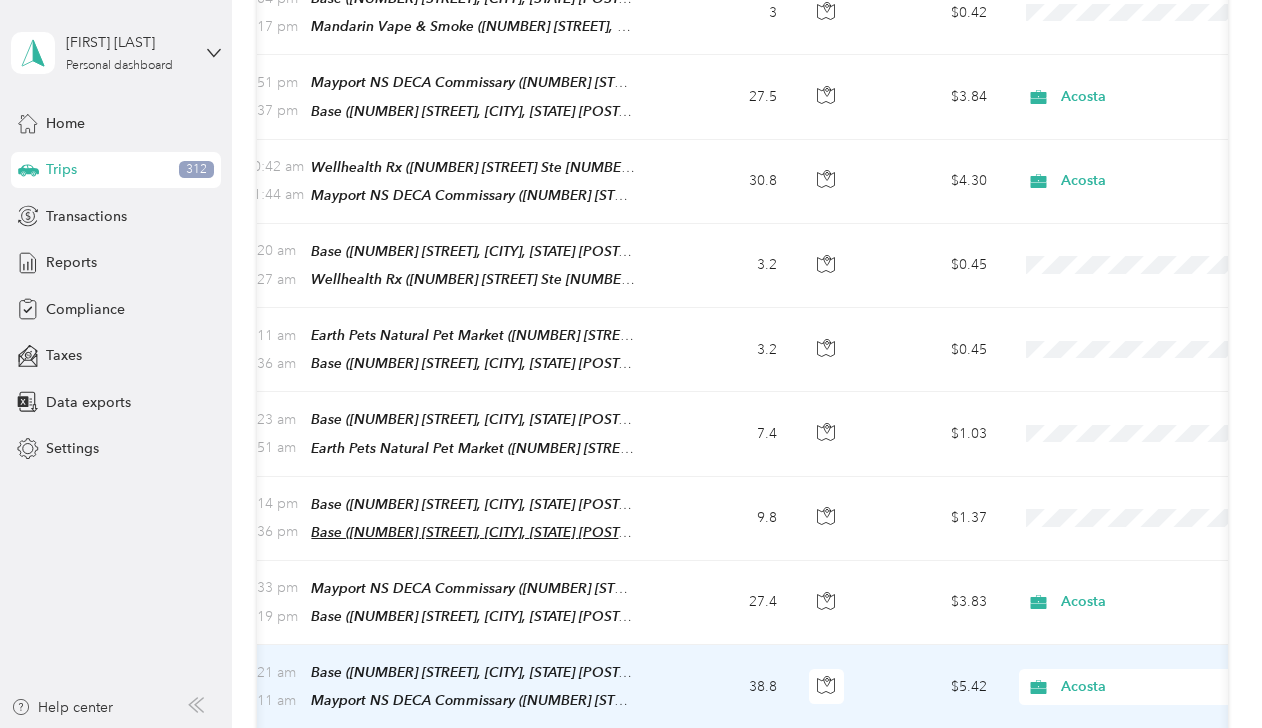 click on "Base (11808 Mandarin Forest Dr, Jacksonville, FL 32223, USA, Duval County, Florida)" at bounding box center [604, 532] 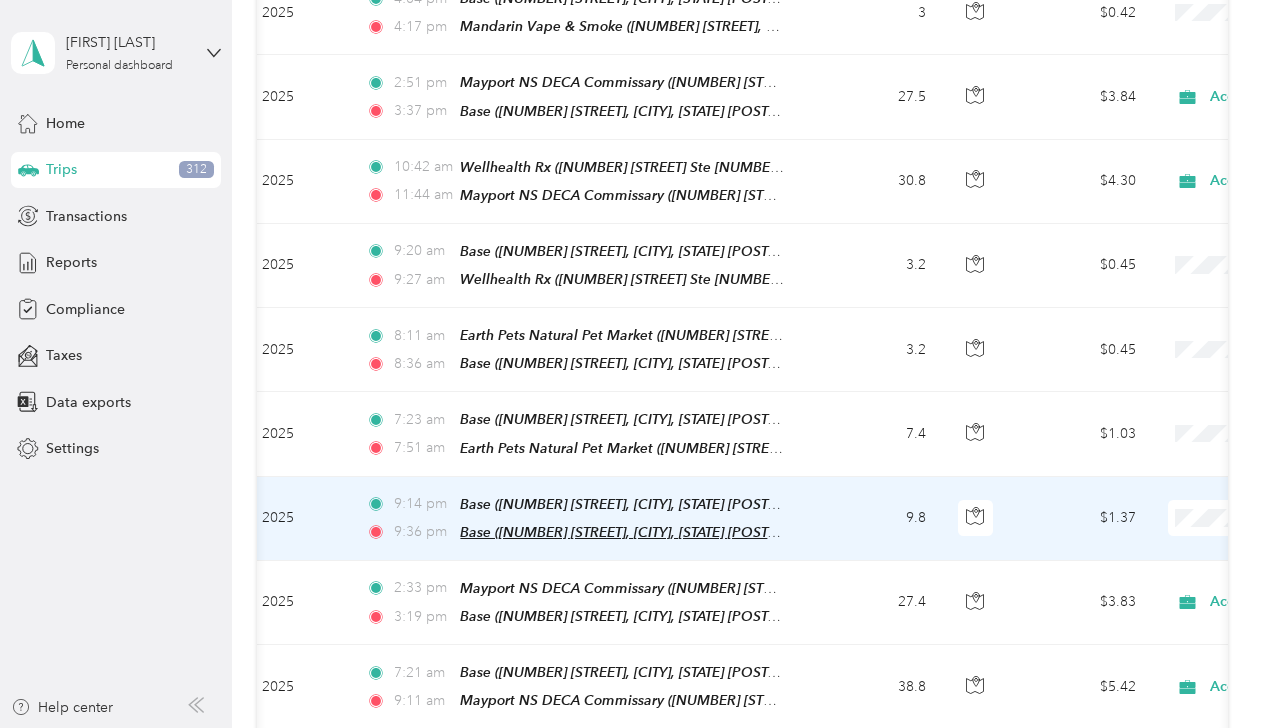 scroll, scrollTop: 0, scrollLeft: 0, axis: both 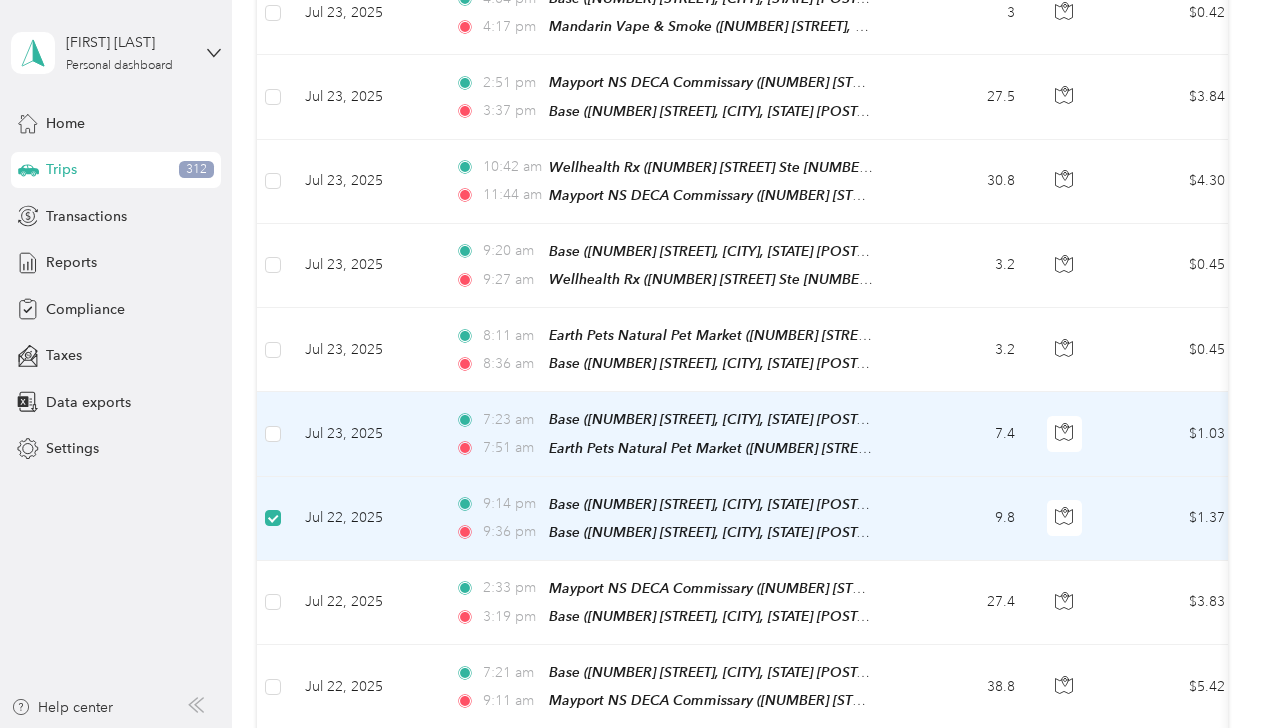 click at bounding box center [273, 434] 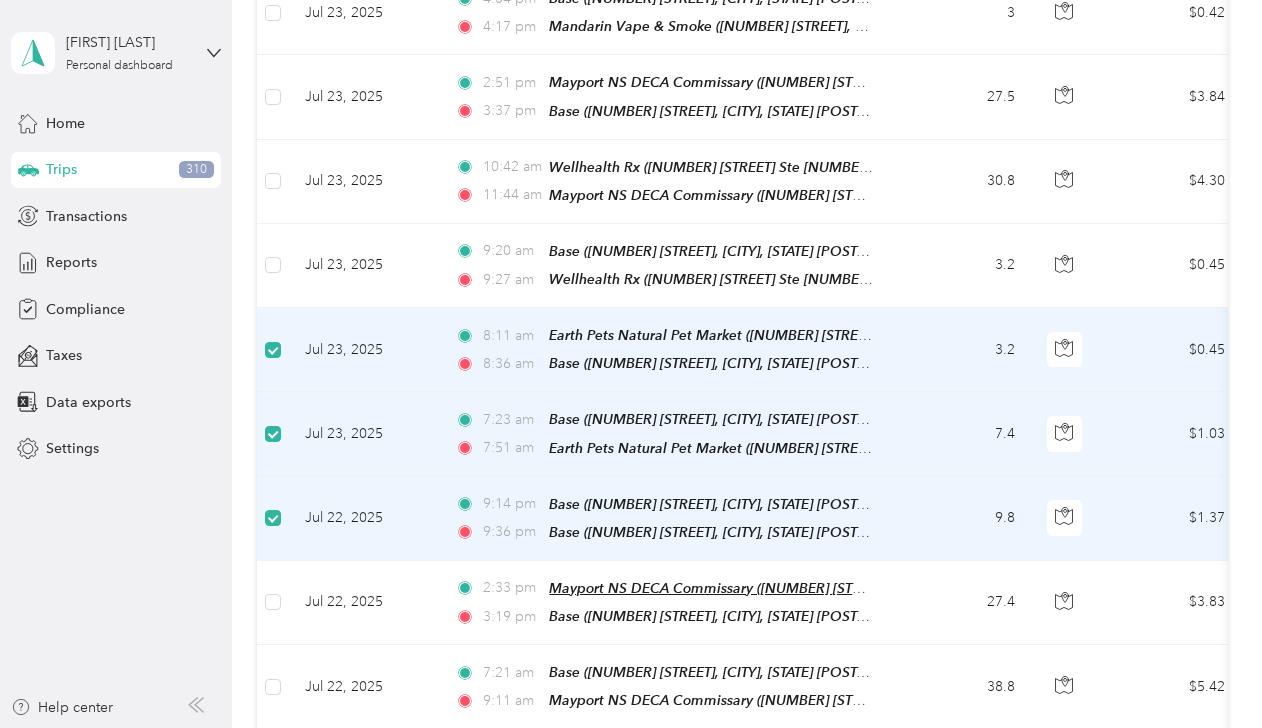 click on "Mayport NS DECA Commissary (2294 Mayport Rd Ste 51 Bldg 1900, Atlantic Beach, FL)" at bounding box center (818, 588) 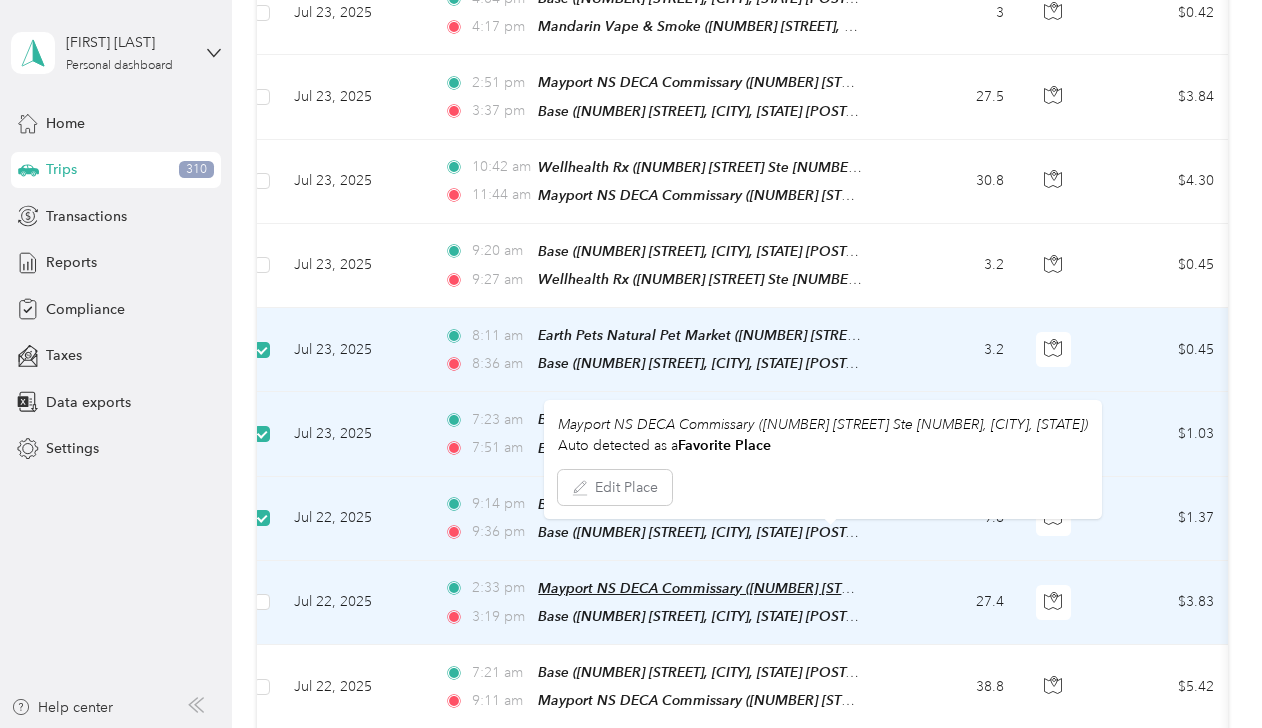 scroll, scrollTop: 0, scrollLeft: 0, axis: both 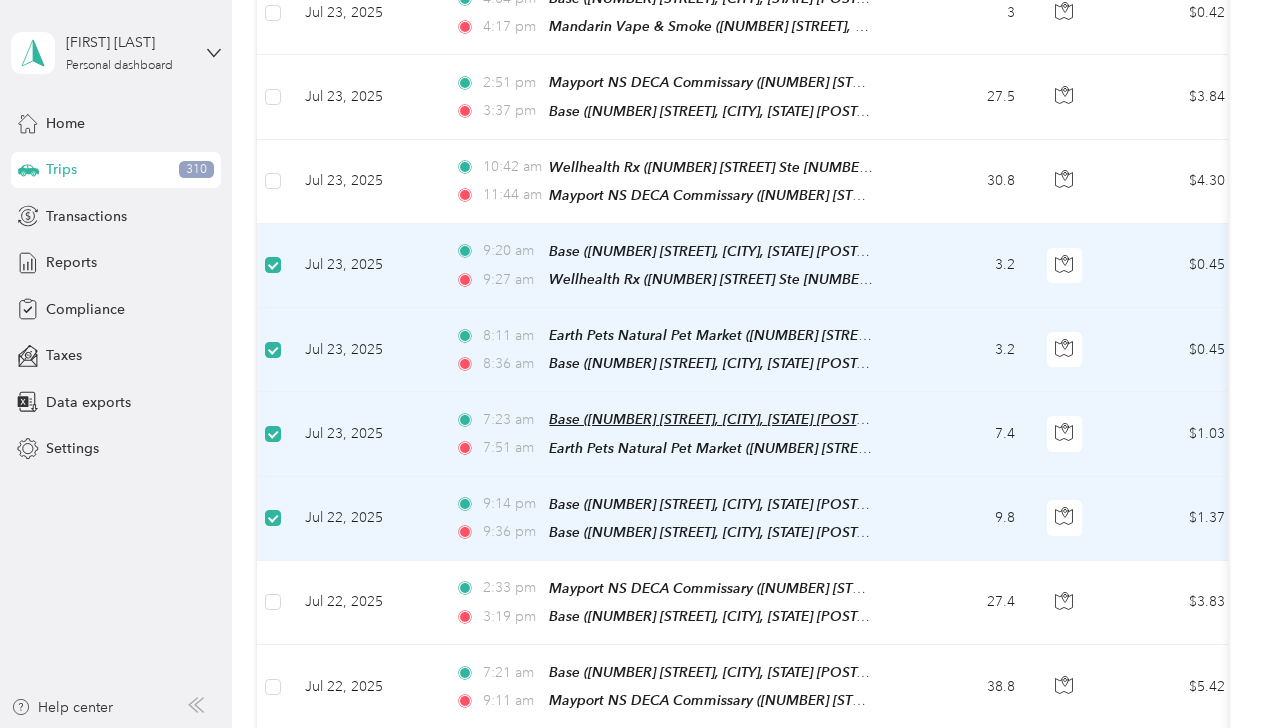 click on "Base (11808 Mandarin Forest Dr, Jacksonville, FL 32223, USA, Duval County, Florida)" at bounding box center (842, 419) 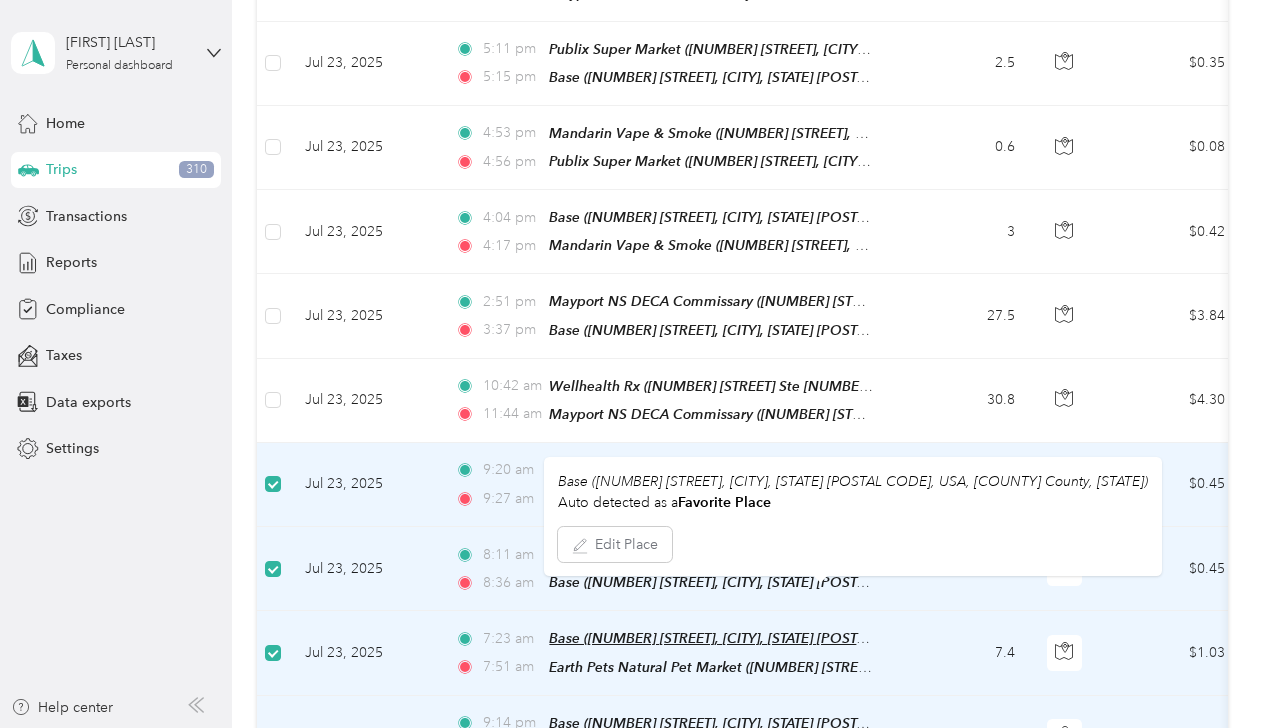 scroll, scrollTop: 1488, scrollLeft: 0, axis: vertical 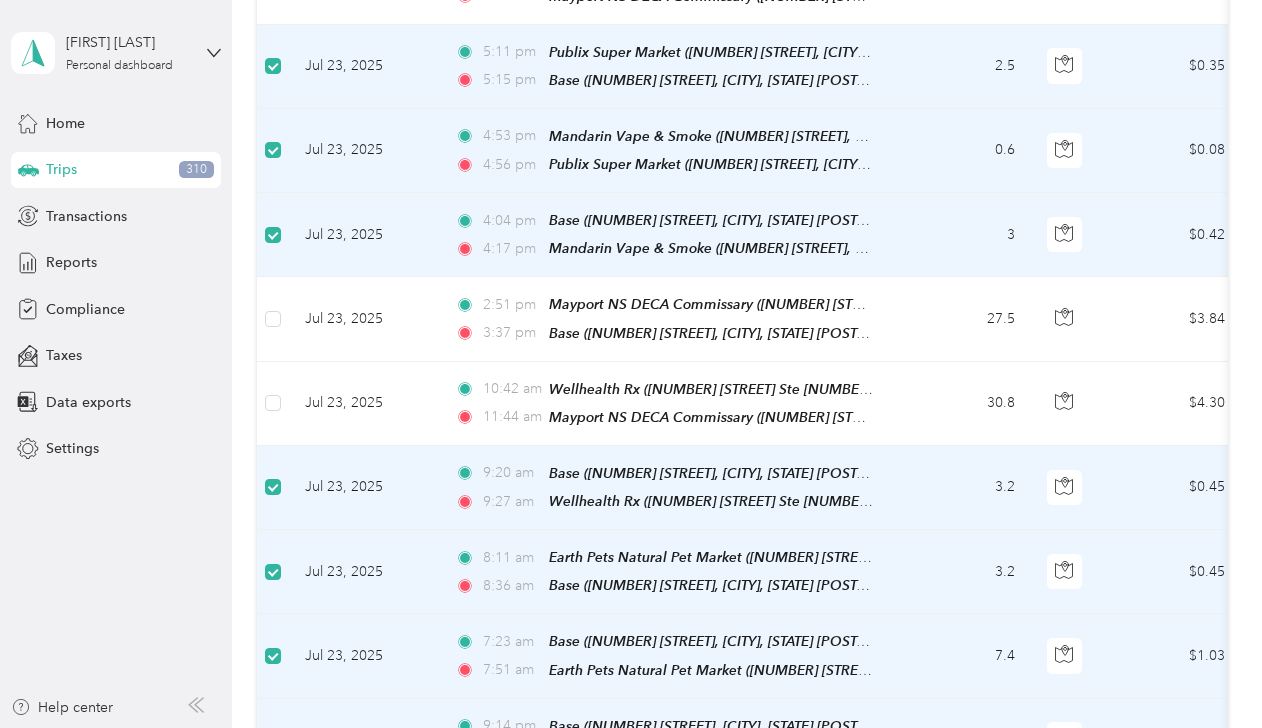 click on "10:42 am" at bounding box center [511, 389] 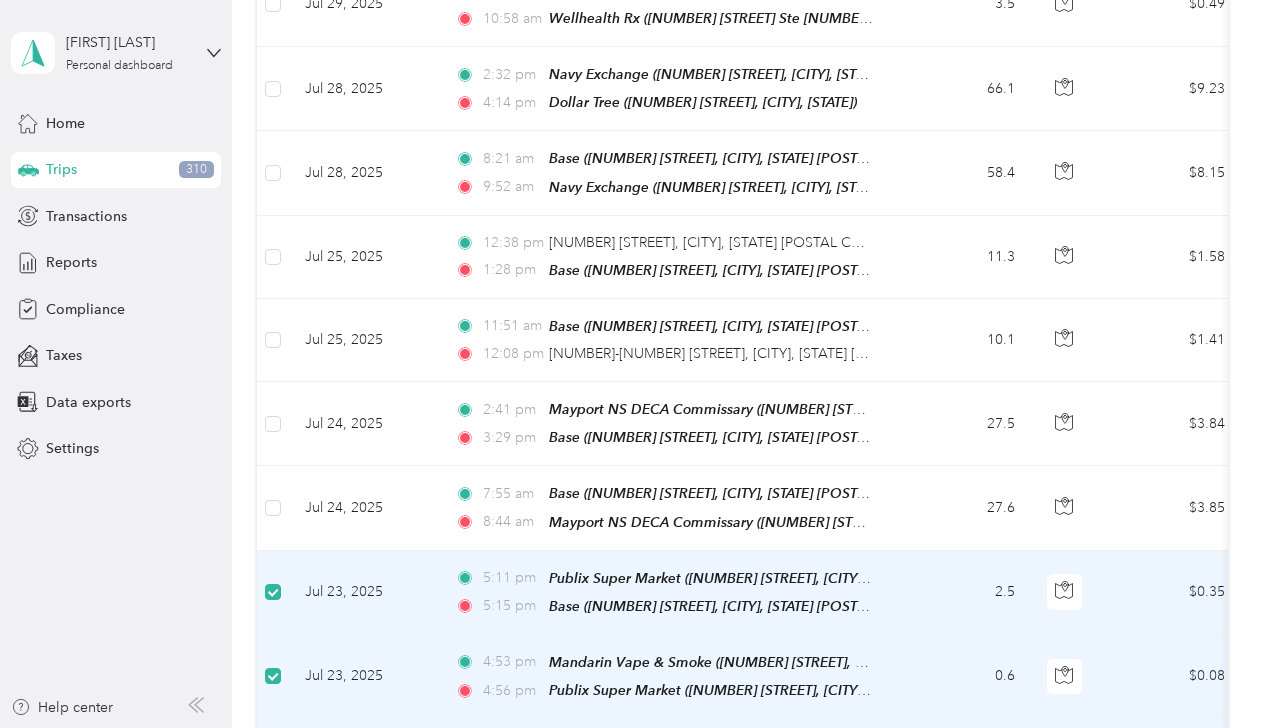 scroll, scrollTop: 960, scrollLeft: 0, axis: vertical 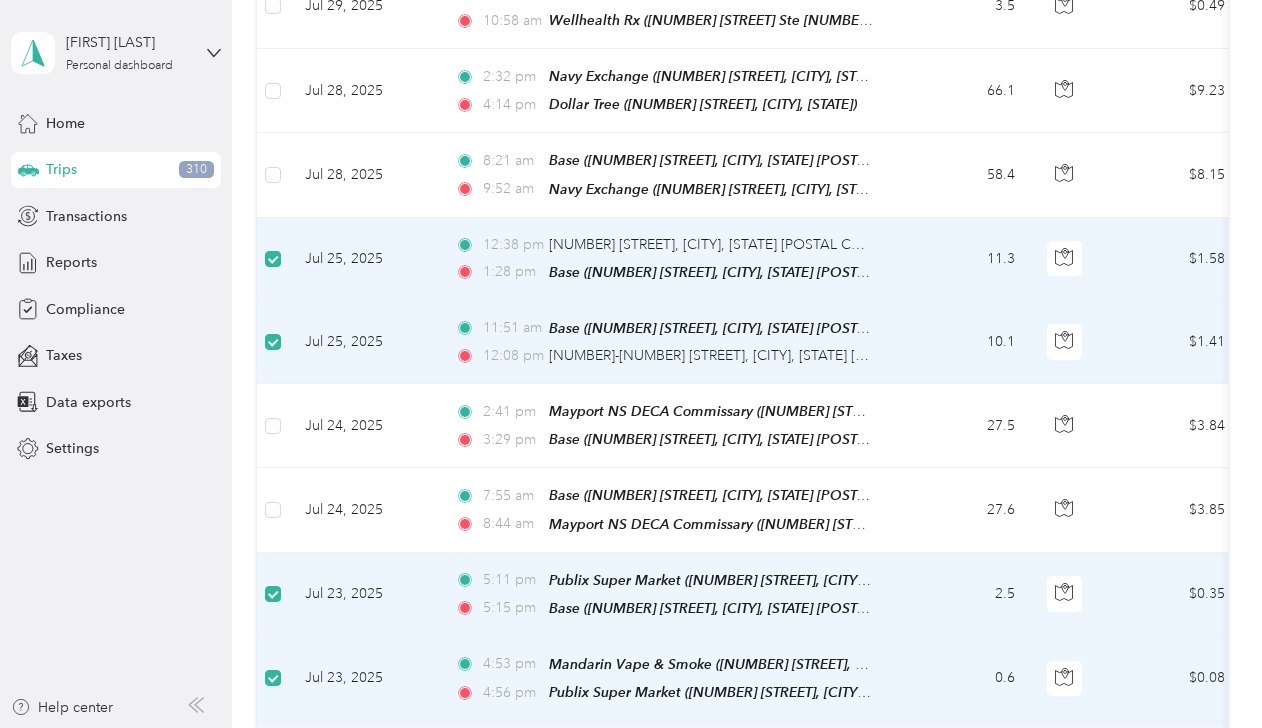 click on "27.5" at bounding box center [965, 426] 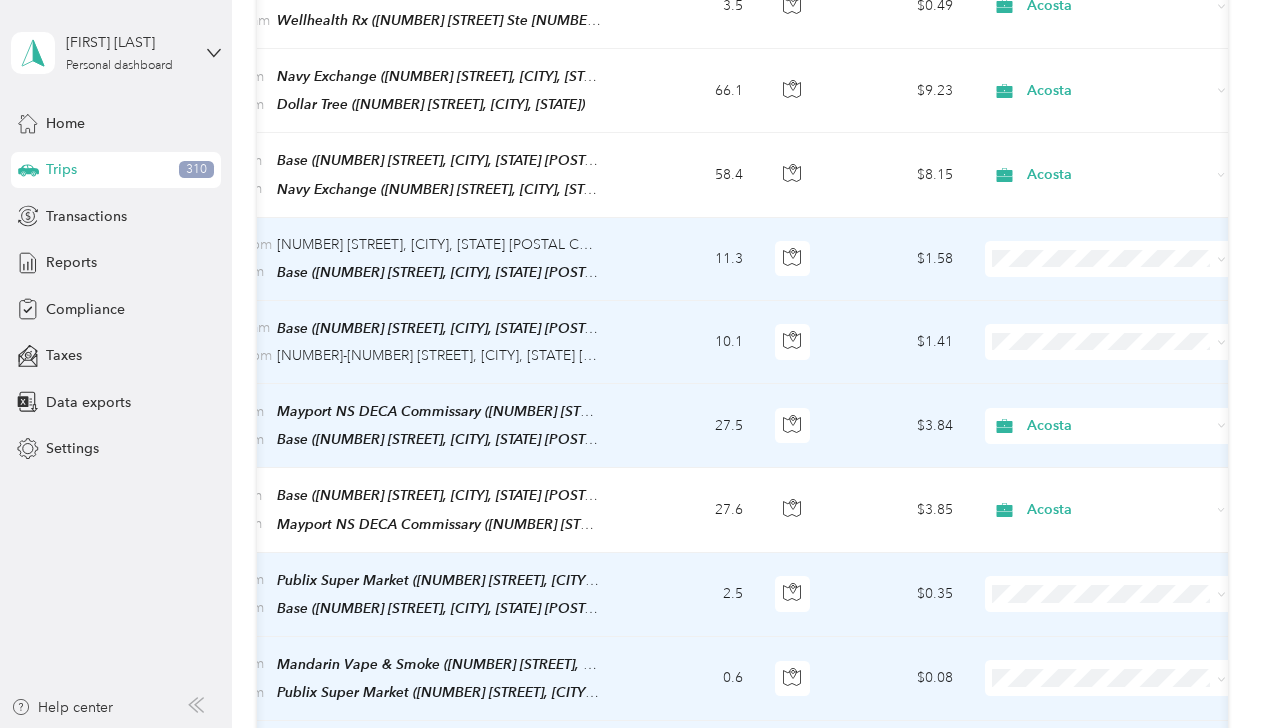 scroll, scrollTop: 0, scrollLeft: 270, axis: horizontal 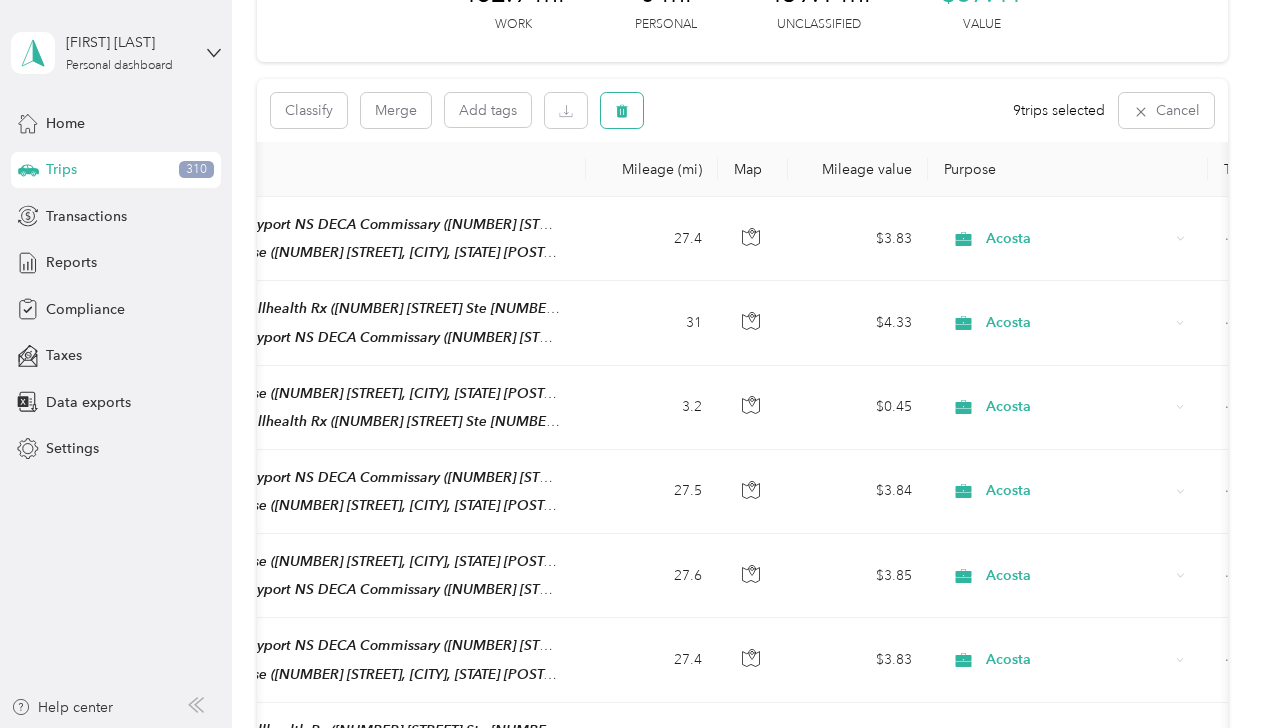 click 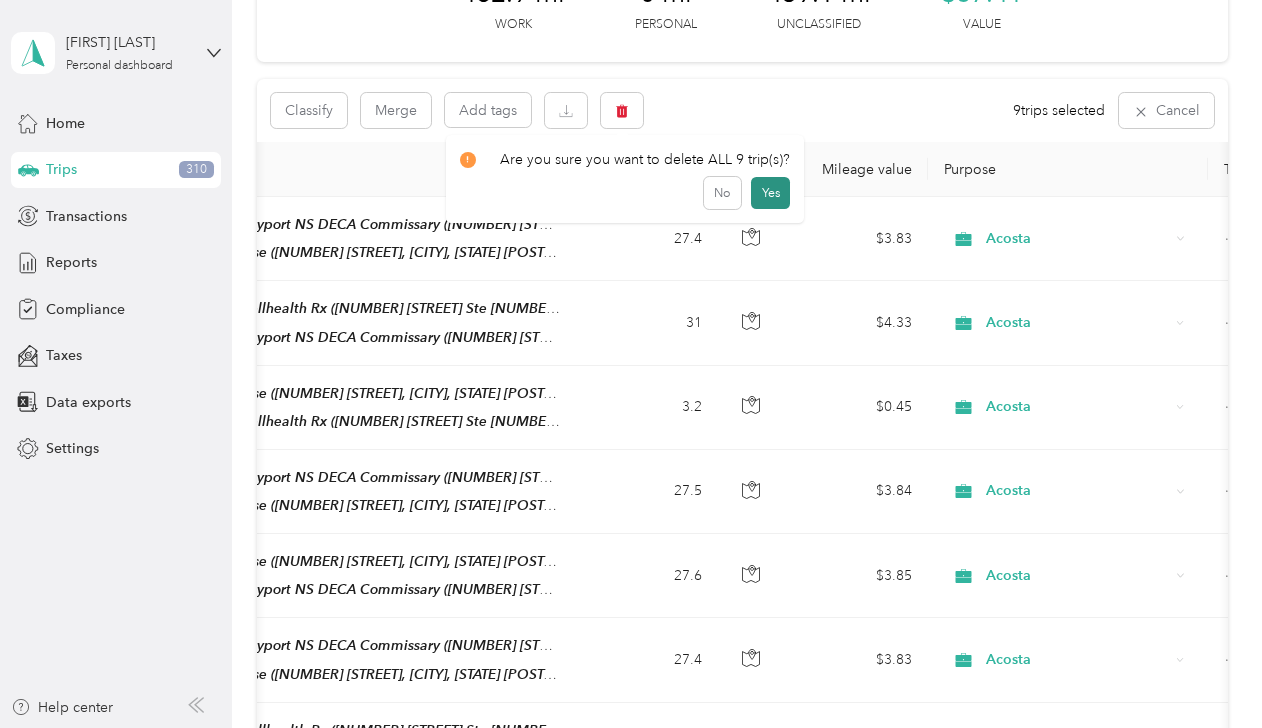 click on "Yes" at bounding box center (770, 193) 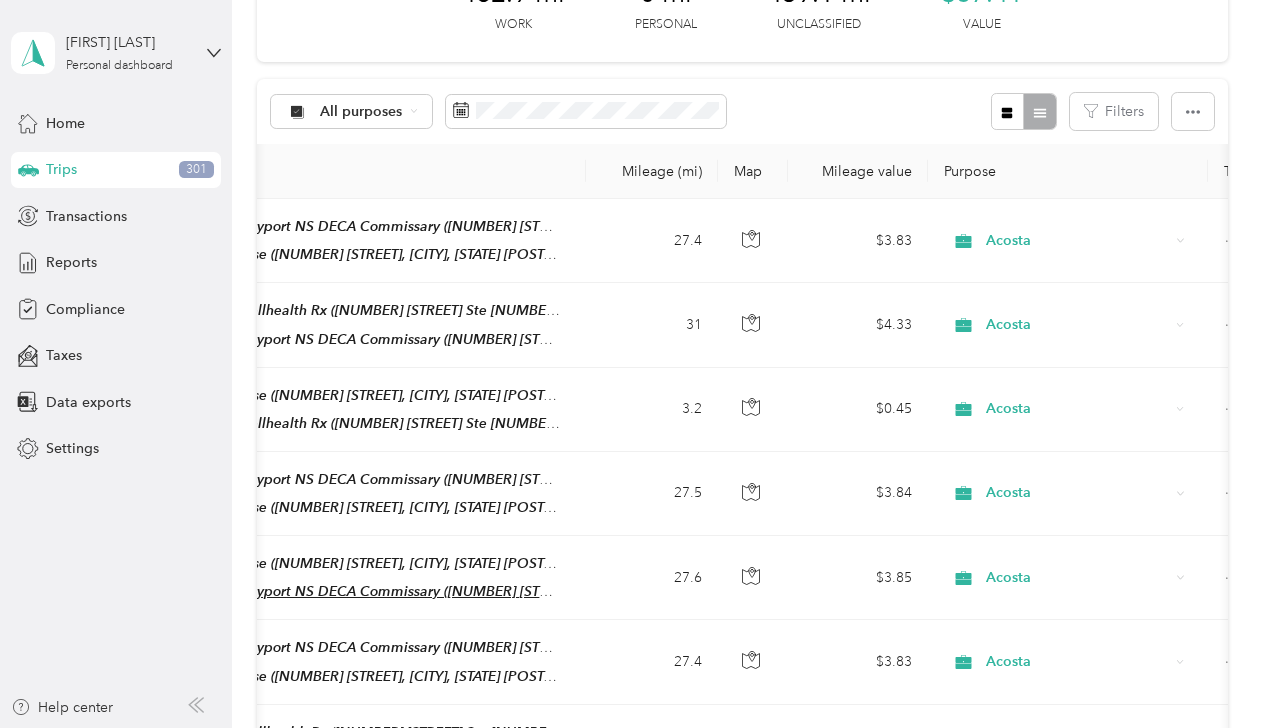 click on "Mayport NS DECA Commissary (2294 Mayport Rd Ste 51 Bldg 1900, Atlantic Beach, FL)" at bounding box center (505, 591) 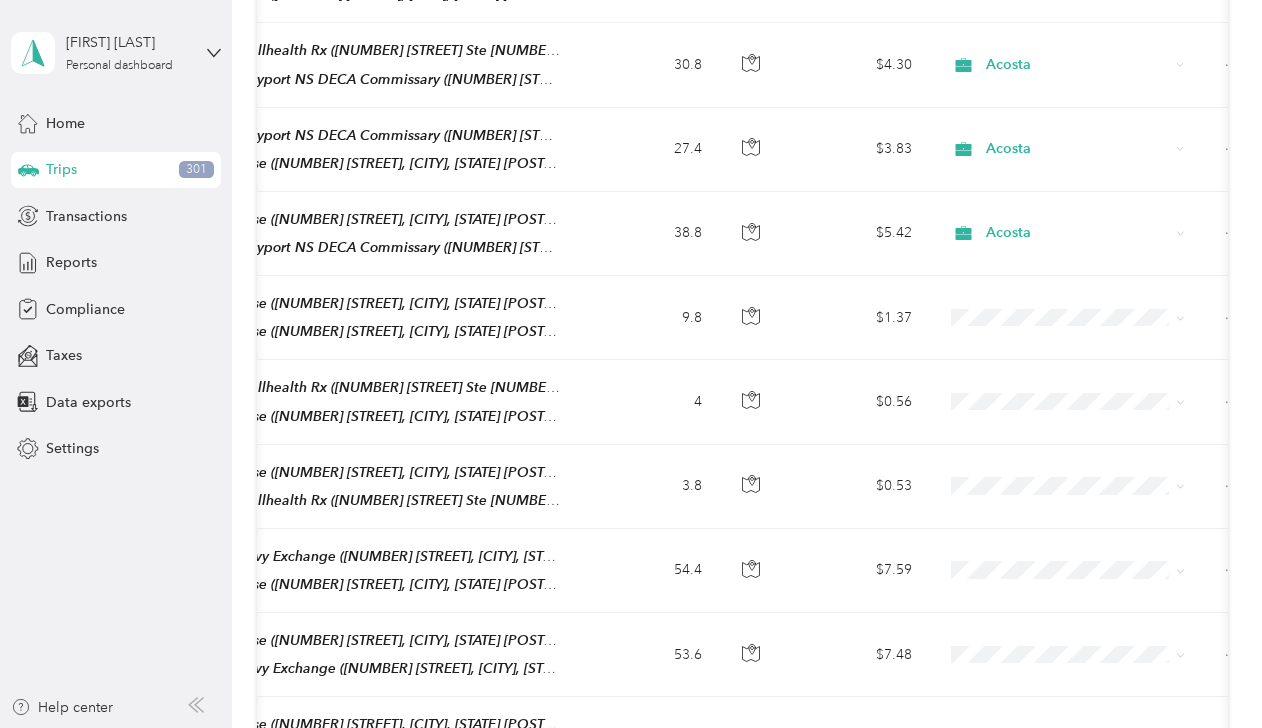 scroll, scrollTop: 1414, scrollLeft: 0, axis: vertical 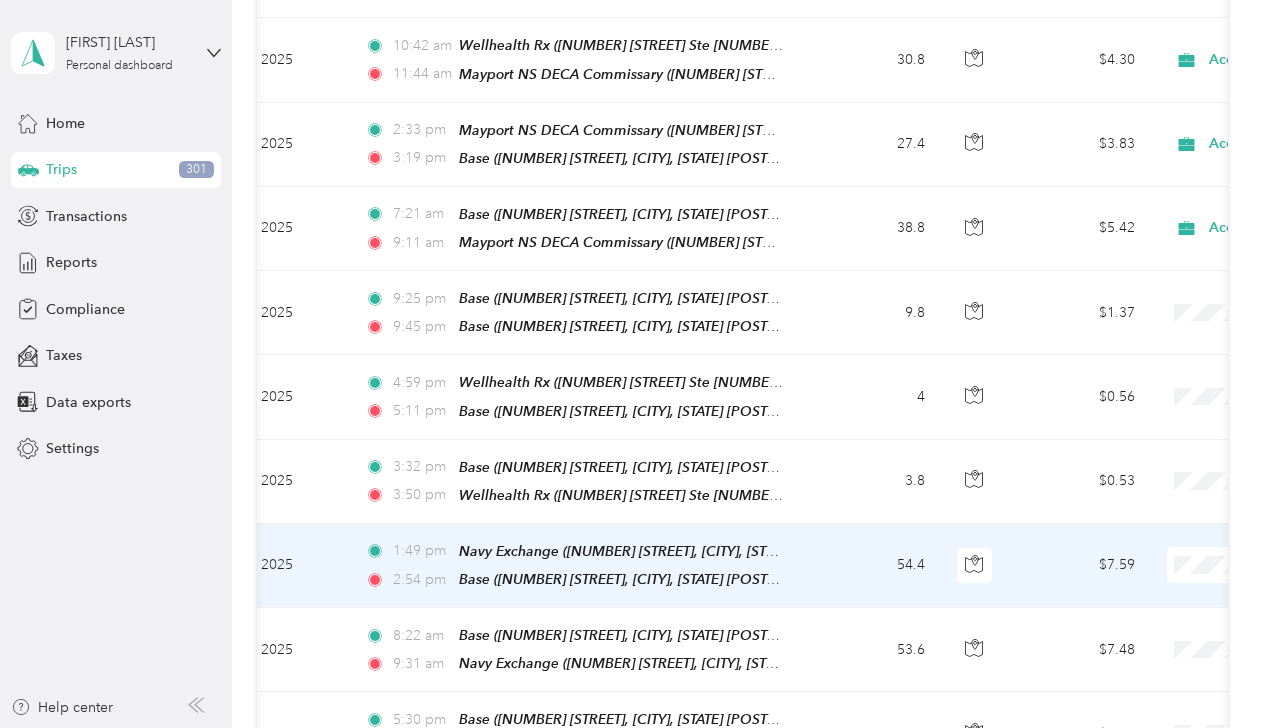 click at bounding box center (1291, 565) 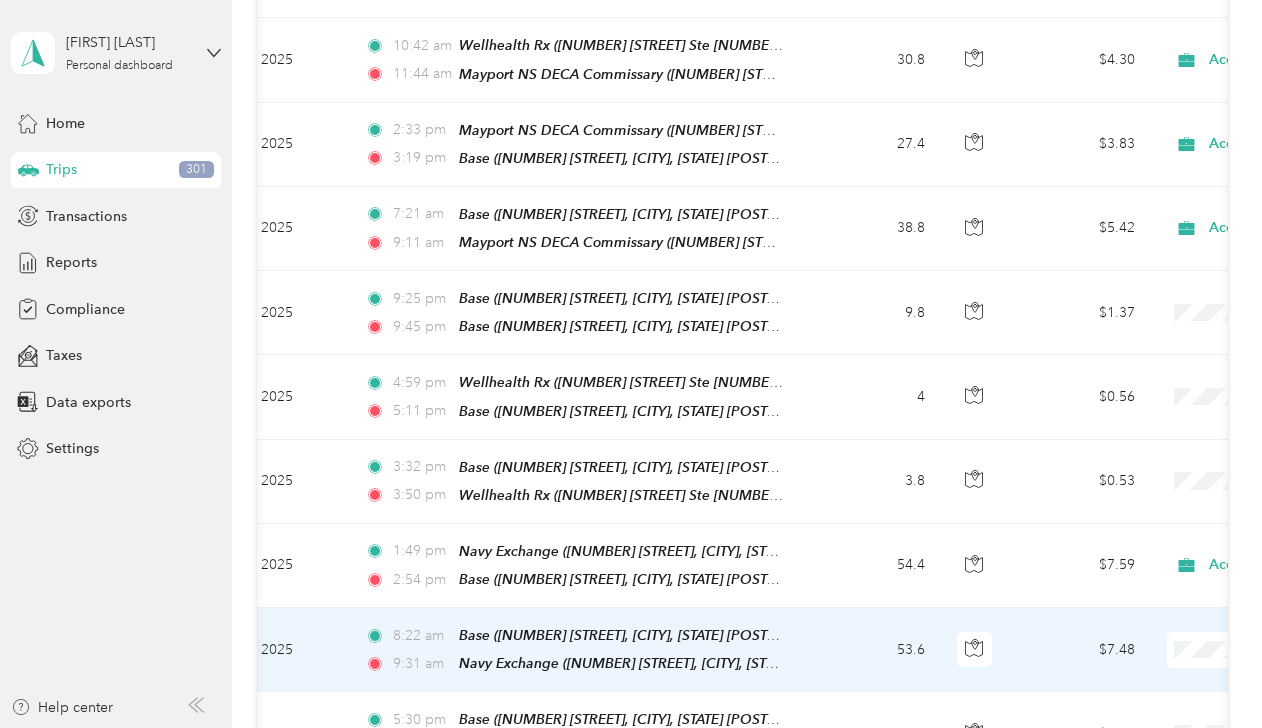 click on "Acosta" at bounding box center (1156, 627) 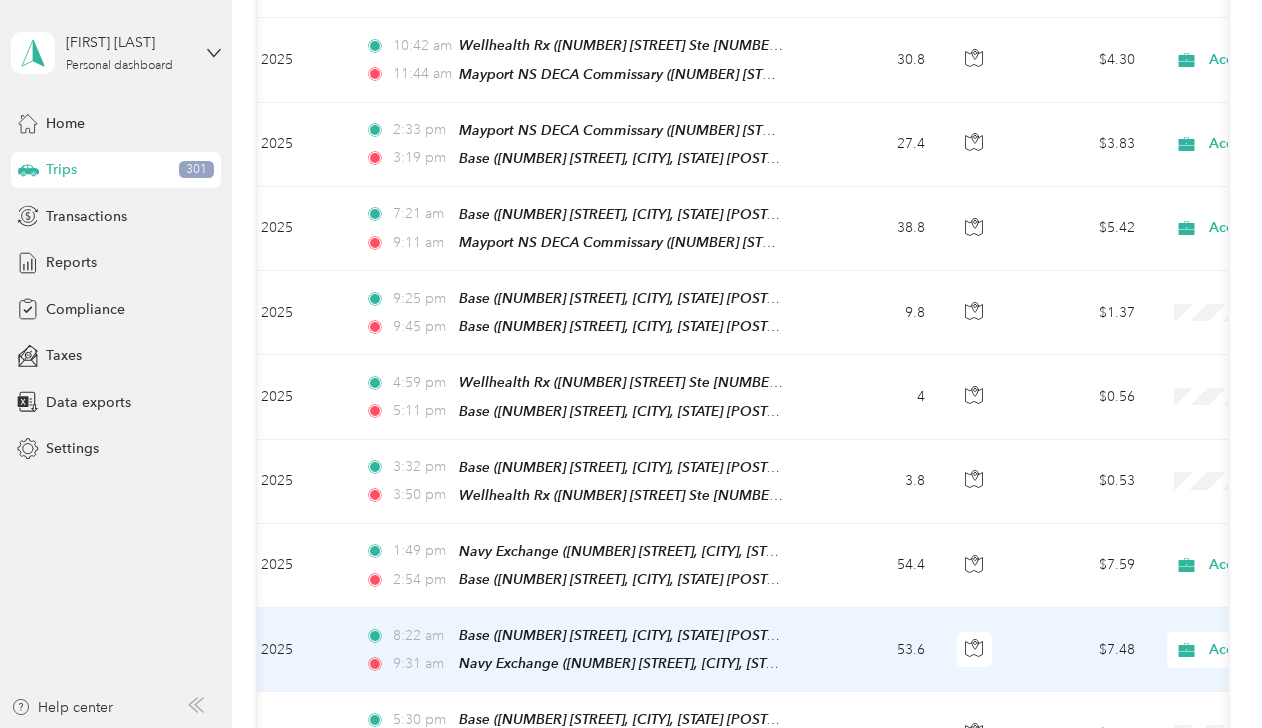 click on "8:22 am Base (11808 Mandarin Forest Dr, Jacksonville, FL 32223, USA, Duval County, Florida) 9:31 am Navy Exchange (1219 USS Daniel Boone Ave, Kings Bay, GA)" at bounding box center (579, 650) 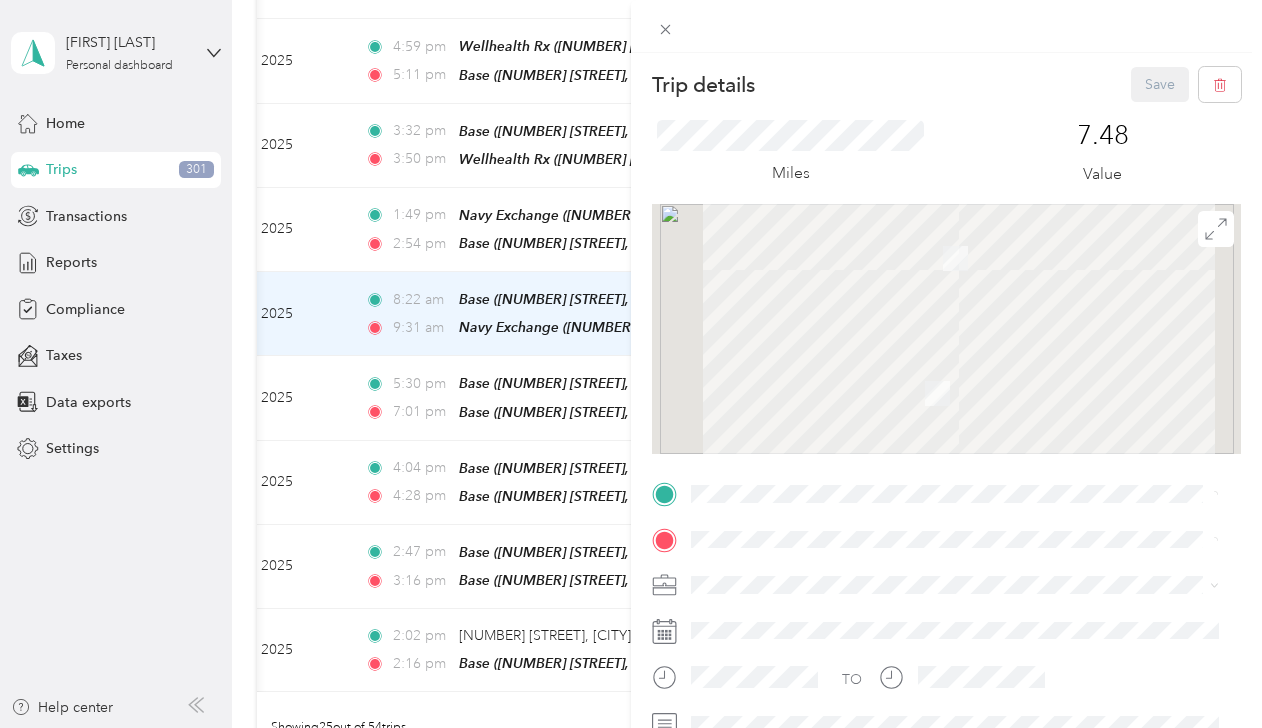scroll, scrollTop: 1747, scrollLeft: 0, axis: vertical 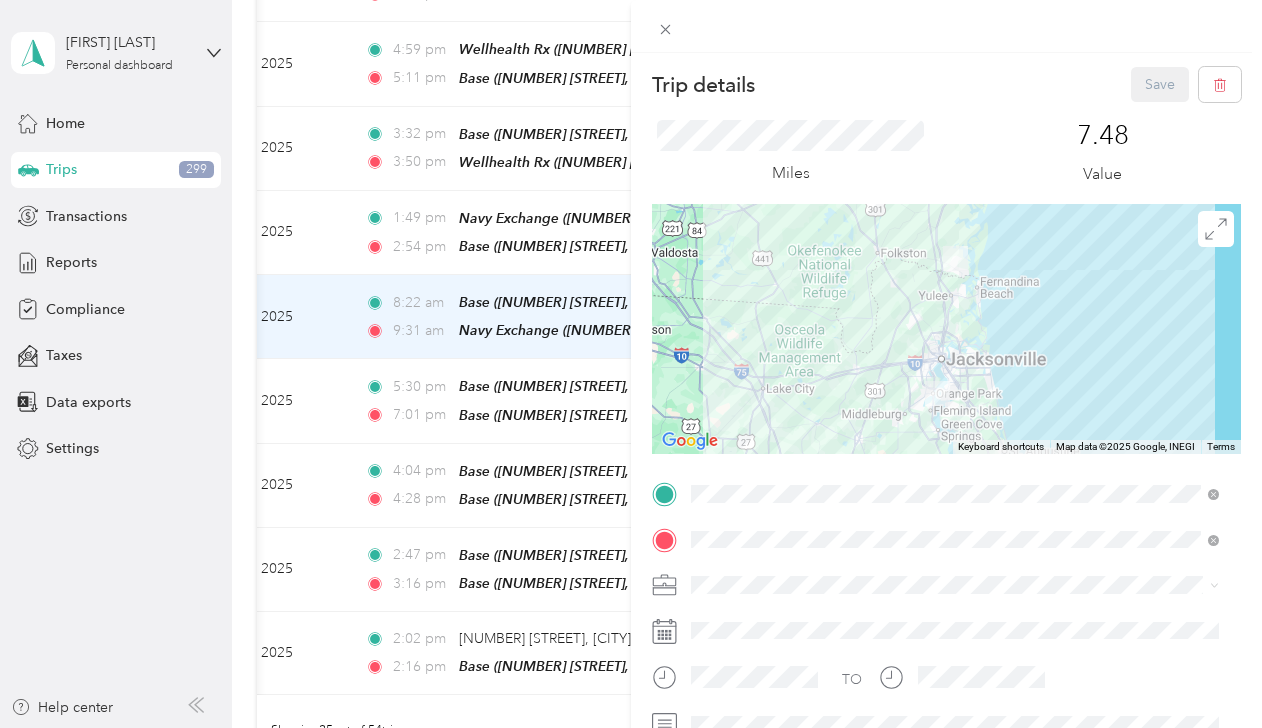 click on "Trip details Save This trip cannot be edited because it is either under review, approved, or paid. Contact your Team Manager to edit it. Miles 7.48 Value  To navigate the map with touch gestures double-tap and hold your finger on the map, then drag the map. ← Move left → Move right ↑ Move up ↓ Move down + Zoom in - Zoom out Home Jump left by 75% End Jump right by 75% Page Up Jump up by 75% Page Down Jump down by 75% Keyboard shortcuts Map Data Map data ©2025 Google, INEGI Map data ©2025 Google, INEGI 20 km  Click to toggle between metric and imperial units Terms Report a map error TO Add photo" at bounding box center (631, 364) 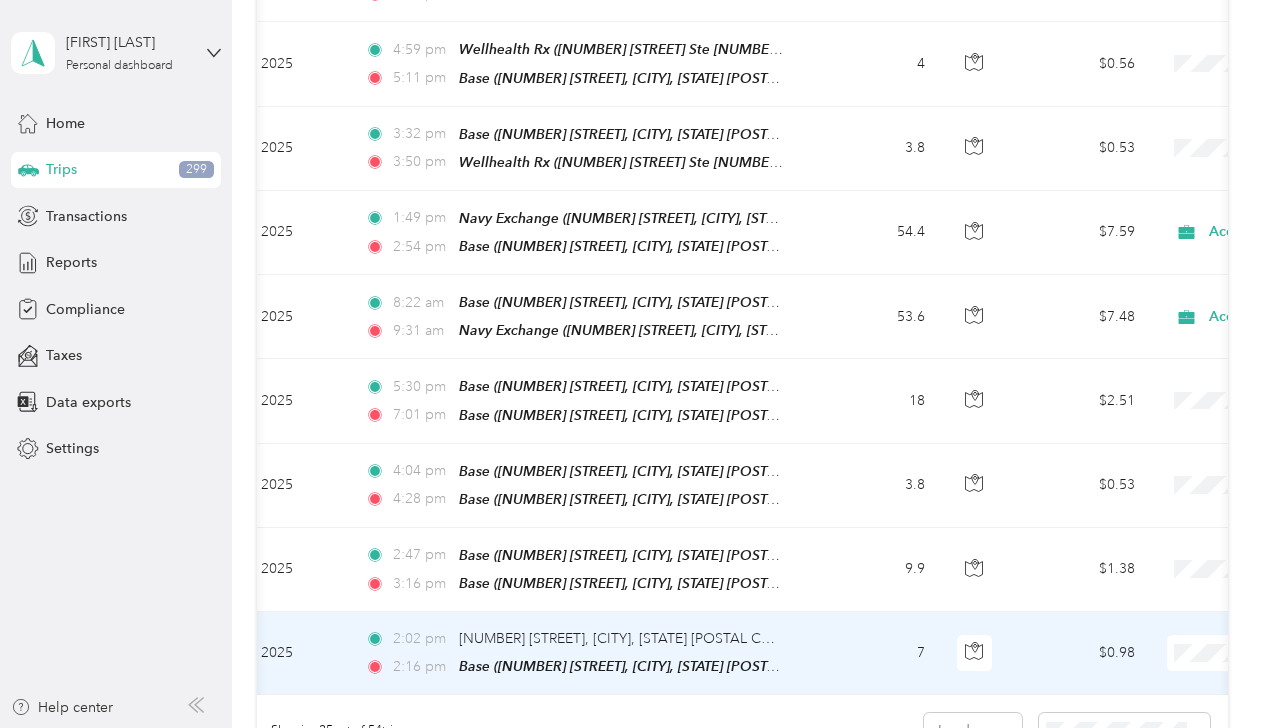 click on "3:16 pm" at bounding box center [421, 584] 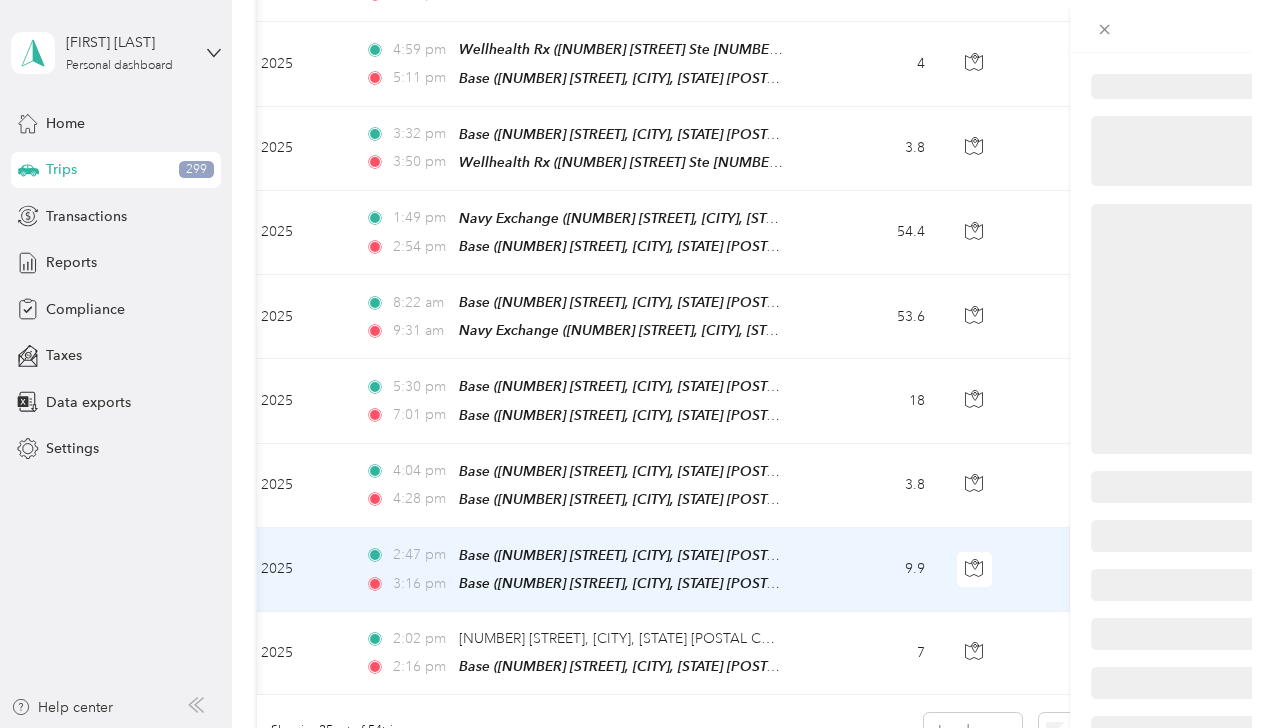 scroll, scrollTop: 0, scrollLeft: 0, axis: both 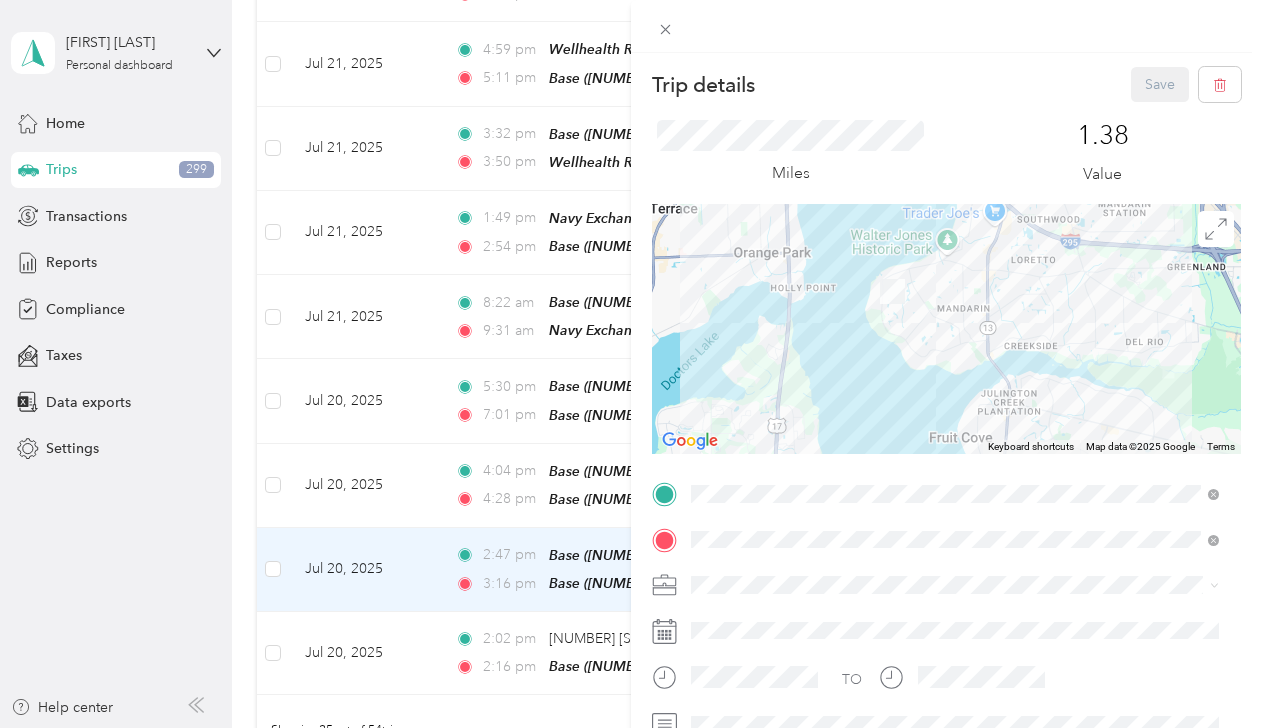 click on "Trip details Save This trip cannot be edited because it is either under review, approved, or paid. Contact your Team Manager to edit it. Miles 1.38 Value  To navigate the map with touch gestures double-tap and hold your finger on the map, then drag the map. ← Move left → Move right ↑ Move up ↓ Move down + Zoom in - Zoom out Home Jump left by 75% End Jump right by 75% Page Up Jump up by 75% Page Down Jump down by 75% Keyboard shortcuts Map Data Map data ©2025 Google Map data ©2025 Google 2 km  Click to toggle between metric and imperial units Terms Report a map error TO Add photo" at bounding box center [631, 364] 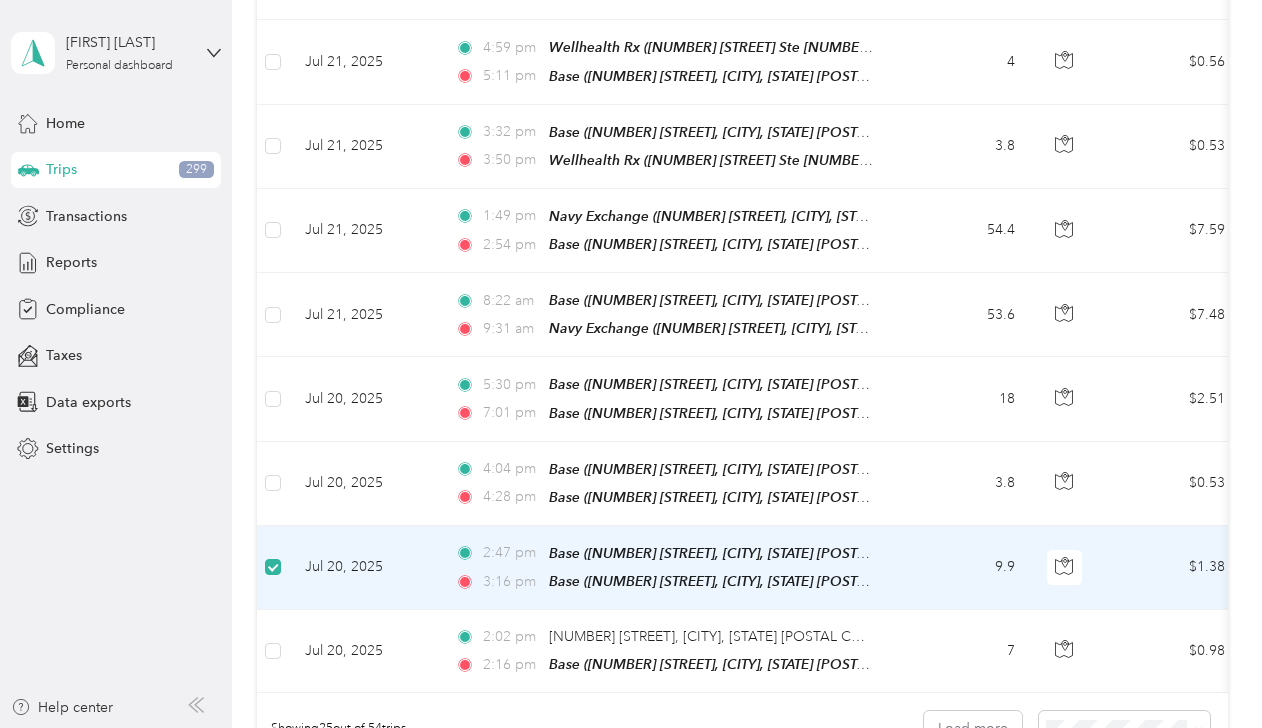 scroll, scrollTop: 1746, scrollLeft: 0, axis: vertical 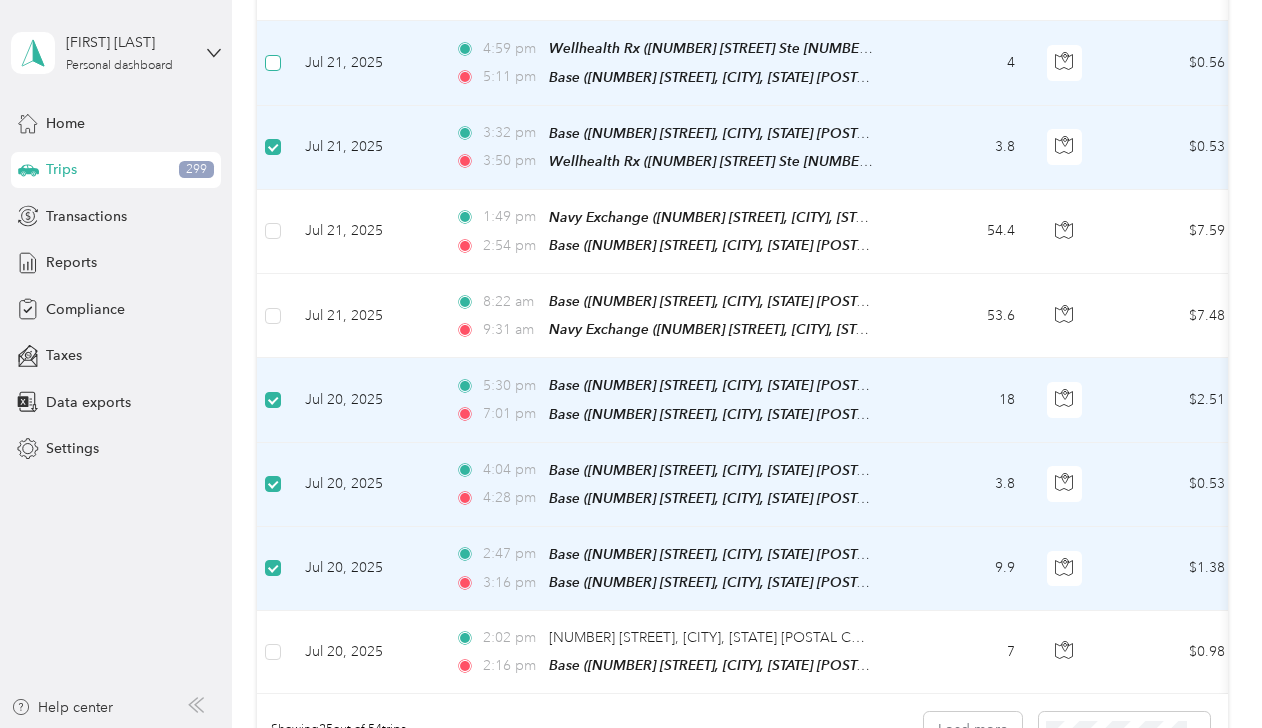 click at bounding box center (273, 63) 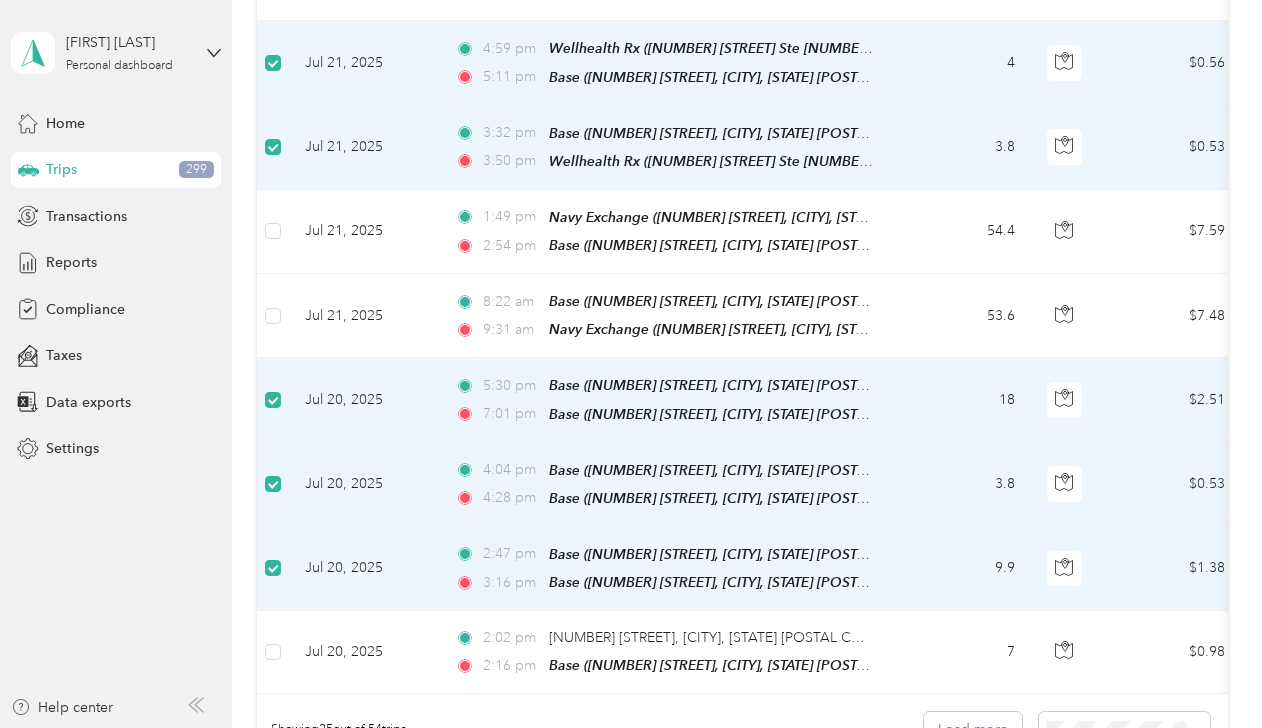 click on "5:30 pm Base (11808 Mandarin Forest Dr, Jacksonville, FL 32223, USA, Duval County, Florida) 7:01 pm Base (11808 Mandarin Forest Dr, Jacksonville, FL 32223, USA, Duval County, Florida)" at bounding box center (669, 400) 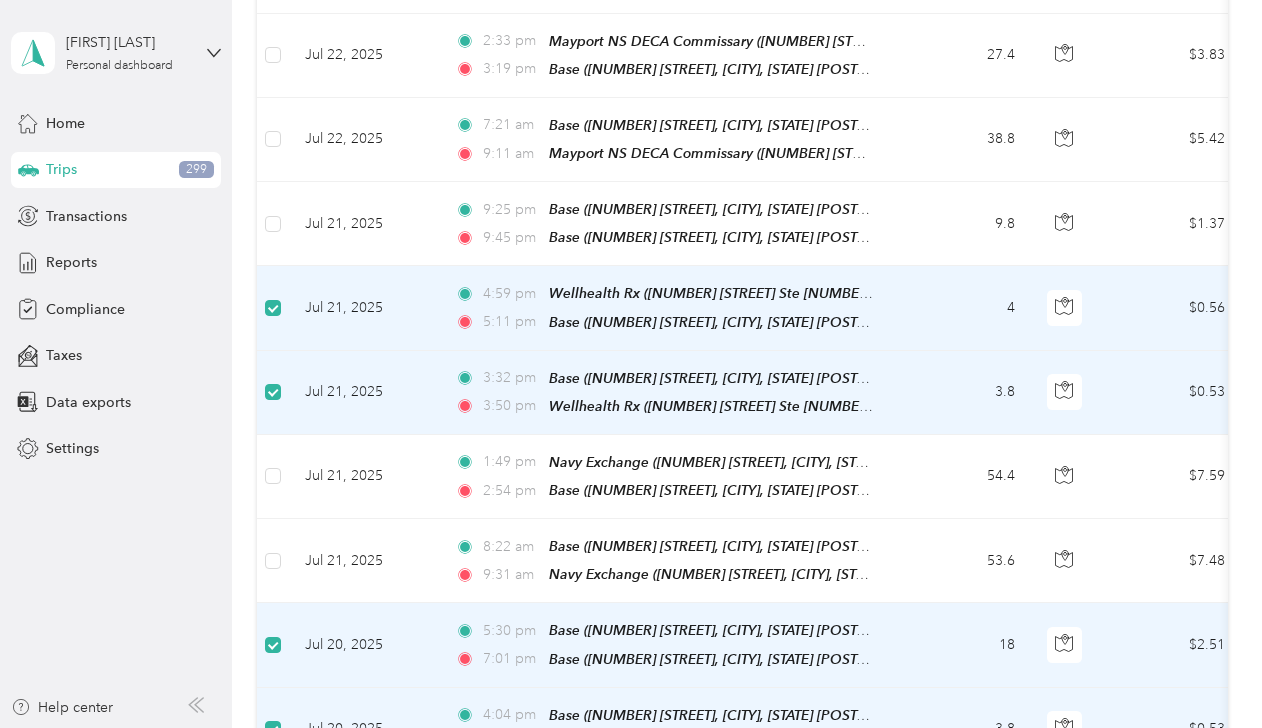 scroll, scrollTop: 1492, scrollLeft: 0, axis: vertical 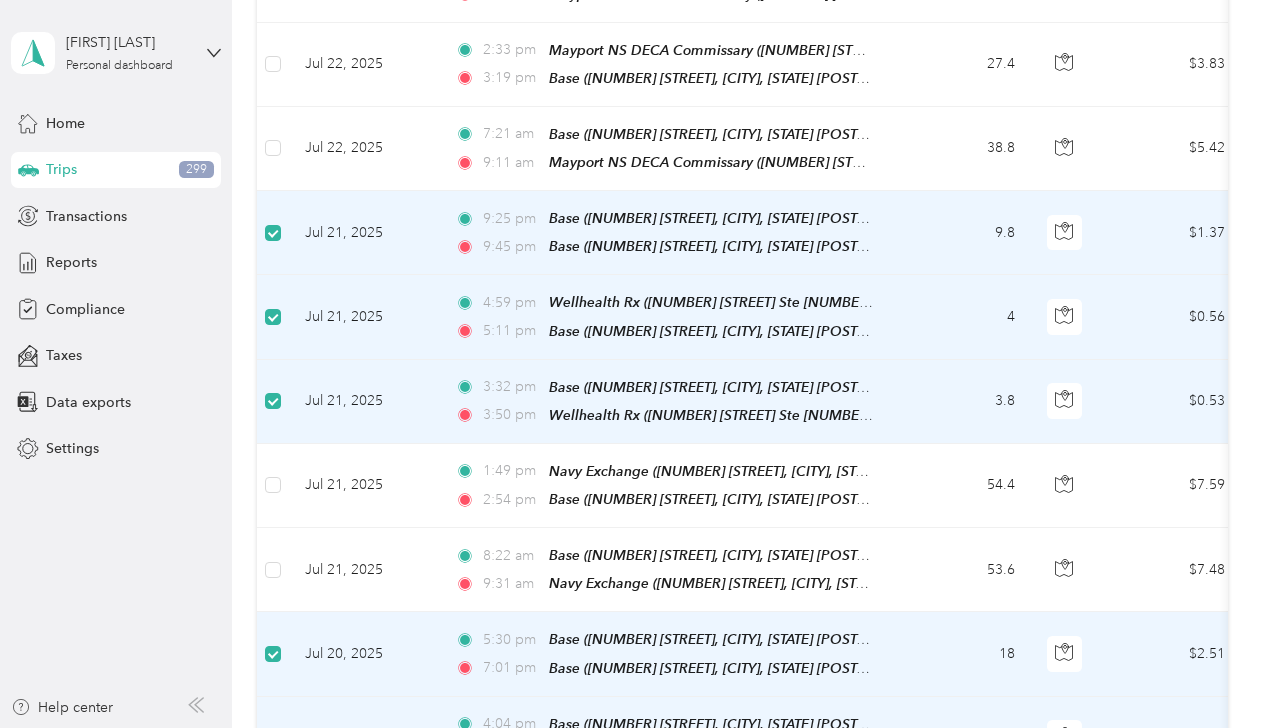 click on "3.8" at bounding box center (965, 402) 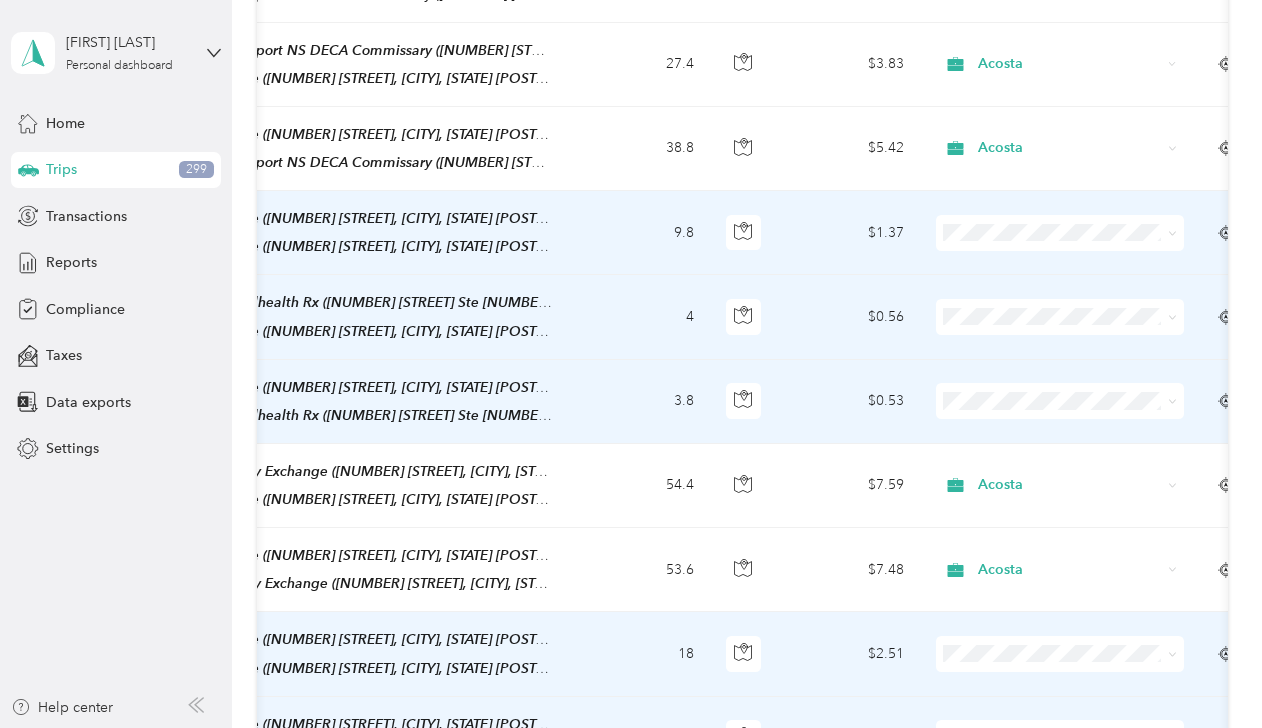 scroll, scrollTop: 0, scrollLeft: 323, axis: horizontal 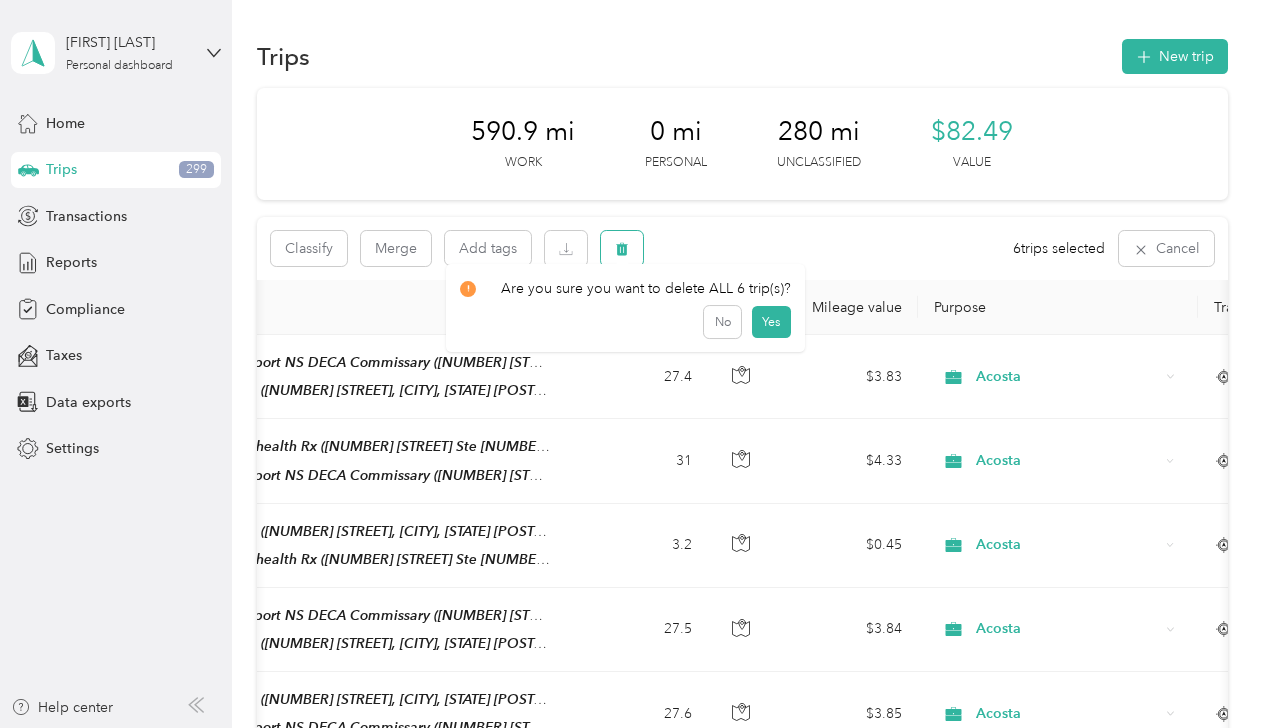 click 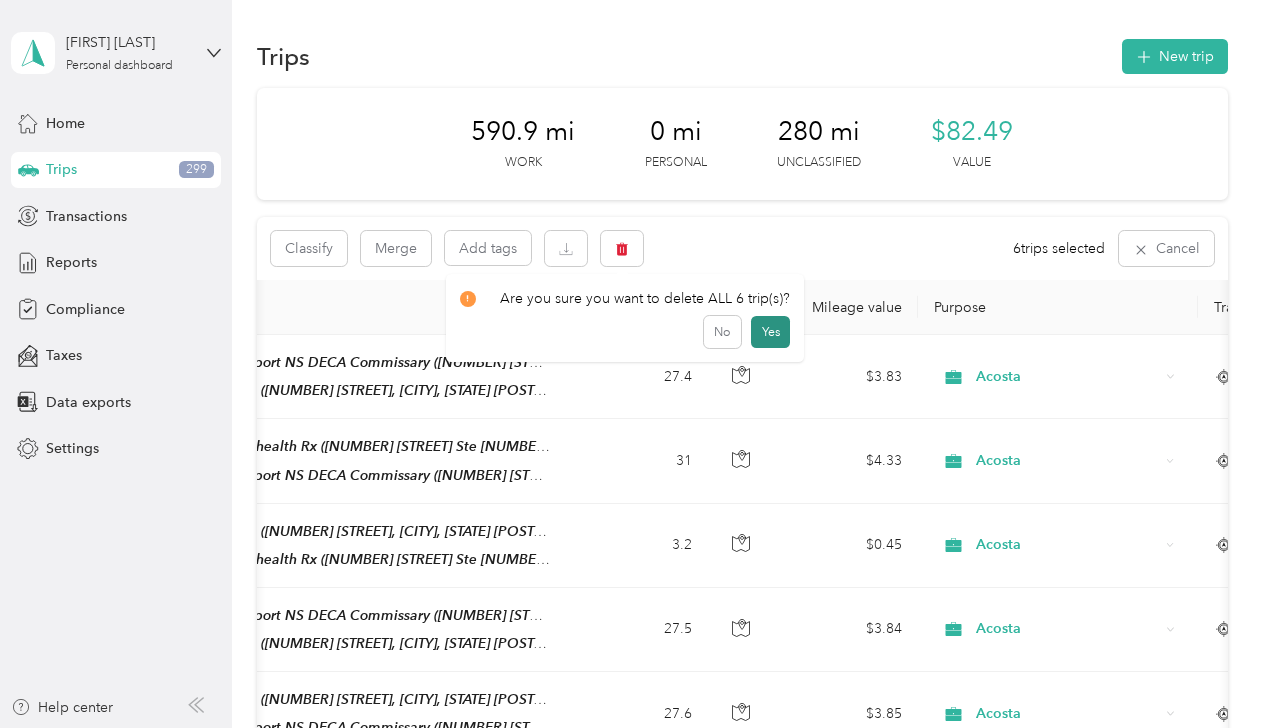 click on "Yes" at bounding box center (770, 332) 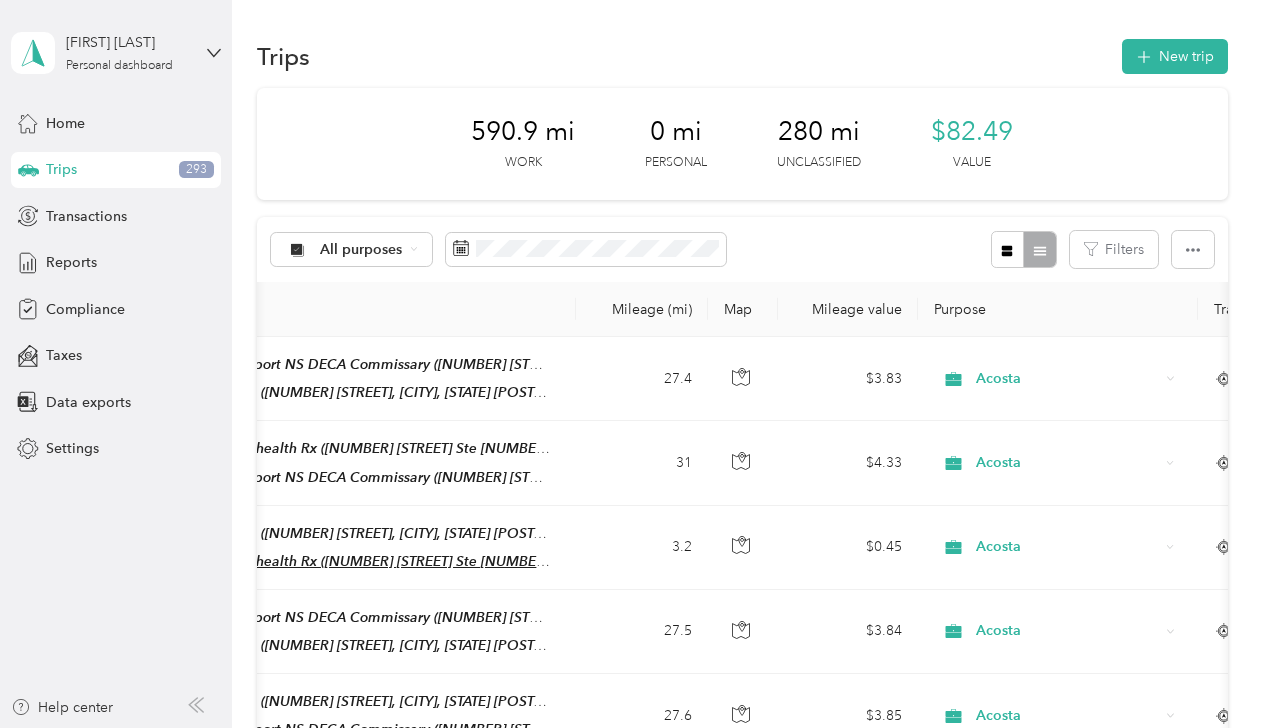 click on "Wellhealth Rx (12276 San Jose Blvd Ste 707, Jacksonville, FL)" at bounding box center [438, 561] 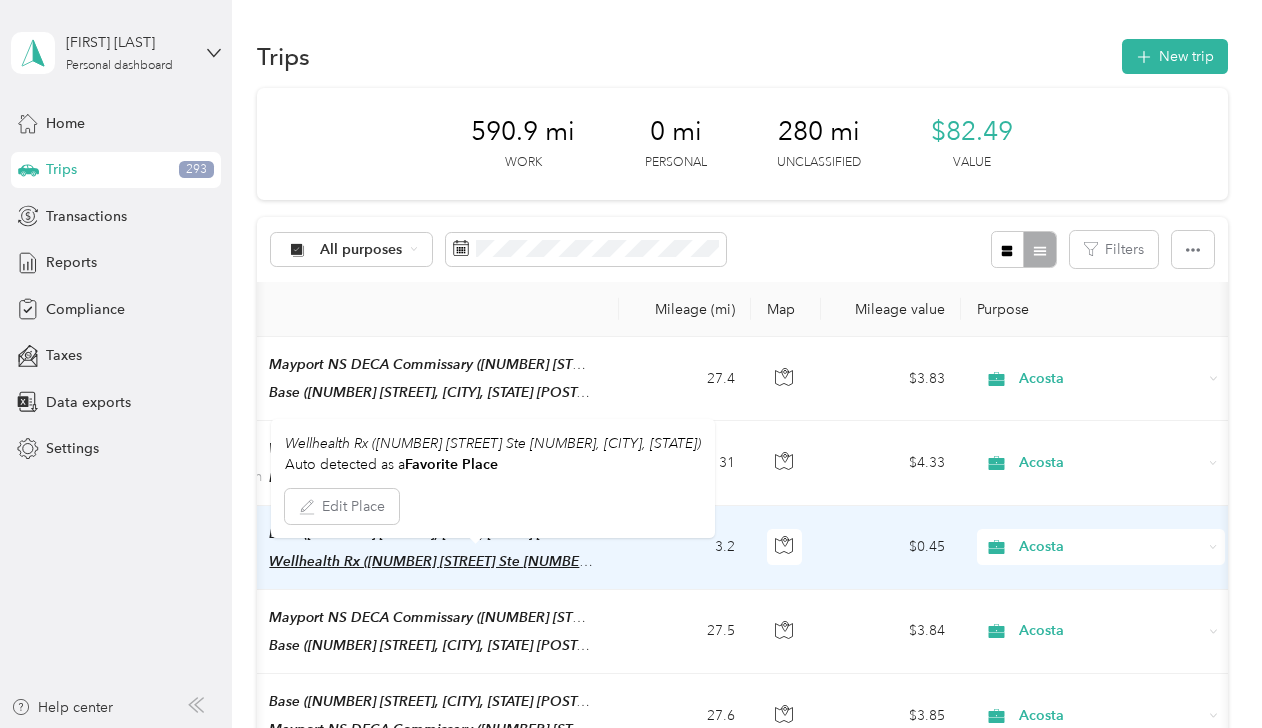scroll, scrollTop: 0, scrollLeft: 244, axis: horizontal 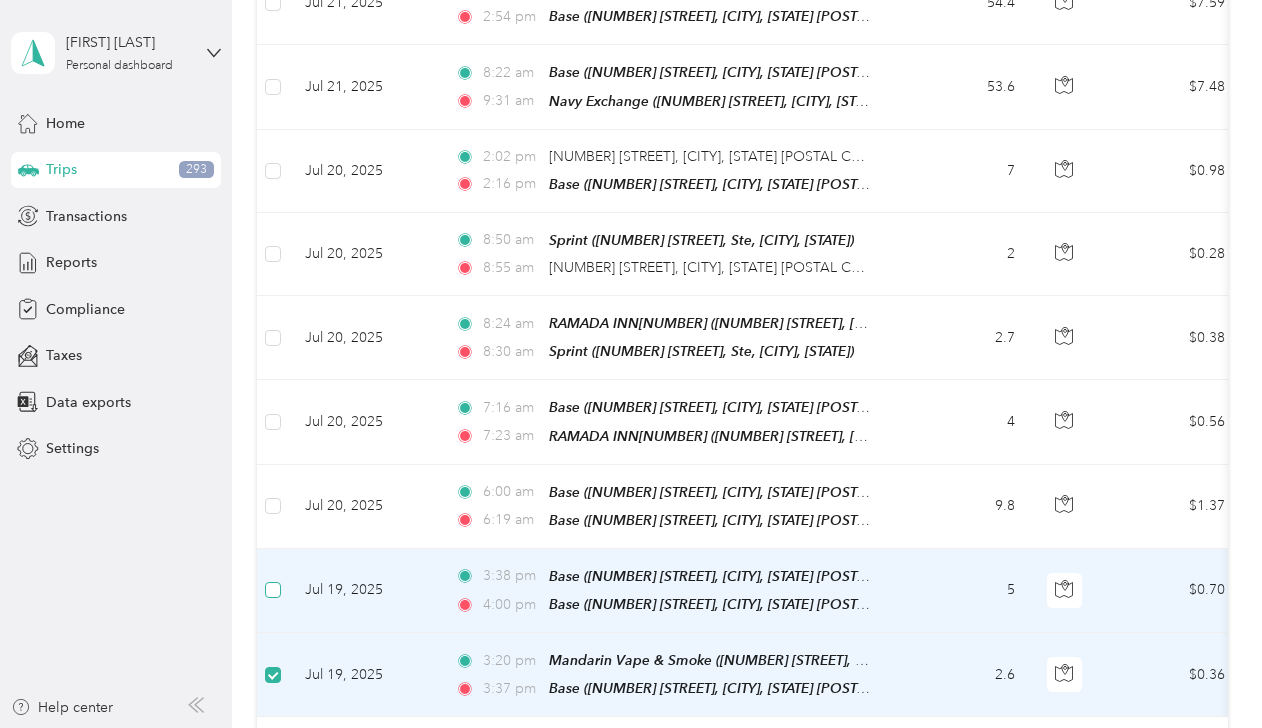 click at bounding box center [273, 590] 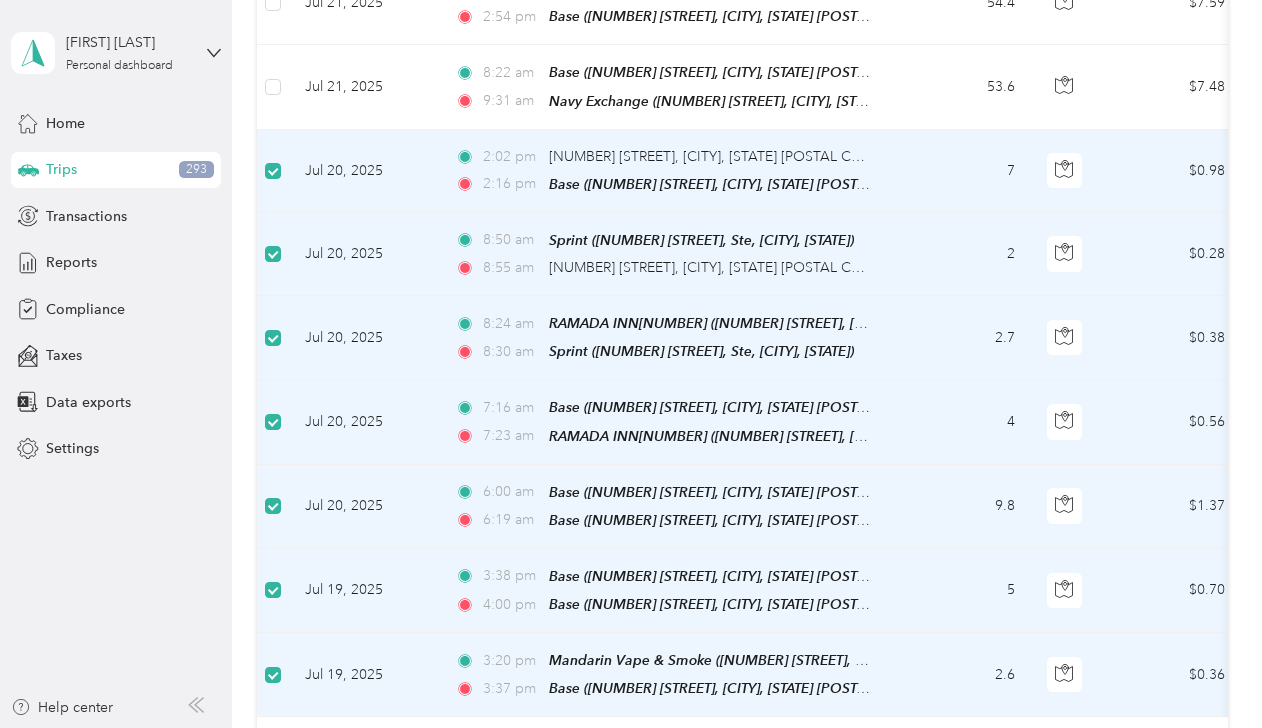 click on "6:00 am Base (11808 Mandarin Forest Dr, Jacksonville, FL 32223, USA, Duval County, Florida) 6:19 am Base (11808 Mandarin Forest Dr, Jacksonville, FL 32223, USA, Duval County, Florida)" at bounding box center (669, 507) 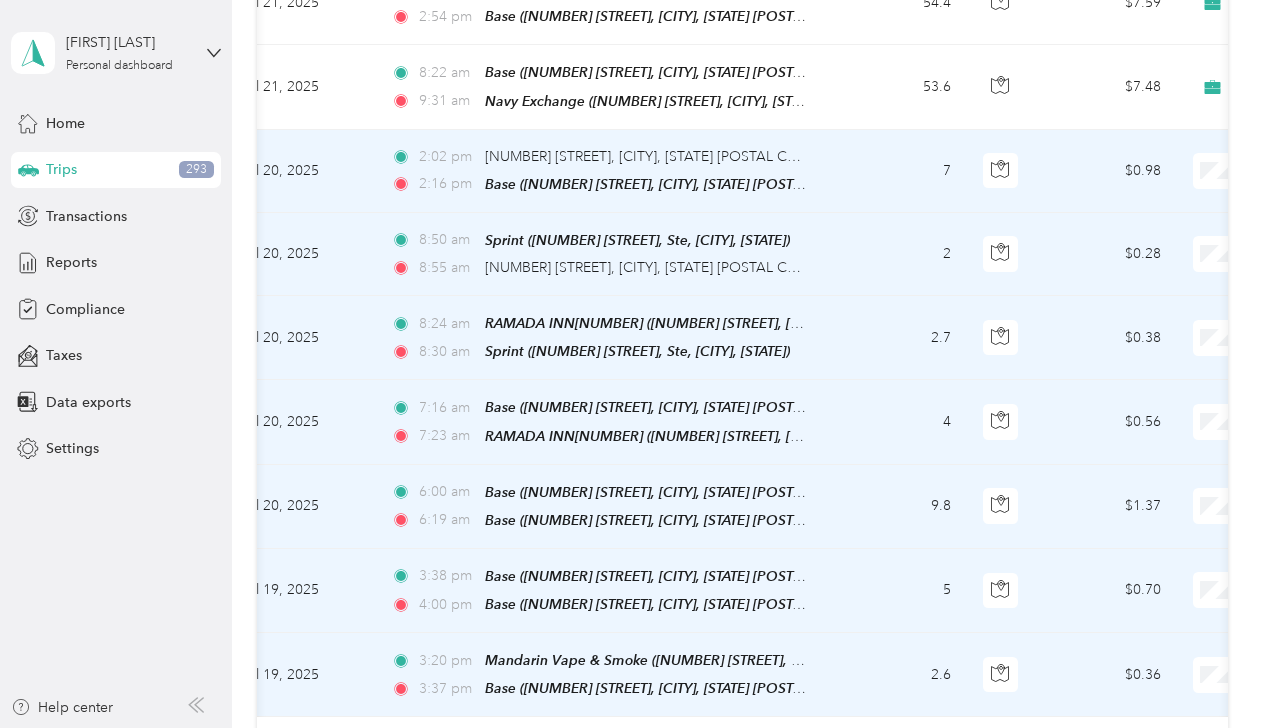 scroll, scrollTop: 0, scrollLeft: 5, axis: horizontal 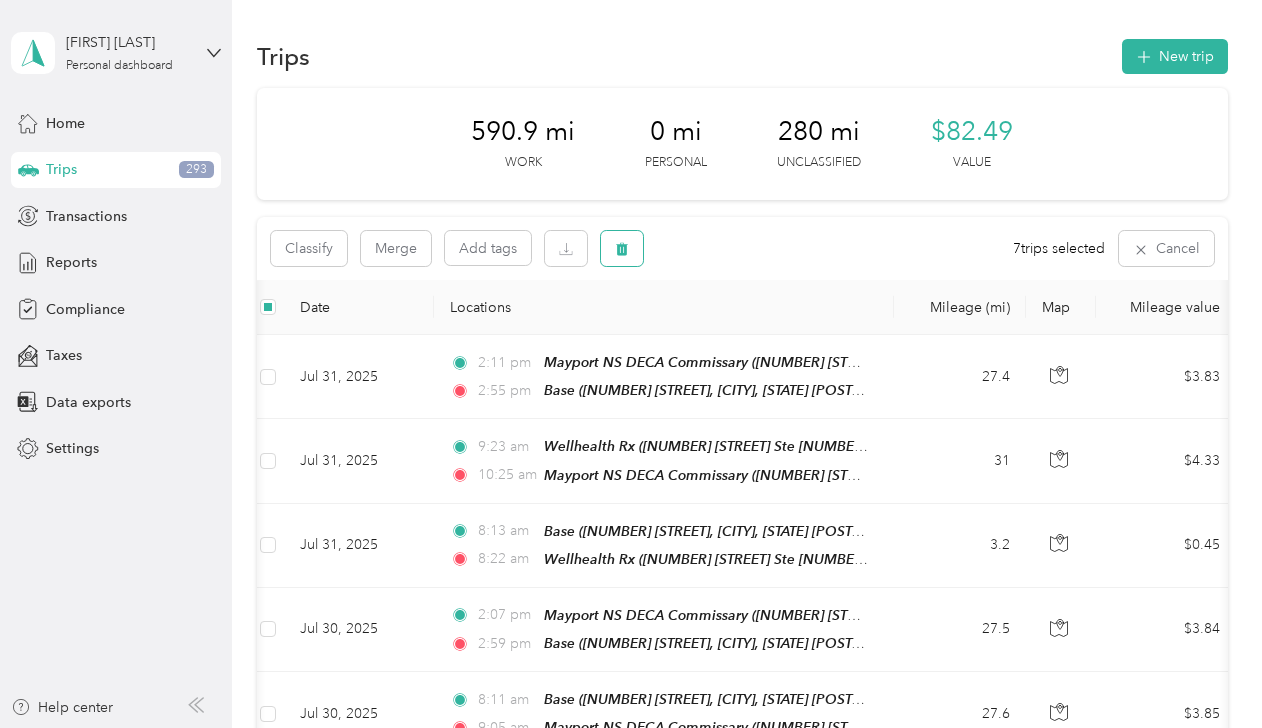 click at bounding box center [622, 248] 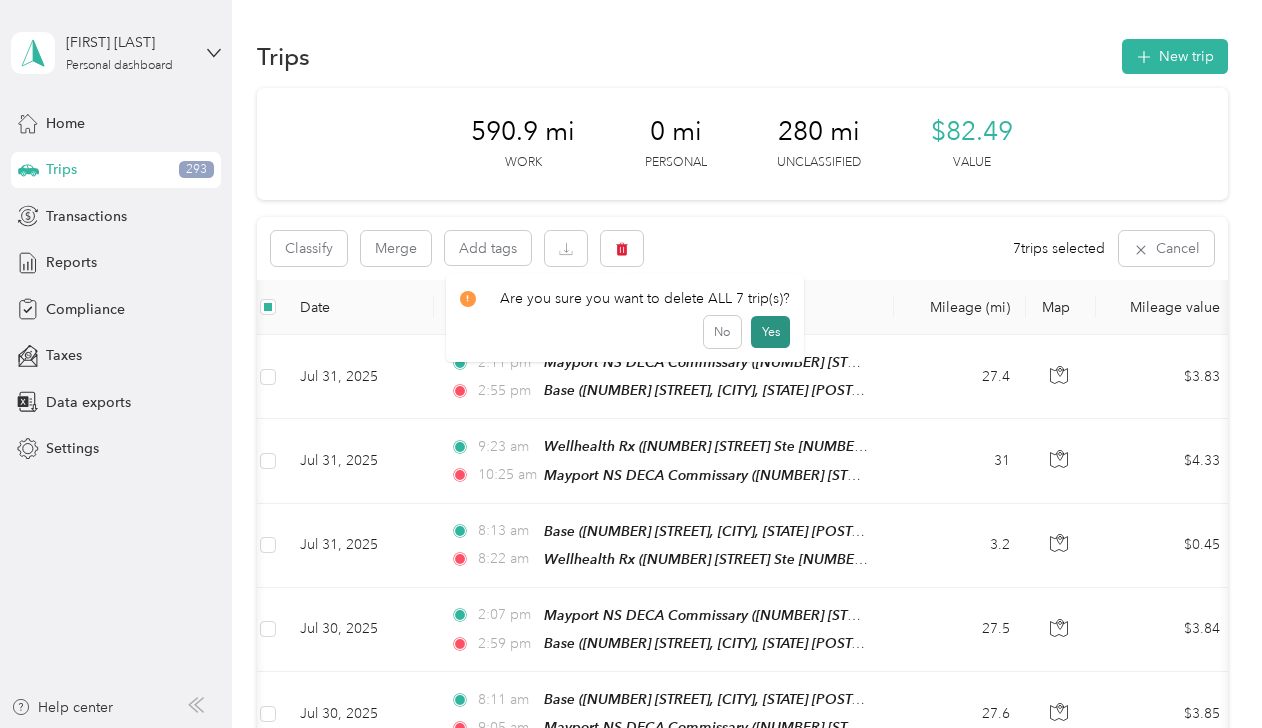 click on "Yes" at bounding box center (770, 332) 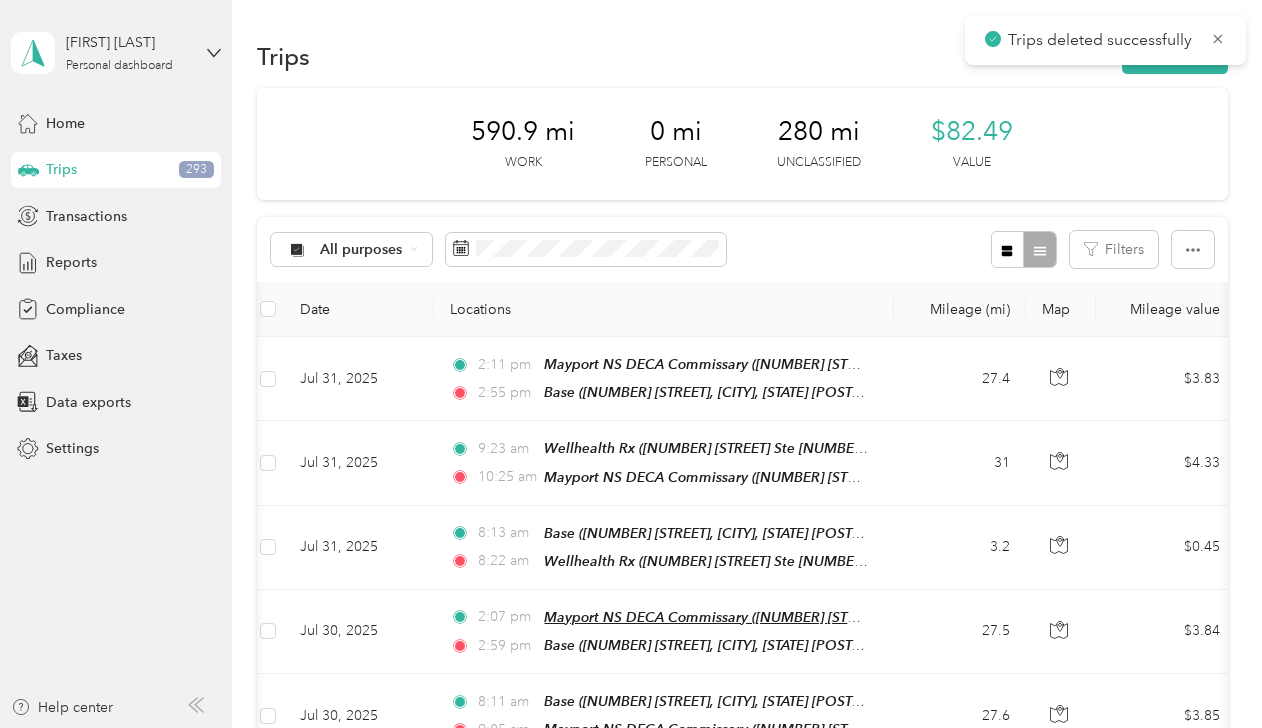 click on "Mayport NS DECA Commissary (2294 Mayport Rd Ste 51 Bldg 1900, Atlantic Beach, FL)" at bounding box center (813, 617) 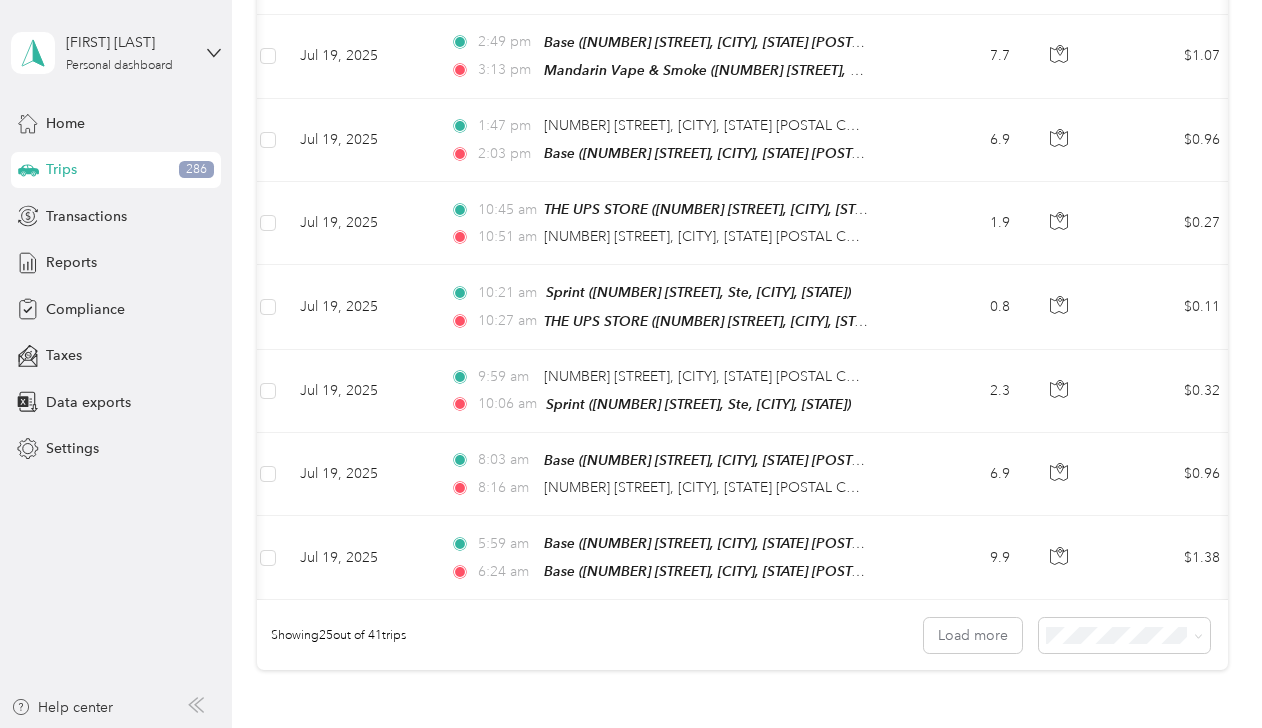scroll, scrollTop: 2018, scrollLeft: 0, axis: vertical 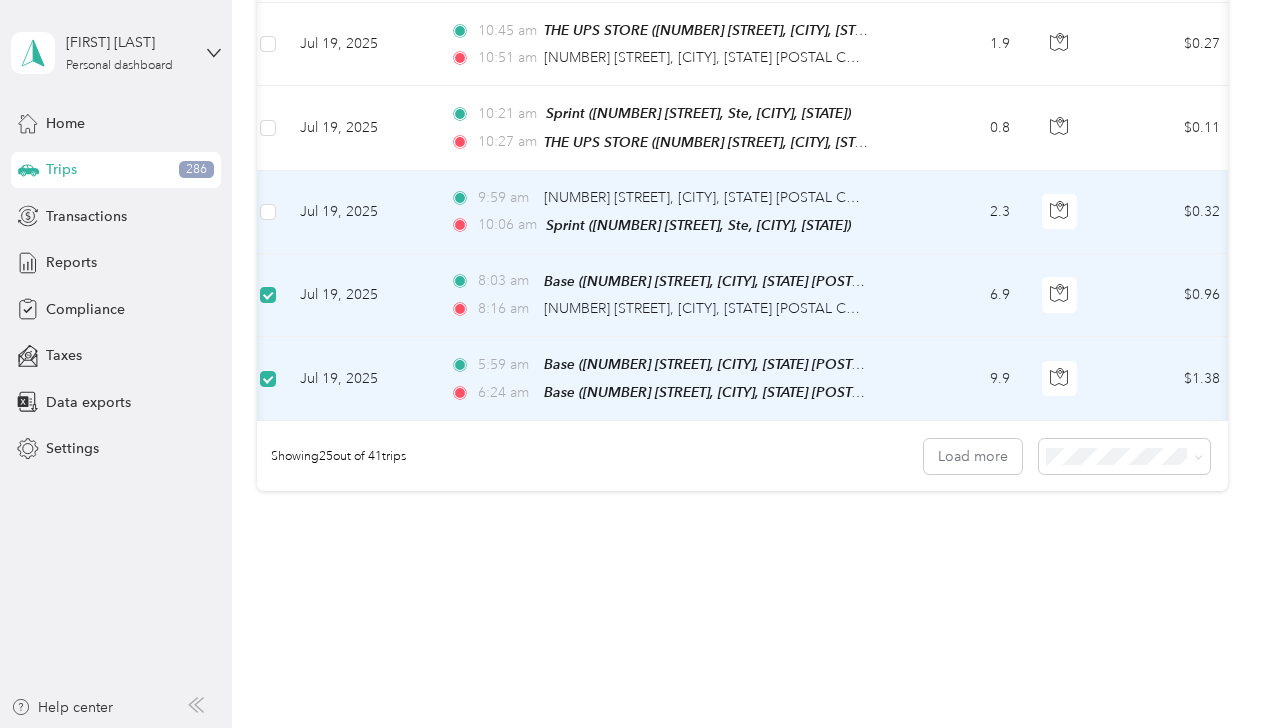 click at bounding box center (268, 212) 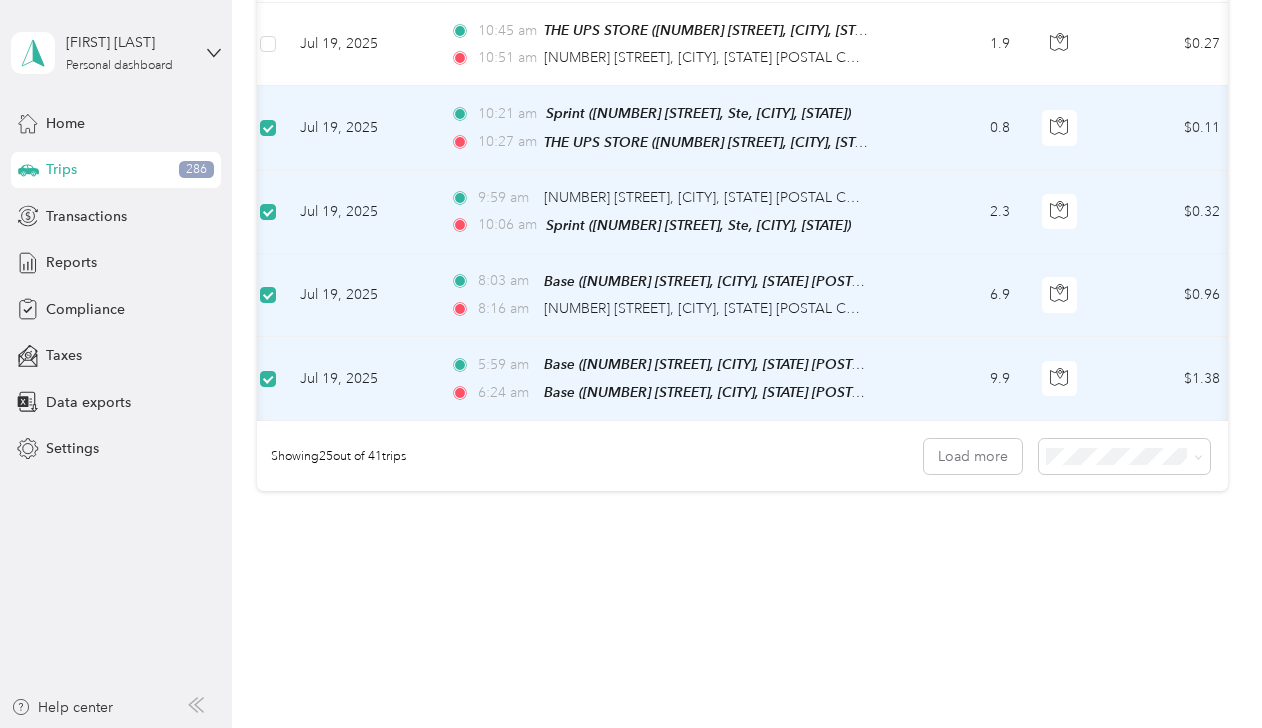 click on "8:03 am Base (11808 Mandarin Forest Dr, Jacksonville, FL 32223, USA, Duval County, Florida) 8:16 am 10836 Horse Track Dr, Jacksonville, FL 32257, USA" at bounding box center [664, 295] 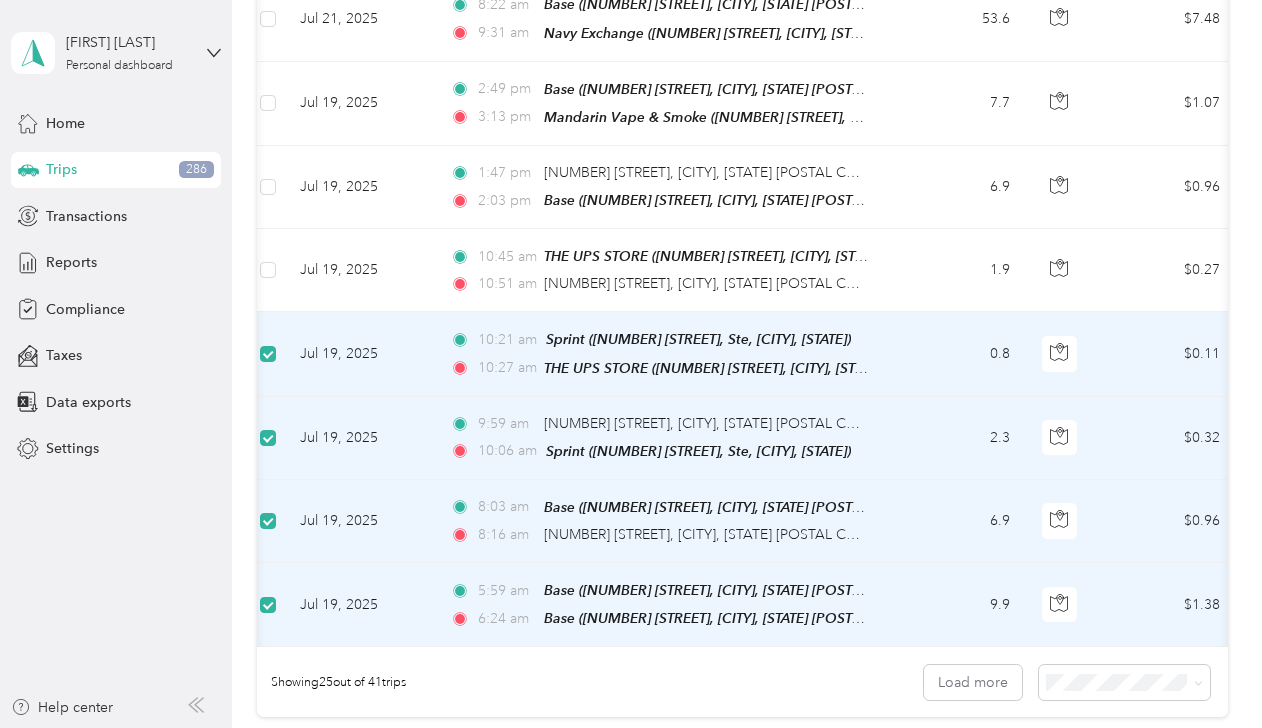 scroll, scrollTop: 1782, scrollLeft: 0, axis: vertical 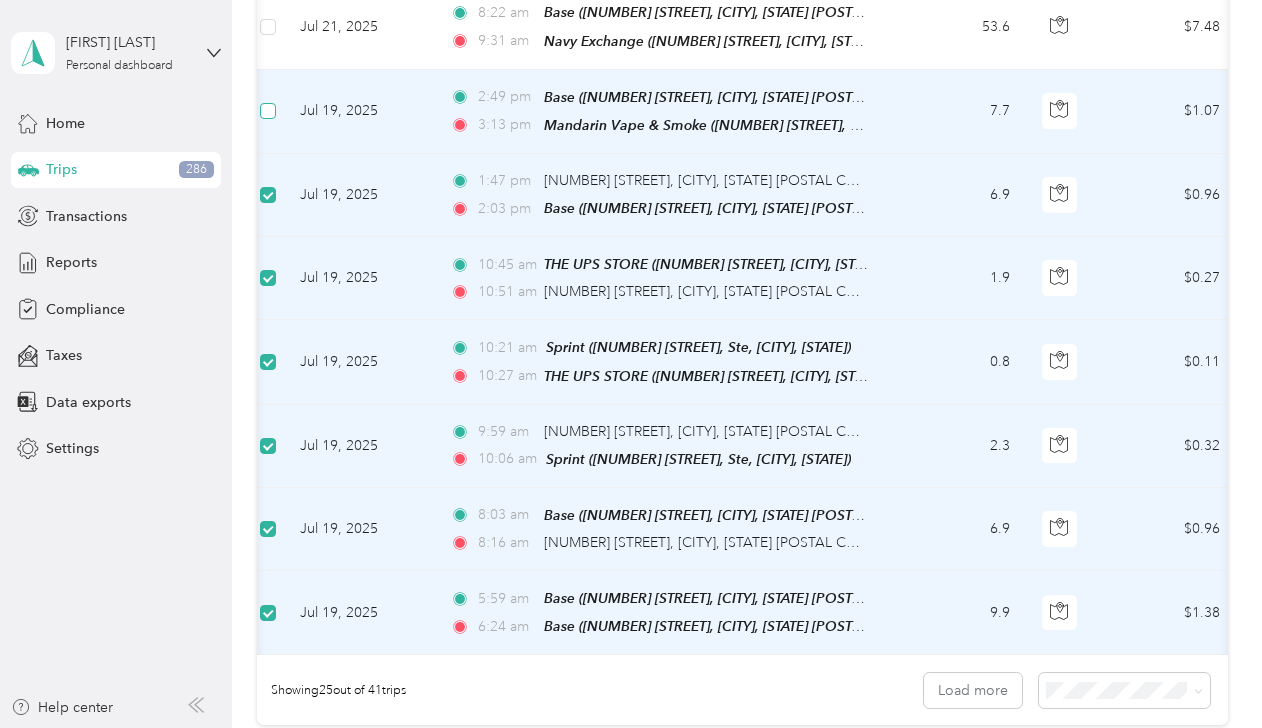 click at bounding box center [268, 111] 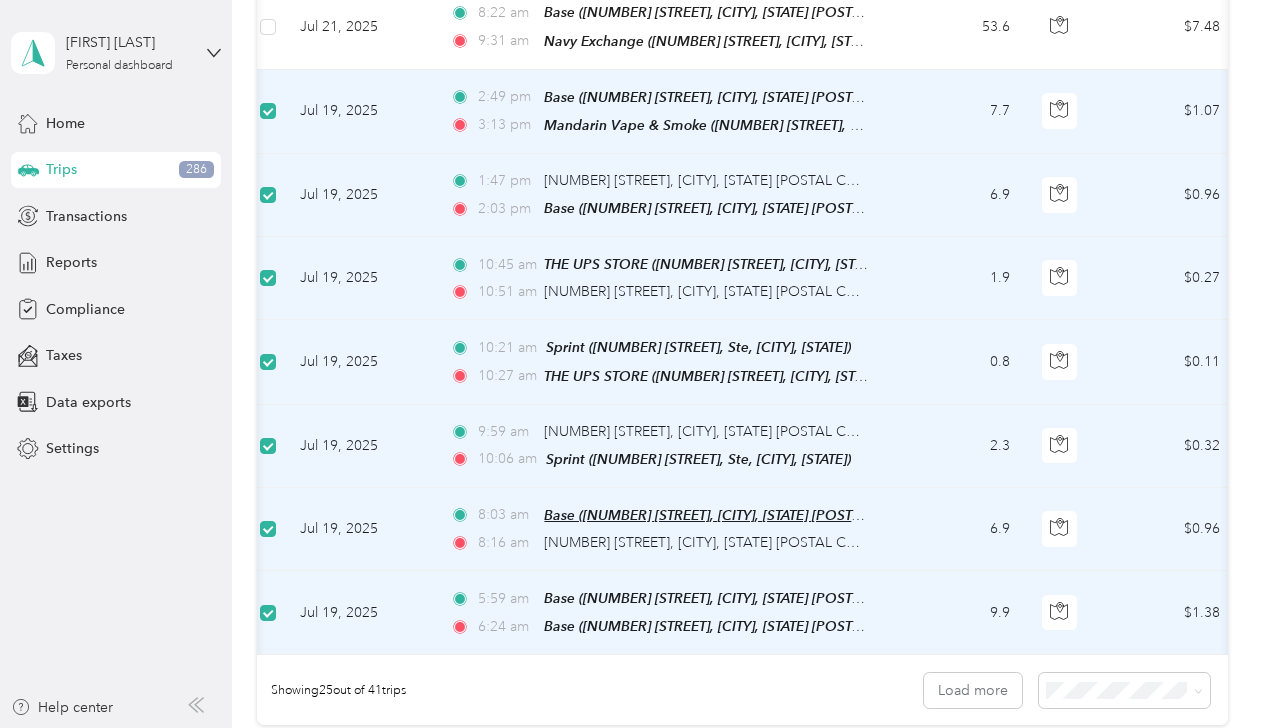 click on "Base (11808 Mandarin Forest Dr, Jacksonville, FL 32223, USA, Duval County, Florida)" at bounding box center (837, 515) 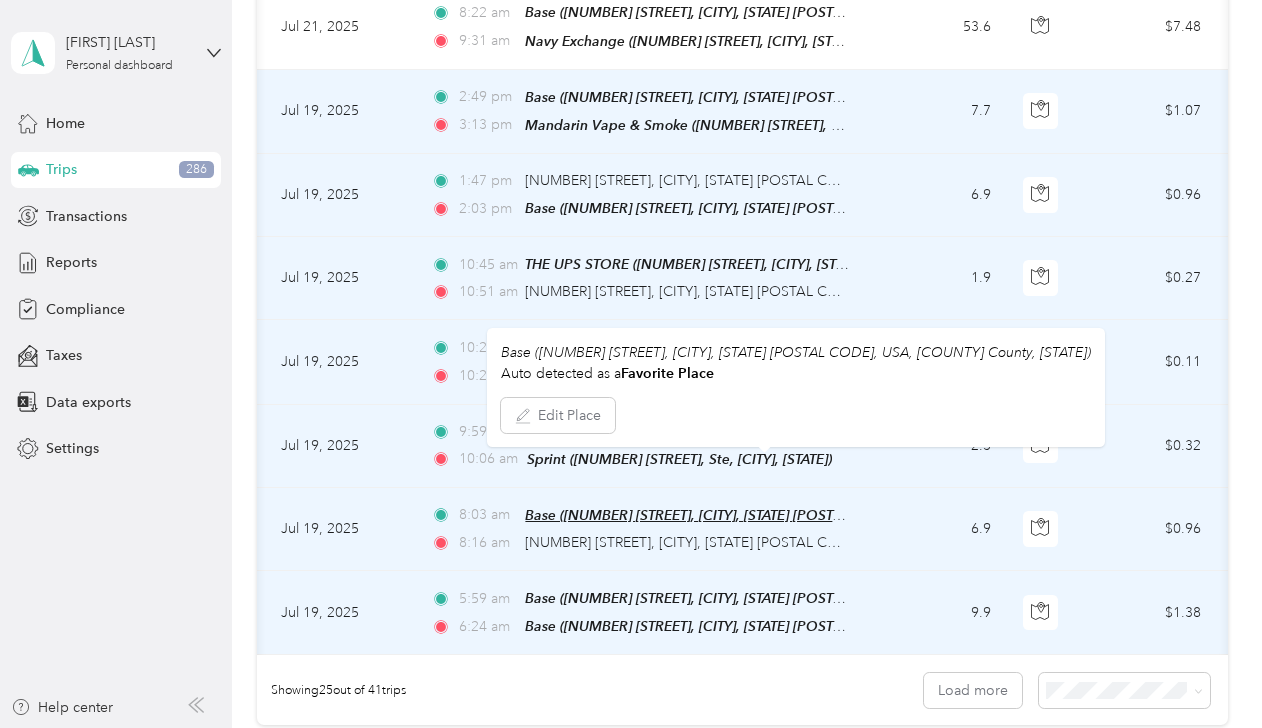 scroll, scrollTop: 0, scrollLeft: 0, axis: both 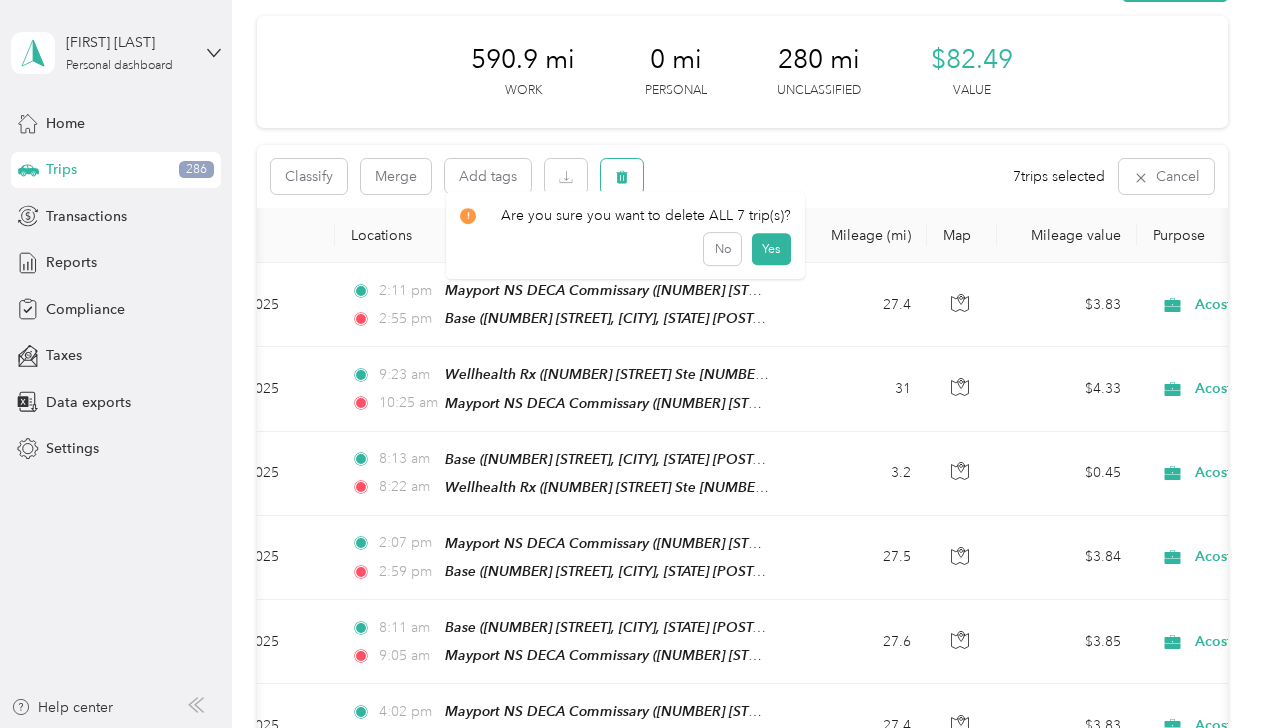 click 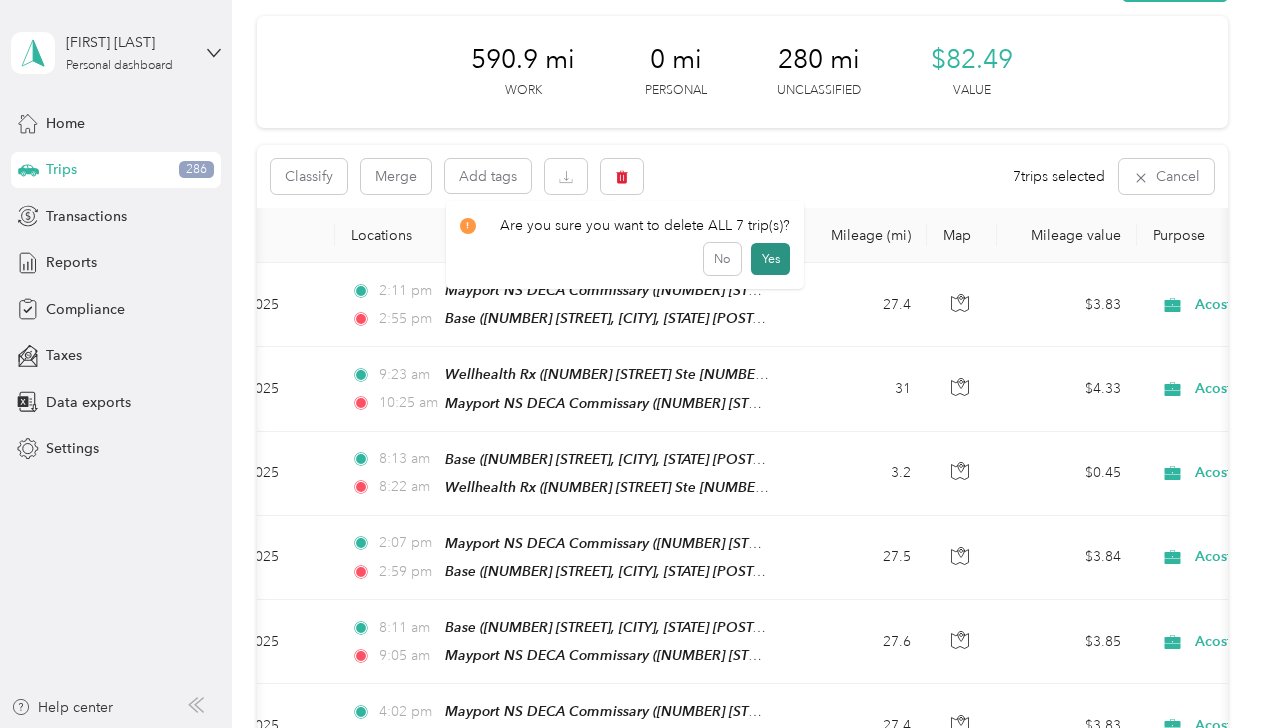 click on "Yes" at bounding box center [770, 259] 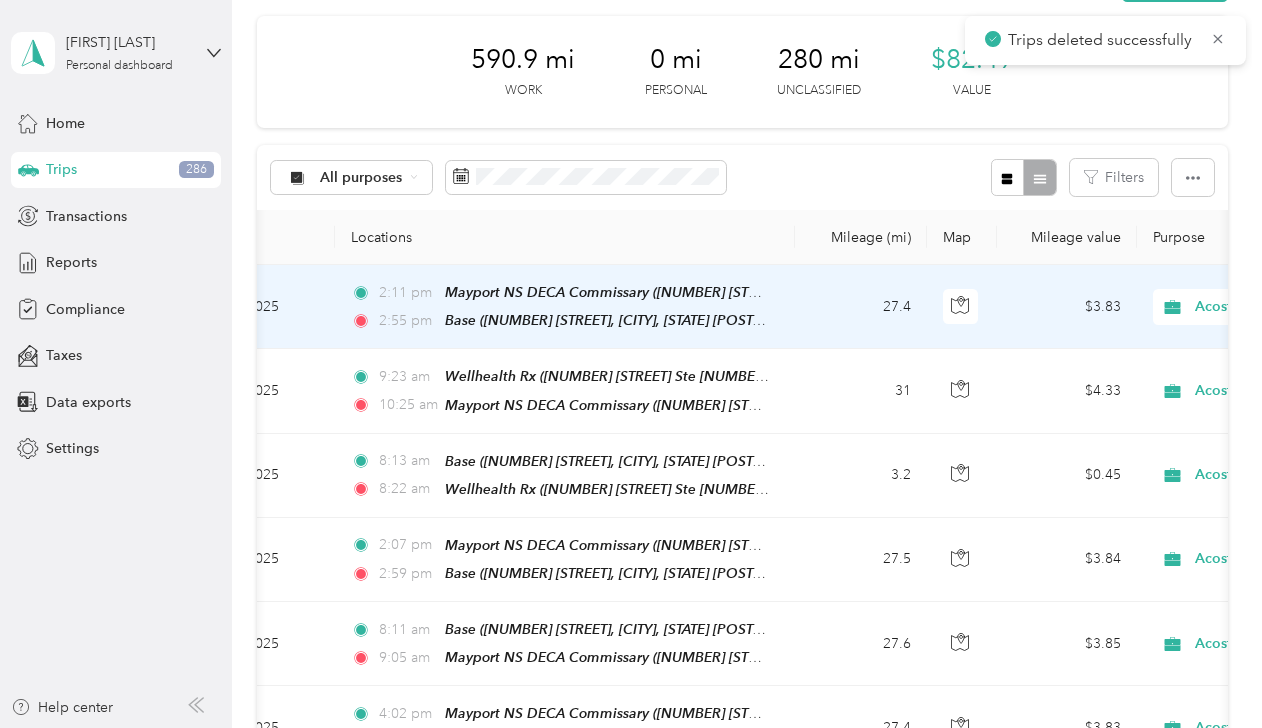 click on "8:11 am Base (11808 Mandarin Forest Dr, Jacksonville, FL 32223, USA, Duval County, Florida) 9:05 am Mayport NS DECA Commissary (2294 Mayport Rd Ste 51 Bldg 1900, Atlantic Beach, FL)" at bounding box center (565, 644) 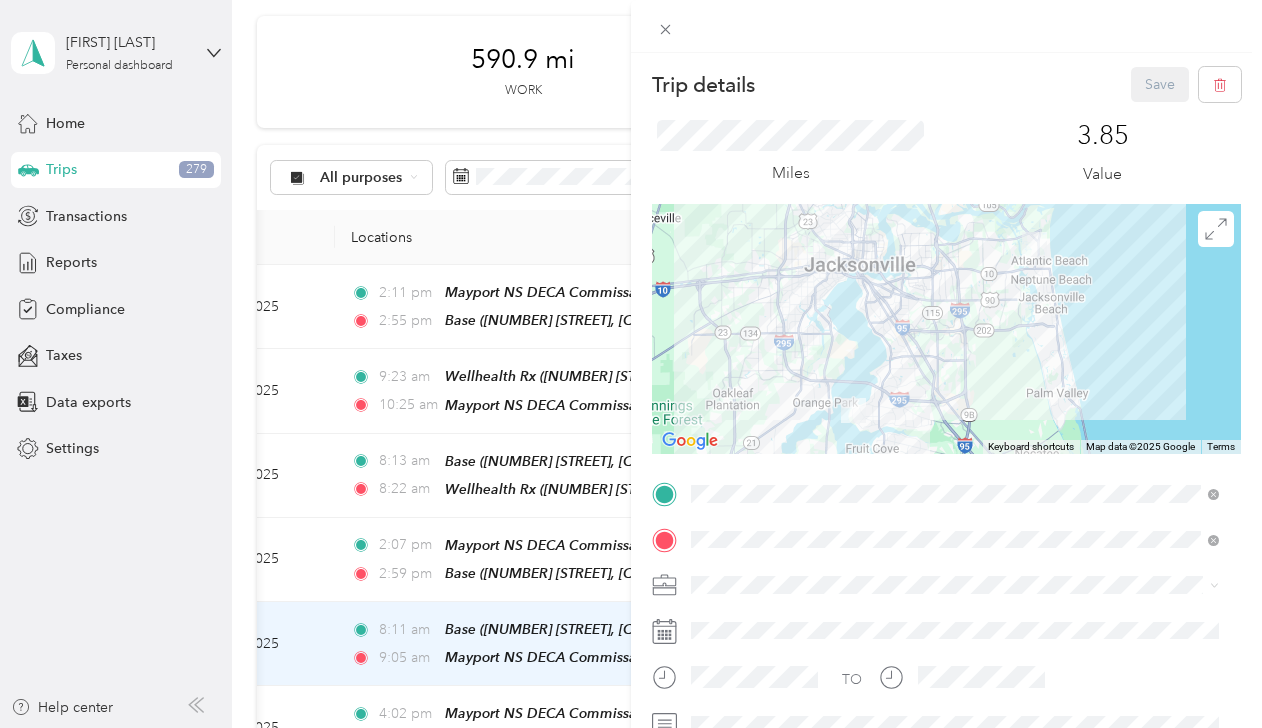 click on "Trip details Save This trip cannot be edited because it is either under review, approved, or paid. Contact your Team Manager to edit it. Miles 3.85 Value  To navigate the map with touch gestures double-tap and hold your finger on the map, then drag the map. ← Move left → Move right ↑ Move up ↓ Move down + Zoom in - Zoom out Home Jump left by 75% End Jump right by 75% Page Up Jump up by 75% Page Down Jump down by 75% Keyboard shortcuts Map Data Map data ©2025 Google Map data ©2025 Google 10 km  Click to toggle between metric and imperial units Terms Report a map error TO Add photo" at bounding box center (631, 364) 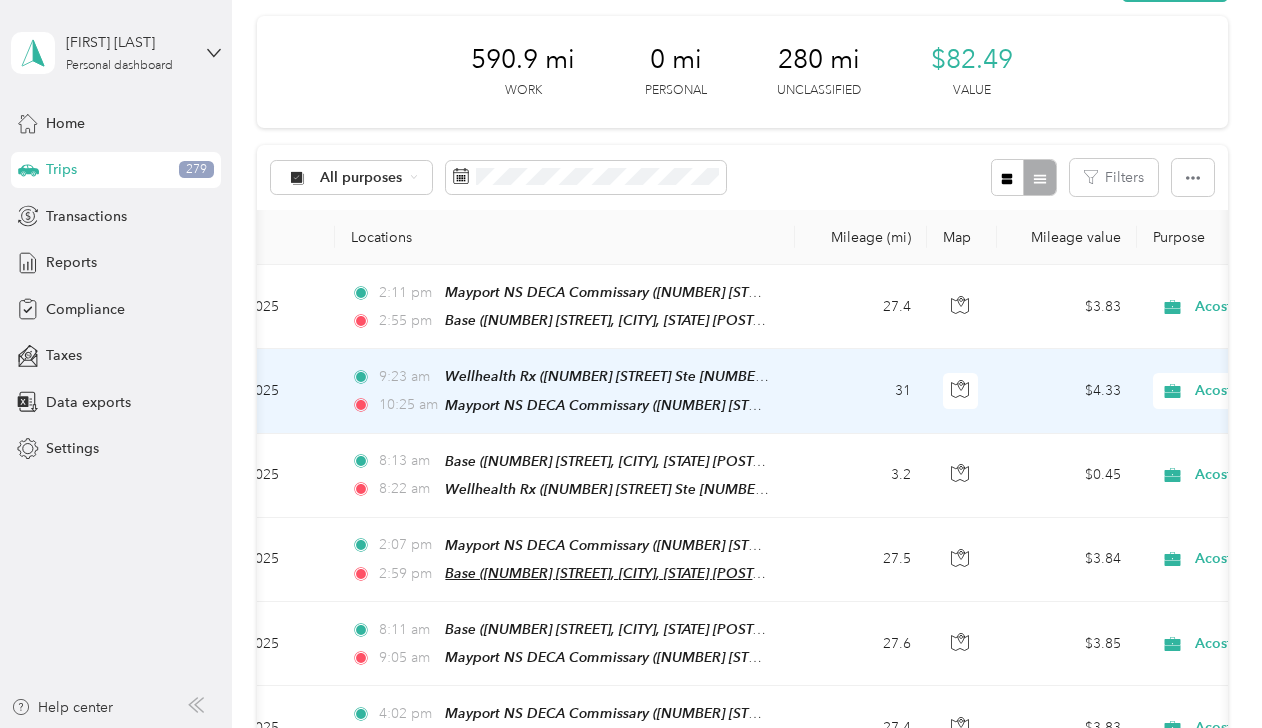 click on "Base (11808 Mandarin Forest Dr, Jacksonville, FL 32223, USA, Duval County, Florida)" at bounding box center (738, 573) 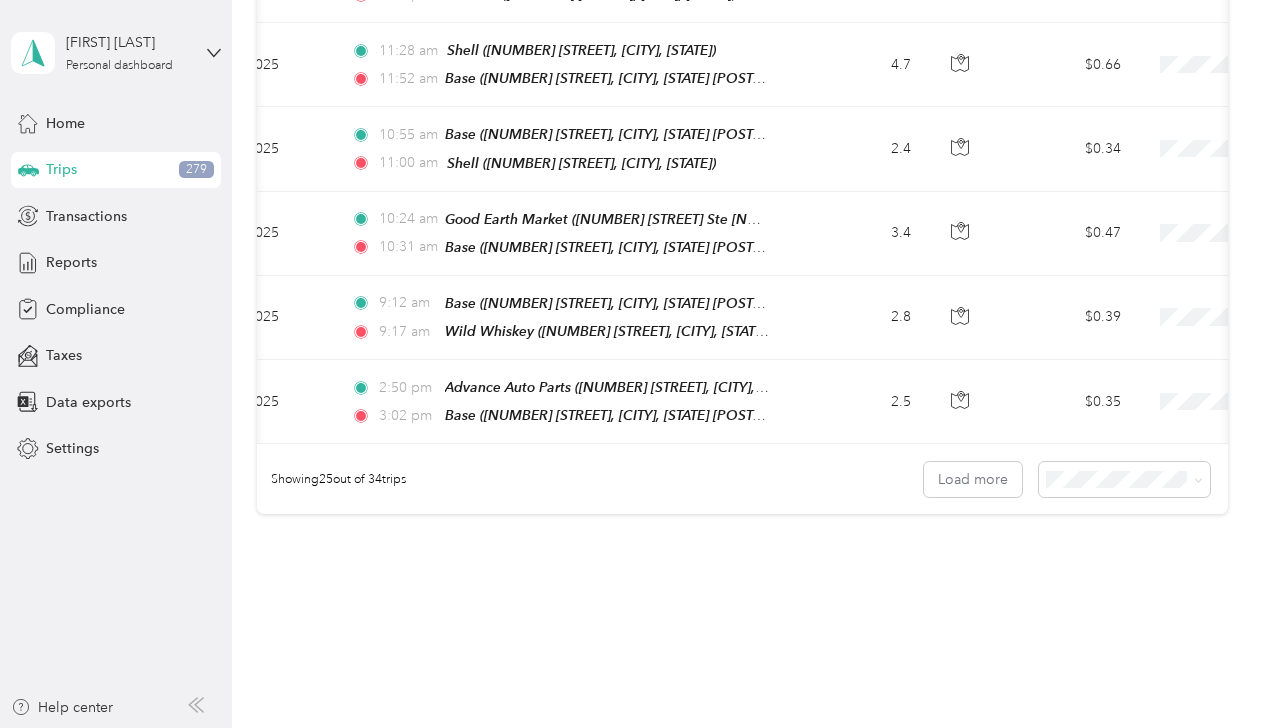 scroll, scrollTop: 2018, scrollLeft: 0, axis: vertical 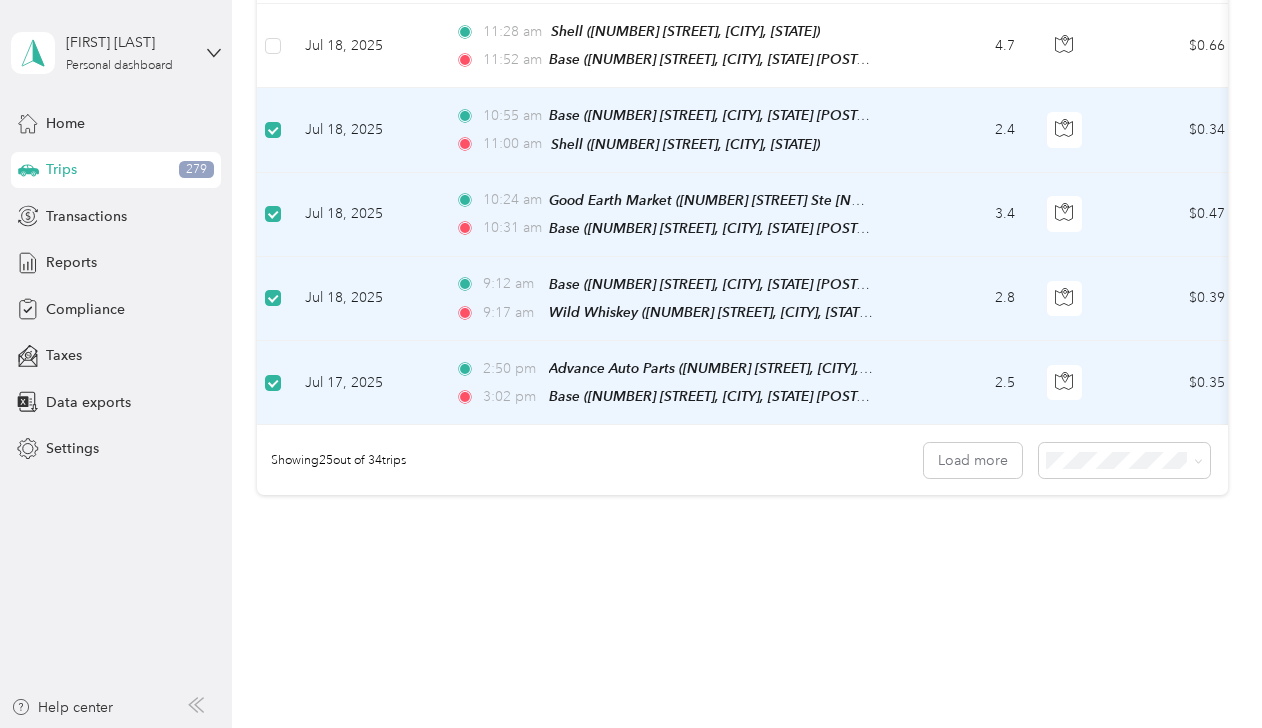 click 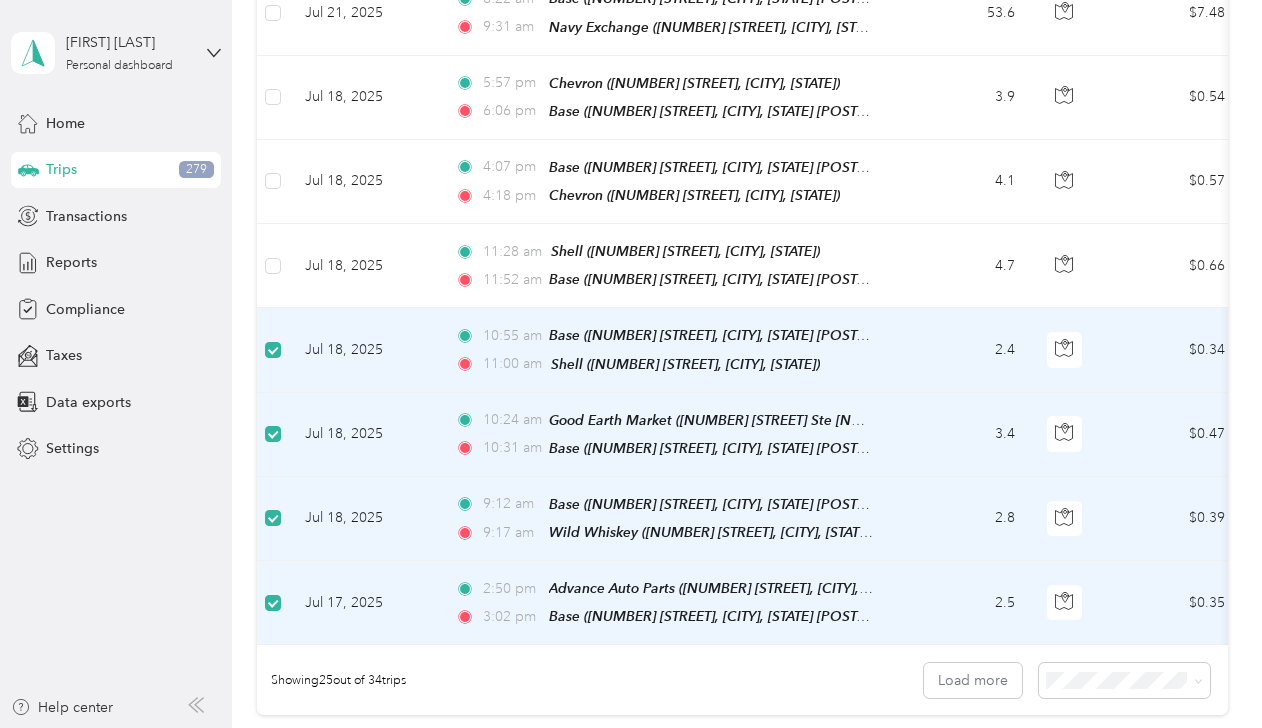 scroll, scrollTop: 1764, scrollLeft: 0, axis: vertical 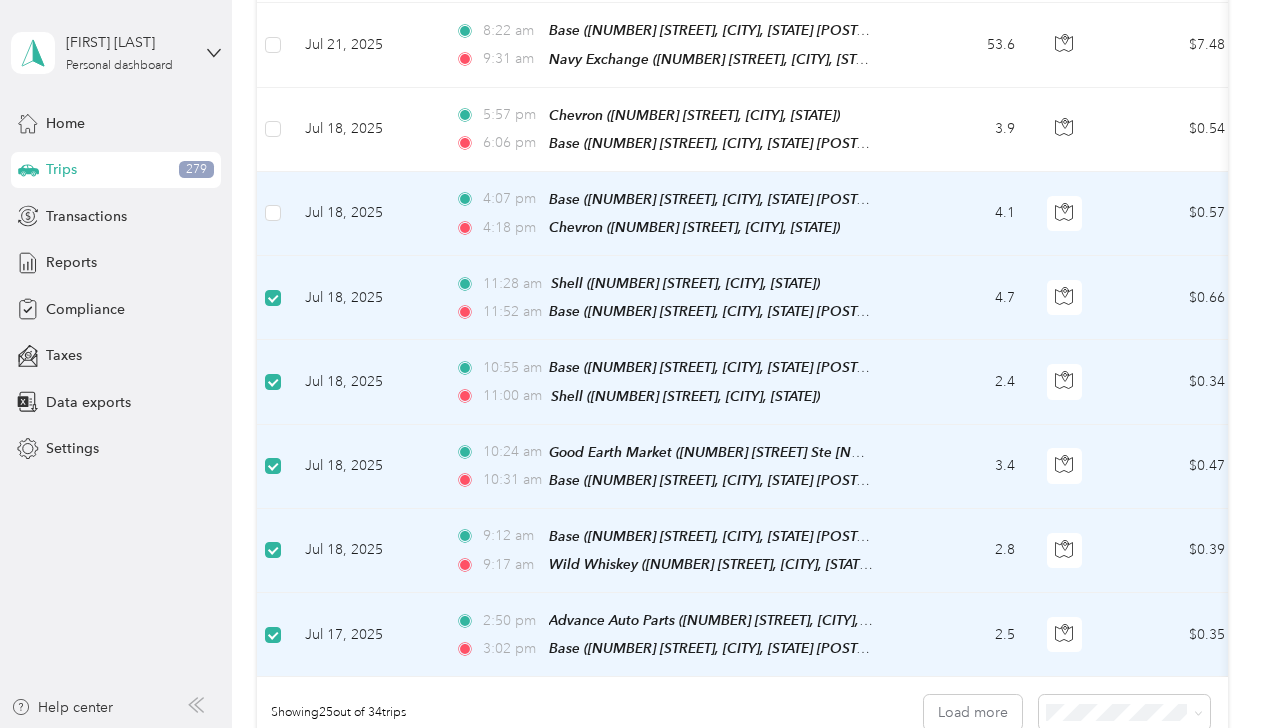 click at bounding box center [273, 214] 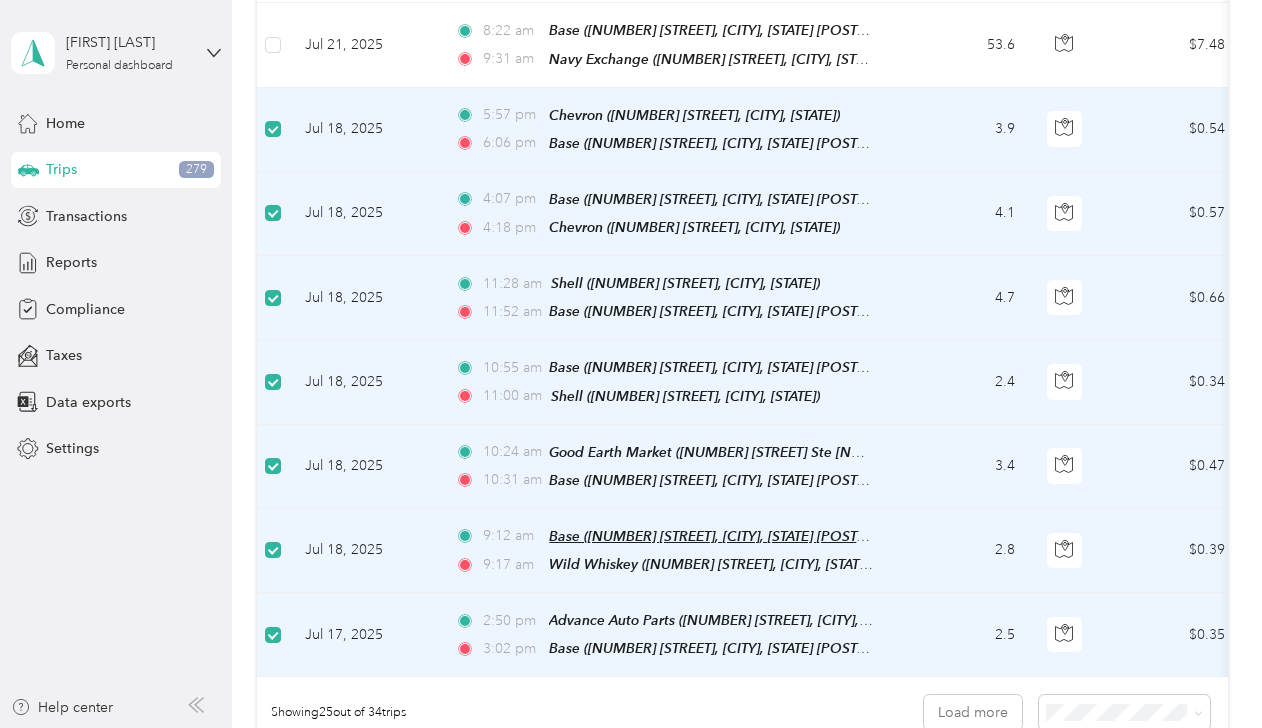 click on "Base (11808 Mandarin Forest Dr, Jacksonville, FL 32223, USA, Duval County, Florida)" at bounding box center [842, 536] 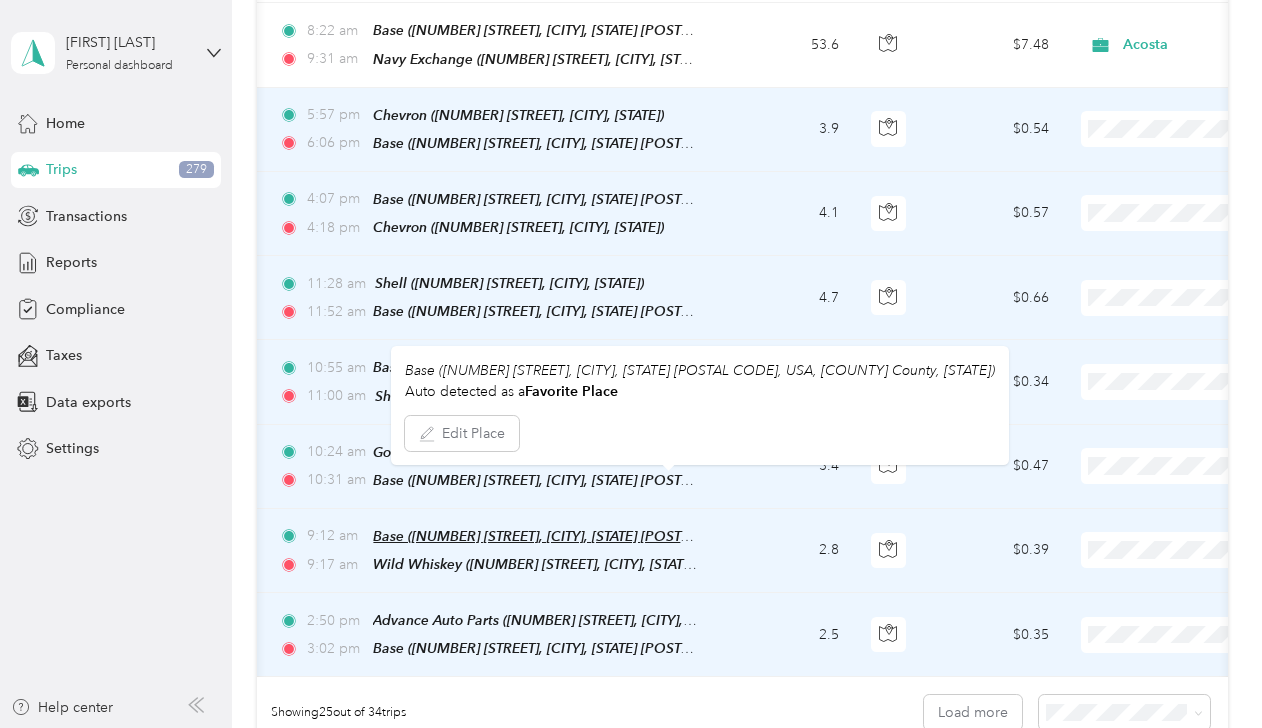 scroll, scrollTop: 0, scrollLeft: 125, axis: horizontal 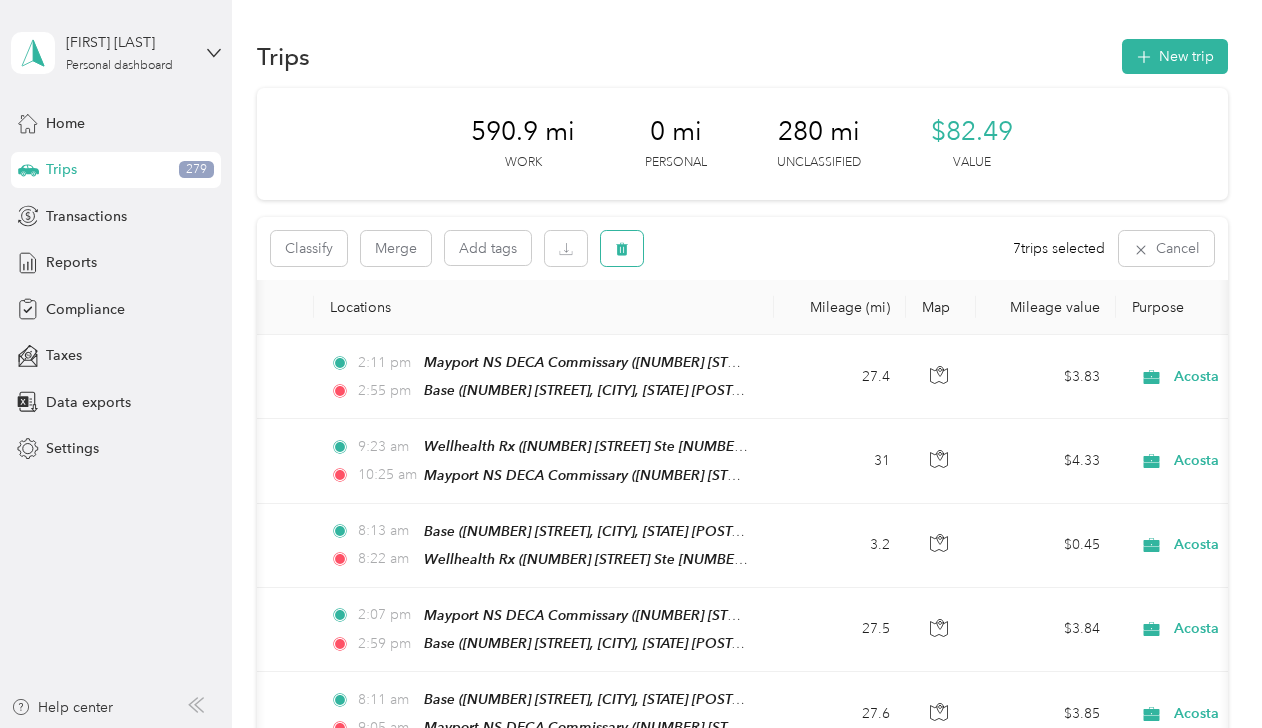 click 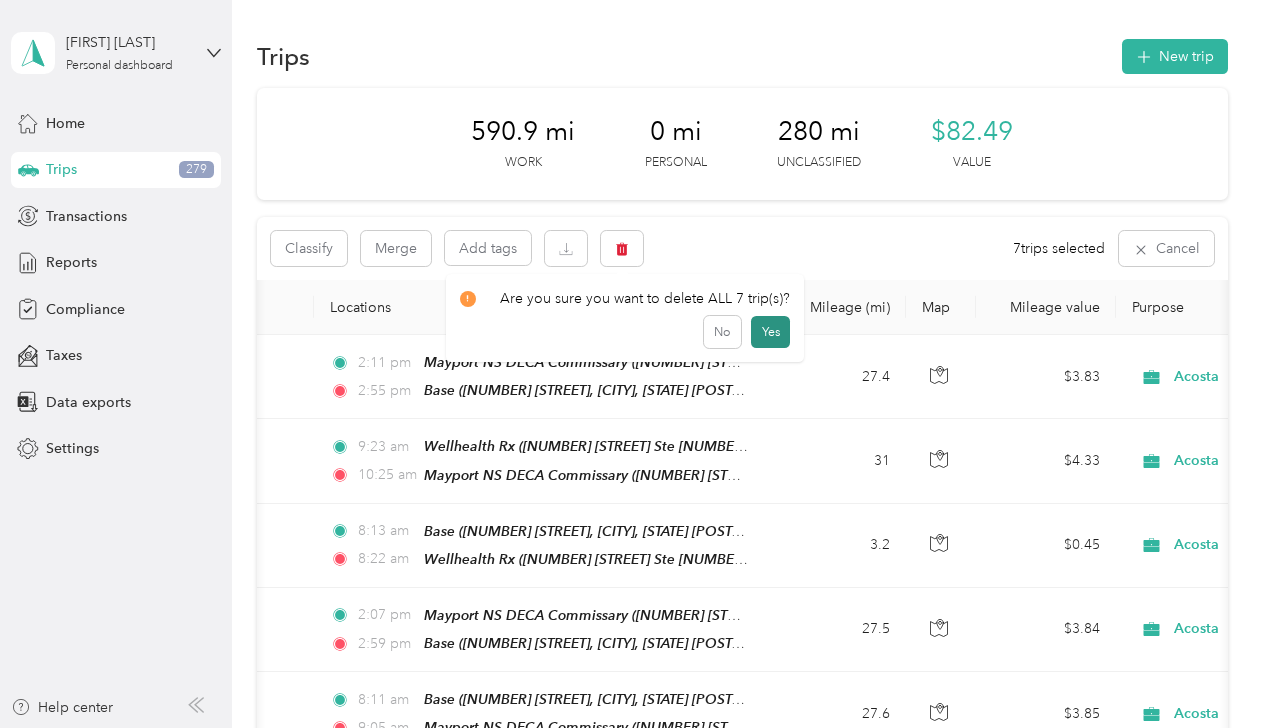 click on "Yes" at bounding box center (770, 332) 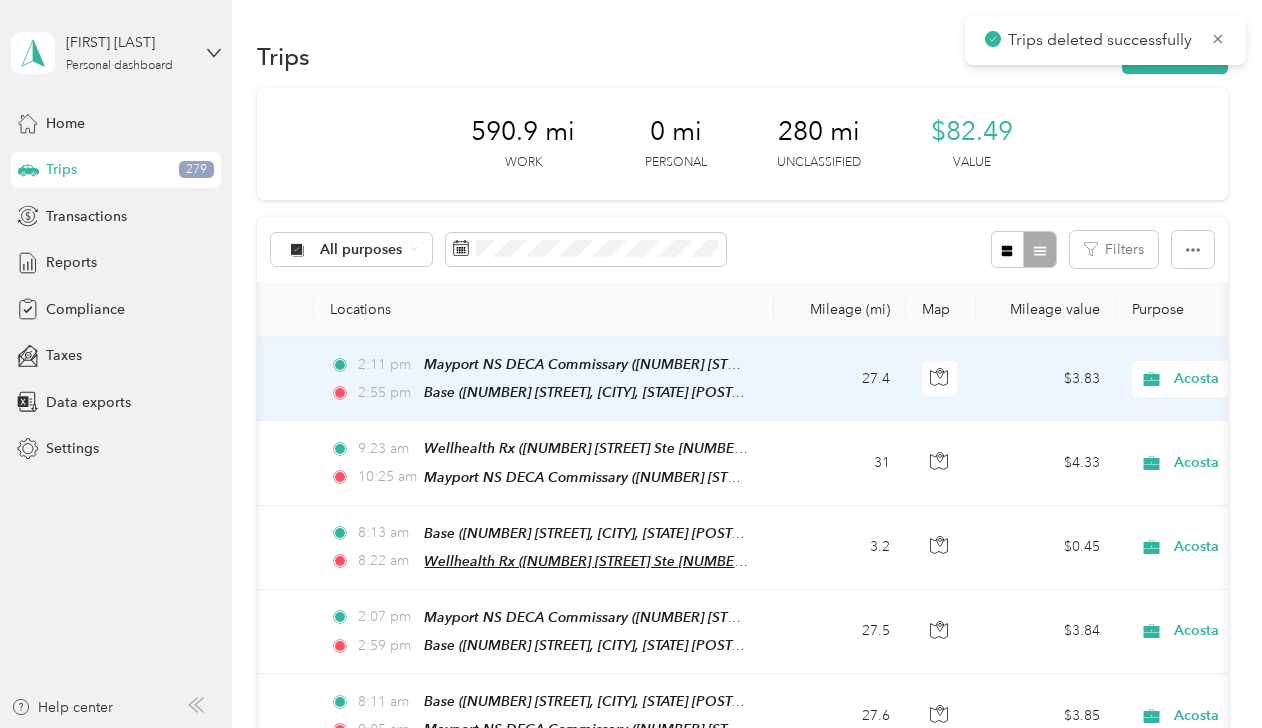 click on "Wellhealth Rx (12276 San Jose Blvd Ste 707, Jacksonville, FL)" at bounding box center [636, 561] 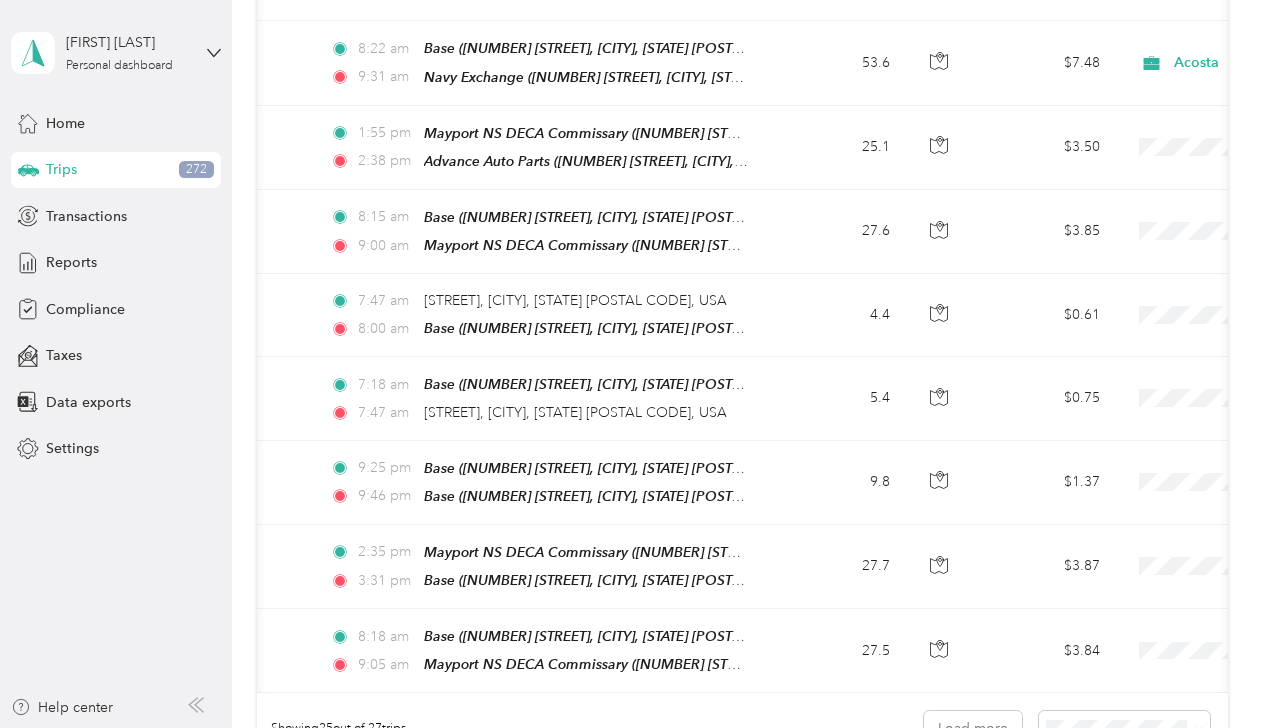 scroll, scrollTop: 1747, scrollLeft: 0, axis: vertical 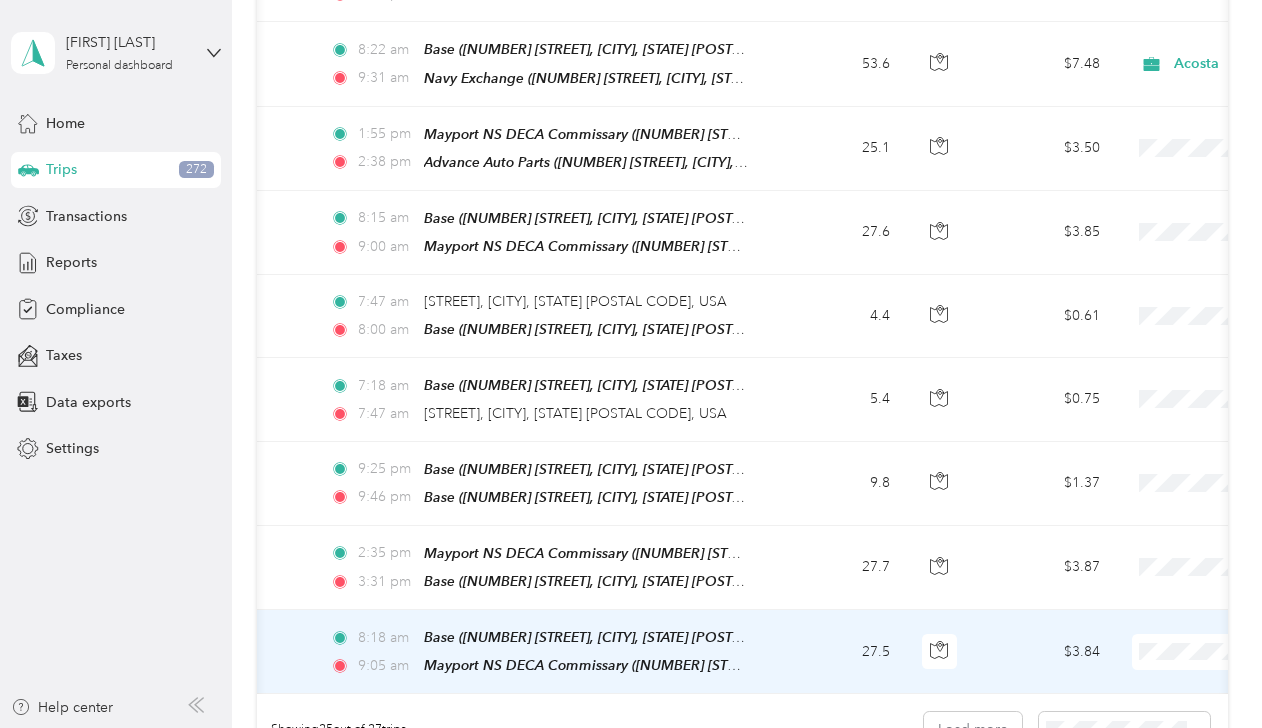 click at bounding box center (1256, 652) 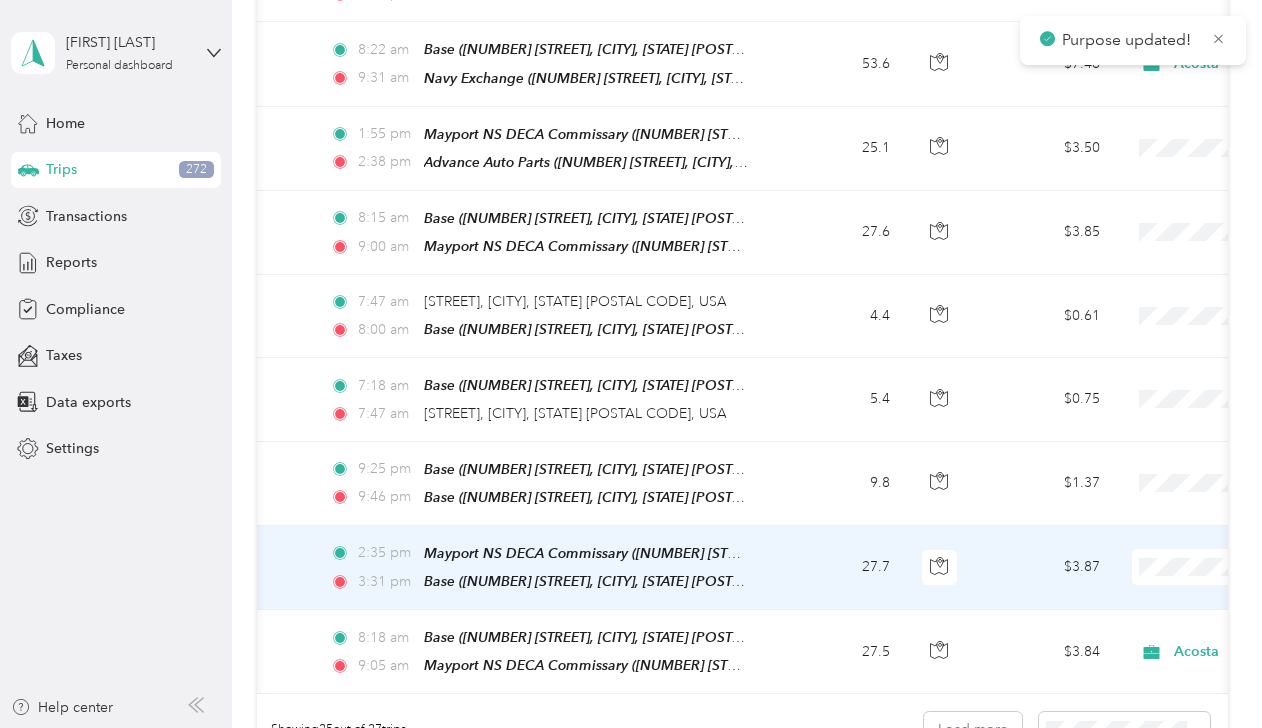 click on "Acosta Personal" at bounding box center (1138, 568) 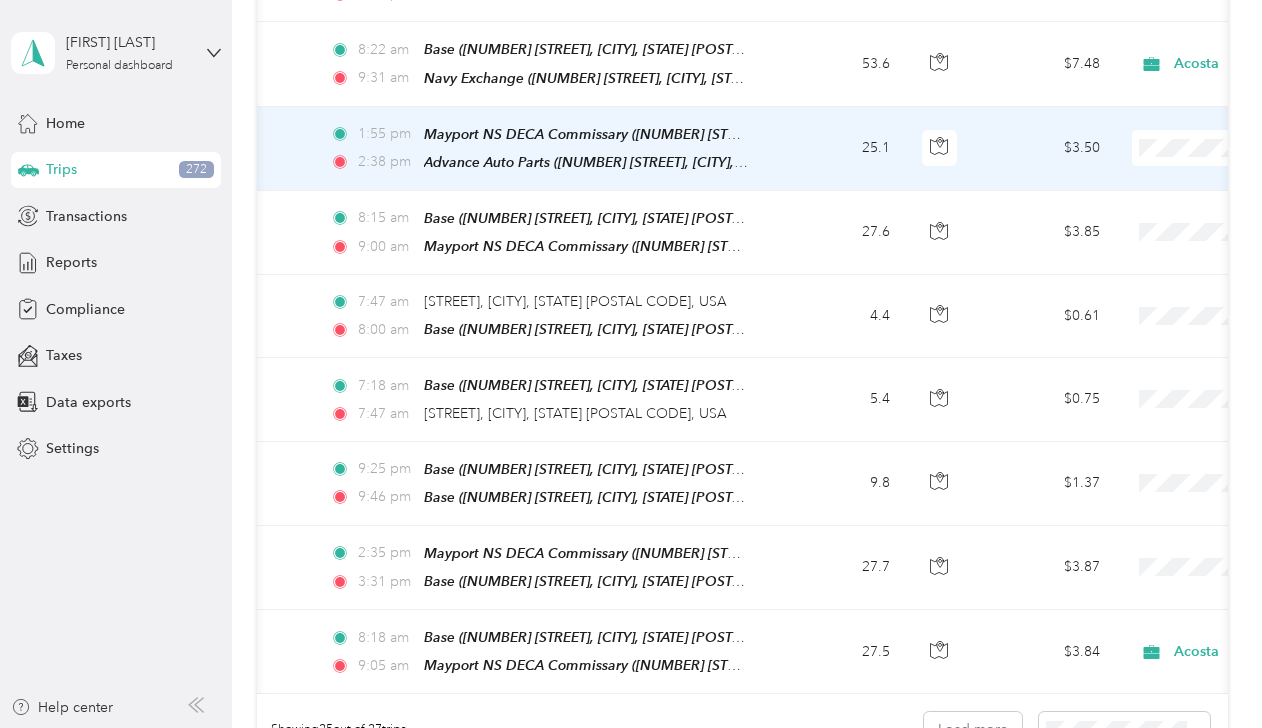 click on "Acosta" at bounding box center [1138, 140] 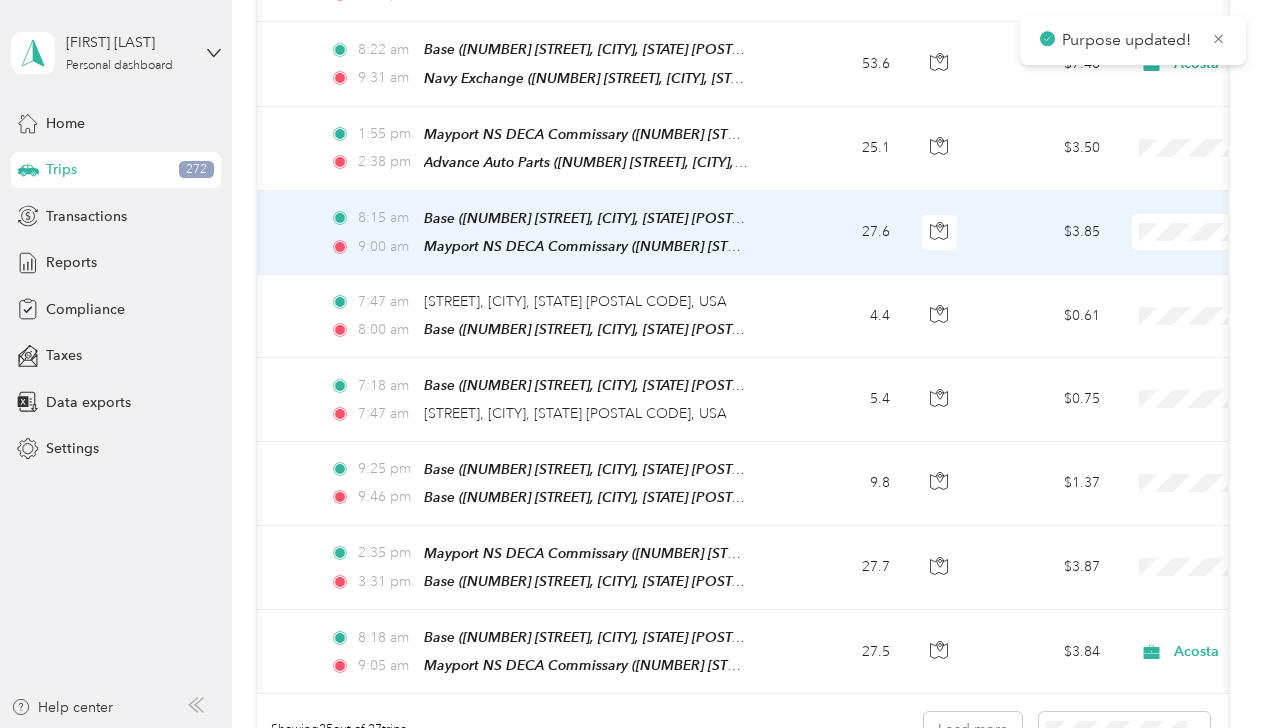 click on "Acosta" at bounding box center (1138, 223) 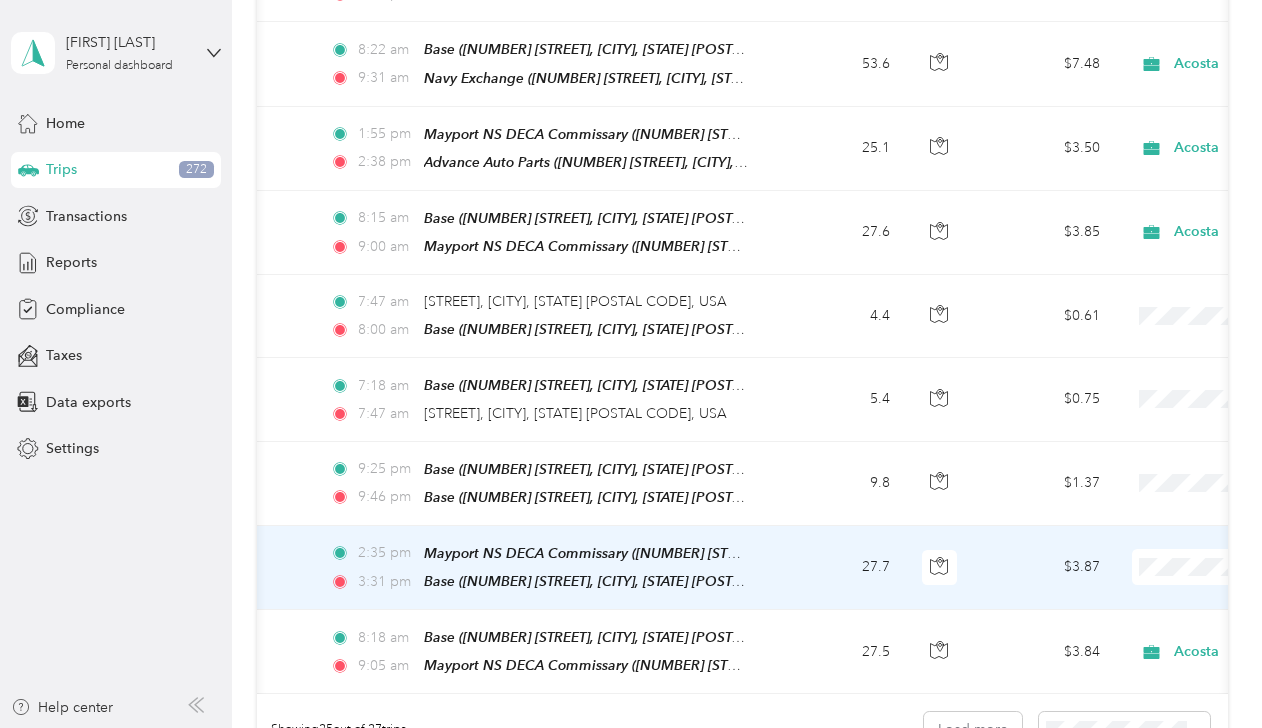 click on "Acosta" at bounding box center [1138, 548] 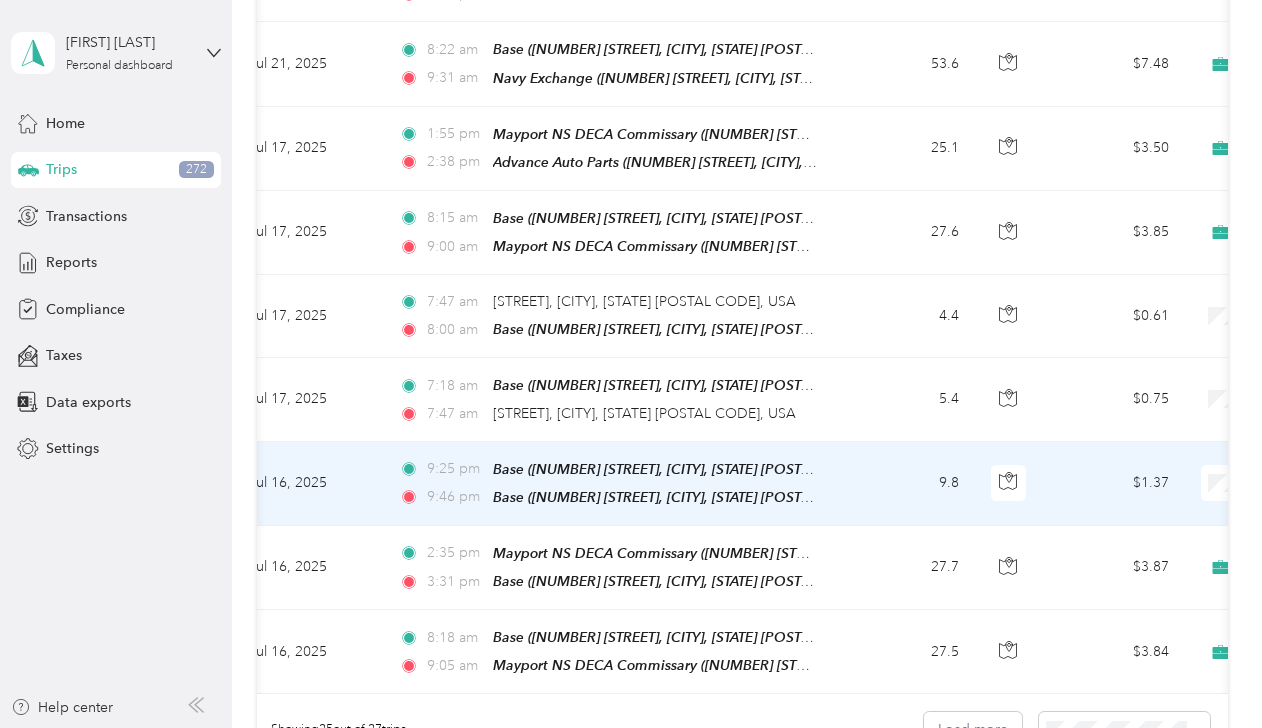 scroll, scrollTop: 0, scrollLeft: 0, axis: both 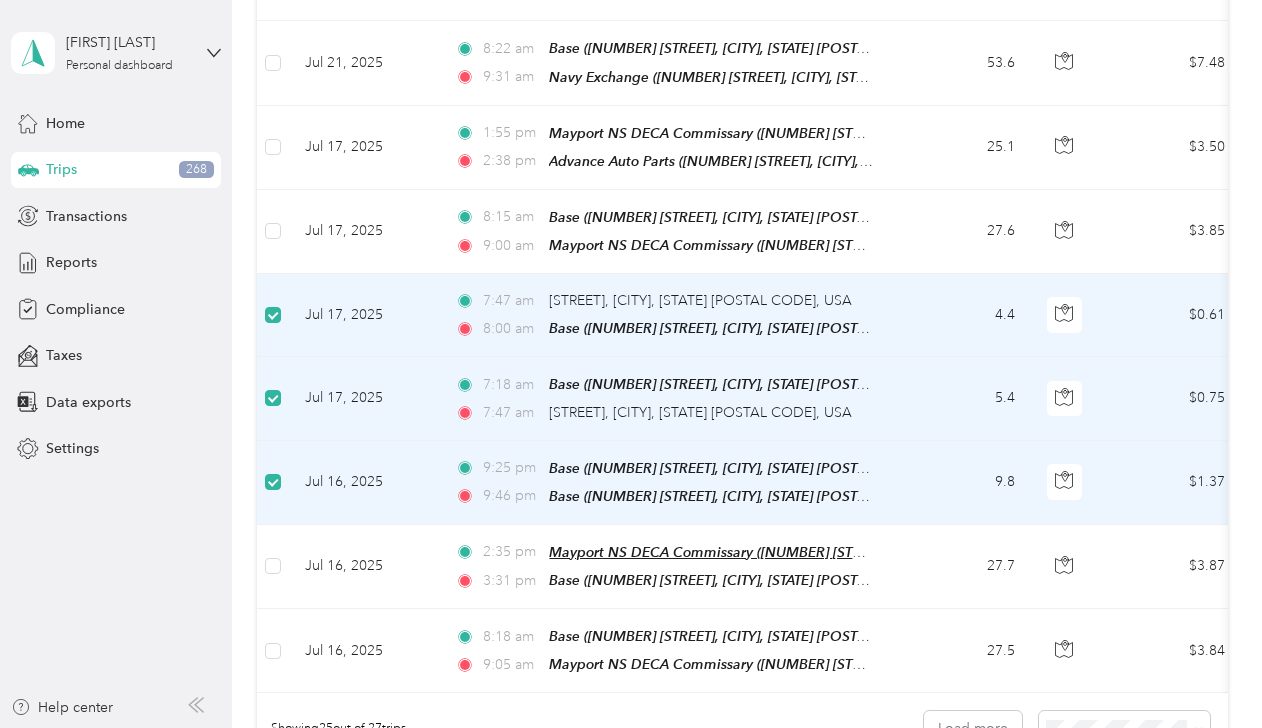 click on "Mayport NS DECA Commissary (2294 Mayport Rd Ste 51 Bldg 1900, Atlantic Beach, FL)" at bounding box center (818, 552) 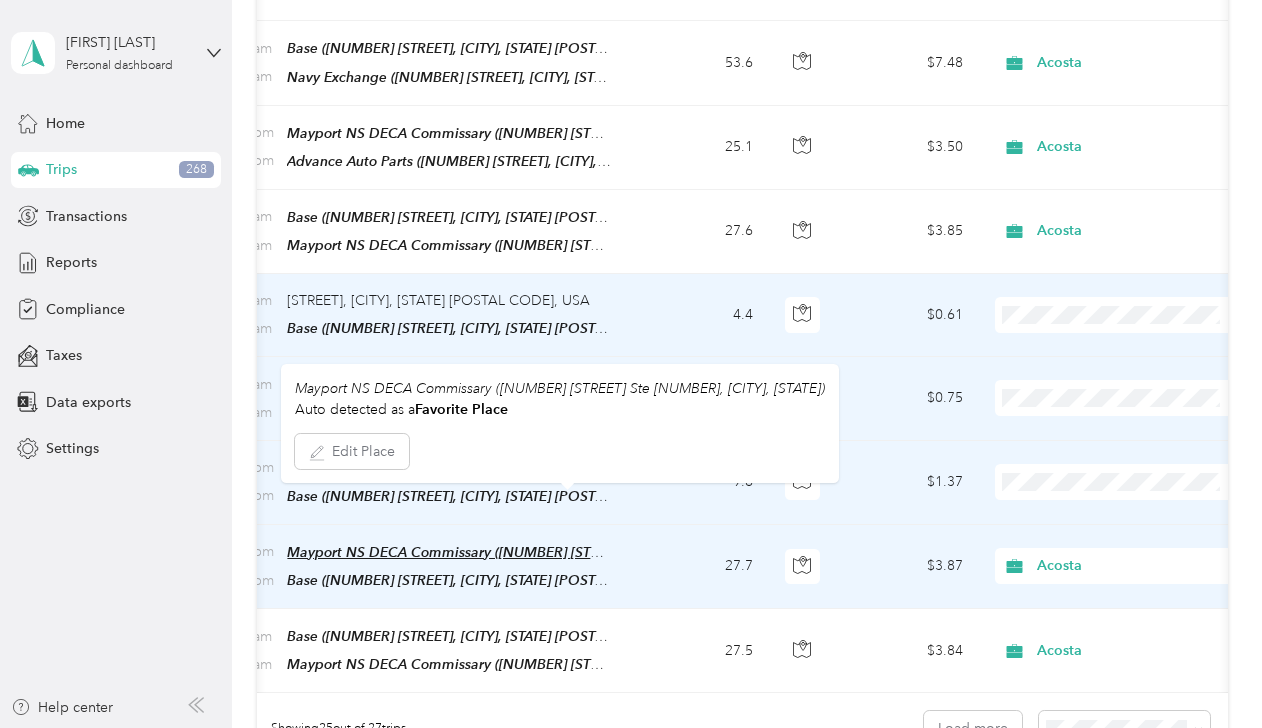 scroll, scrollTop: 0, scrollLeft: 260, axis: horizontal 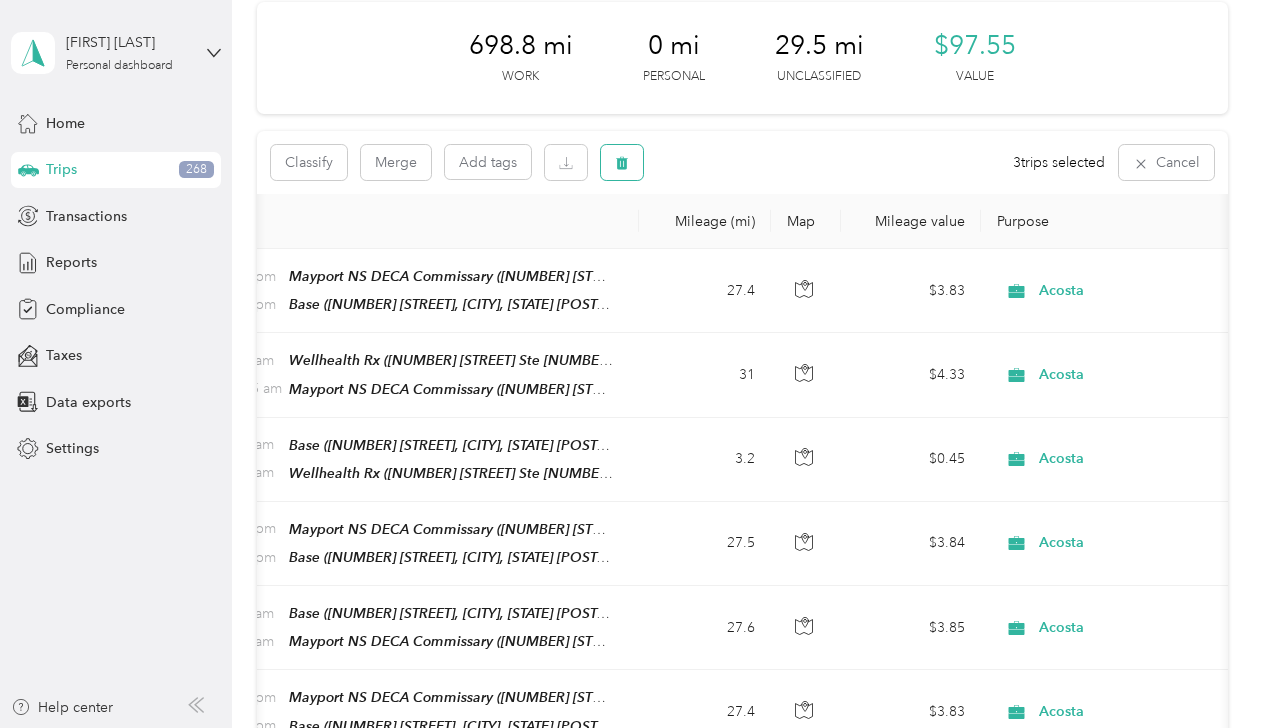 click 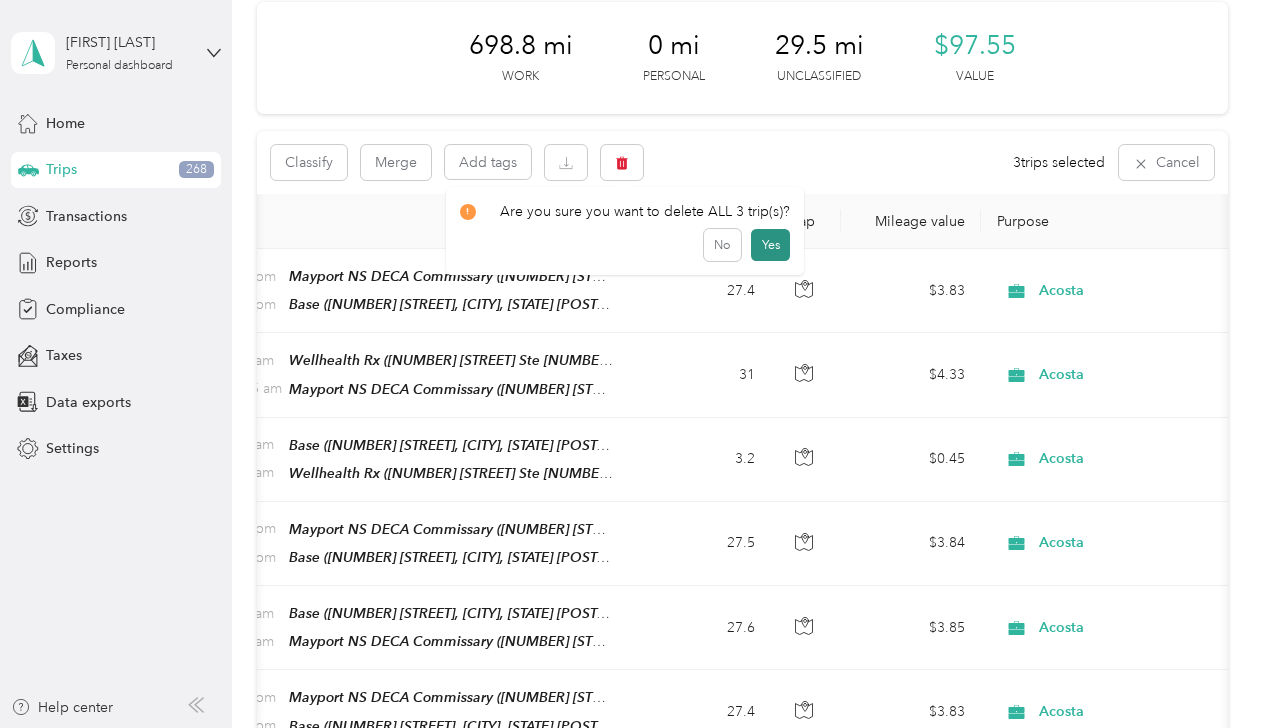 click on "Yes" at bounding box center (770, 245) 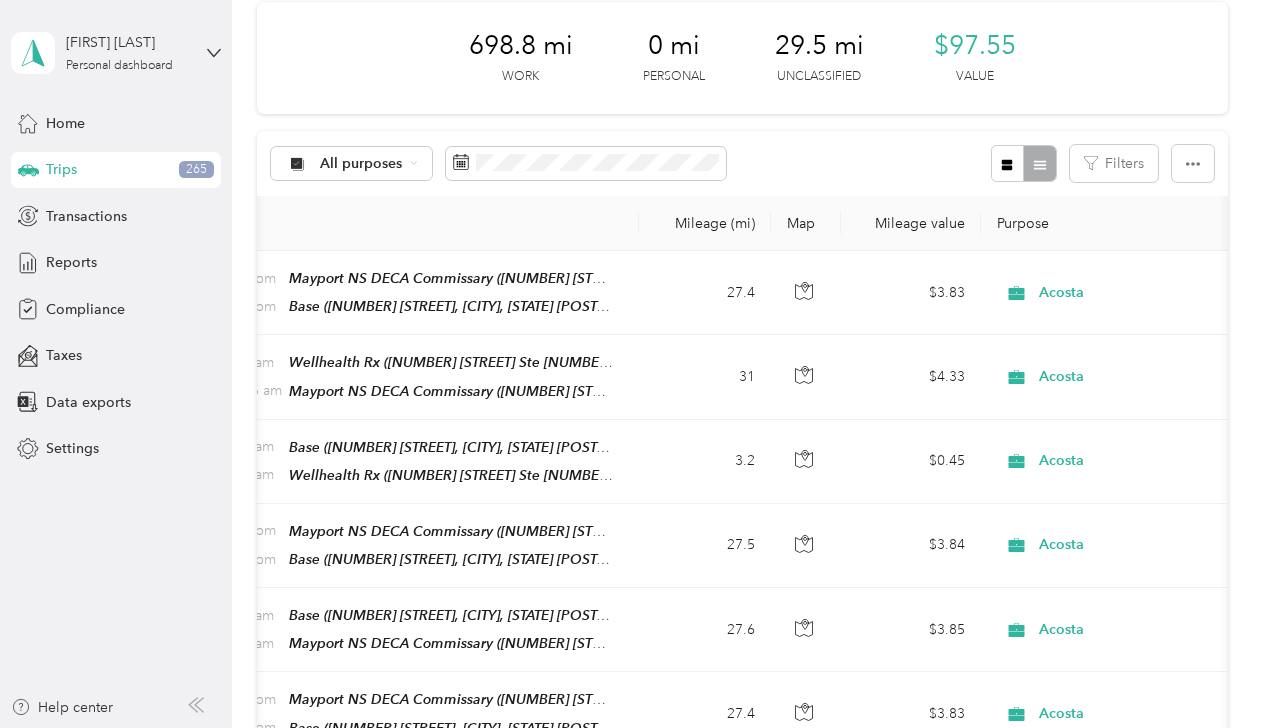 click on "2:07 pm Mayport NS DECA Commissary (2294 Mayport Rd Ste 51 Bldg 1900, Atlantic Beach, FL) 2:59 pm Base (11808 Mandarin Forest Dr, Jacksonville, FL 32223, USA, Duval County, Florida)" at bounding box center (409, 546) 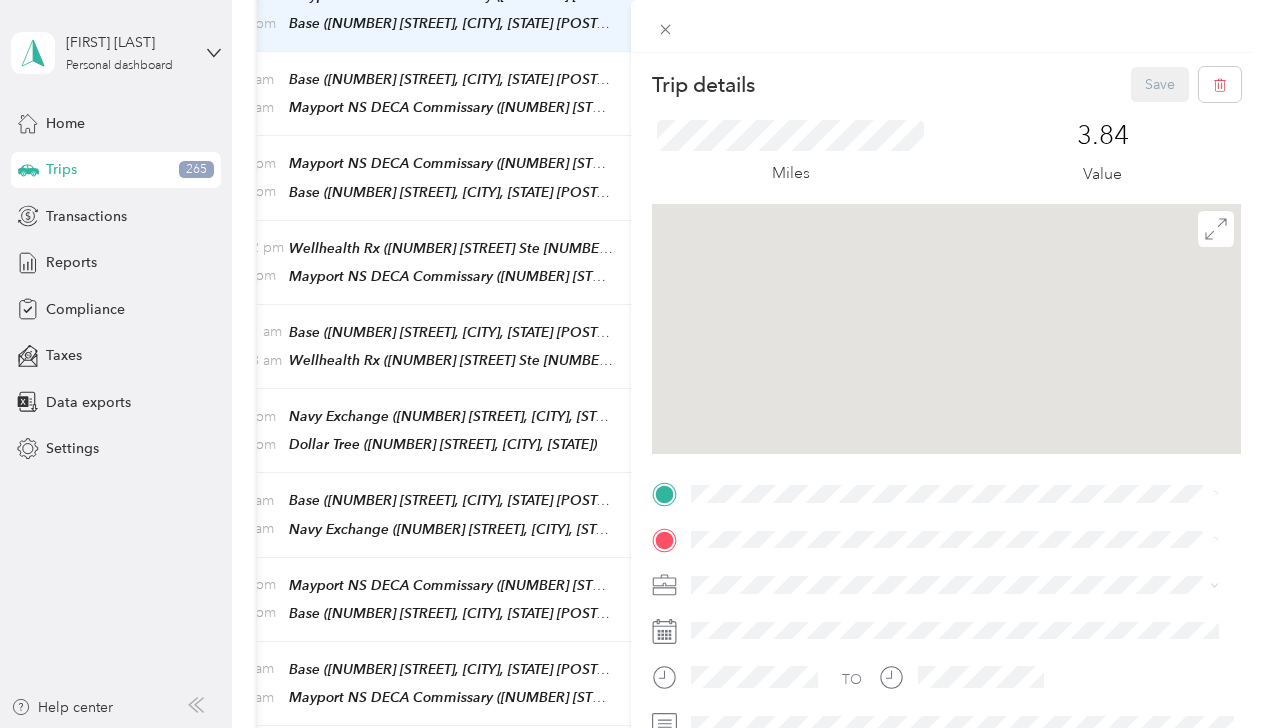 scroll, scrollTop: 774, scrollLeft: 0, axis: vertical 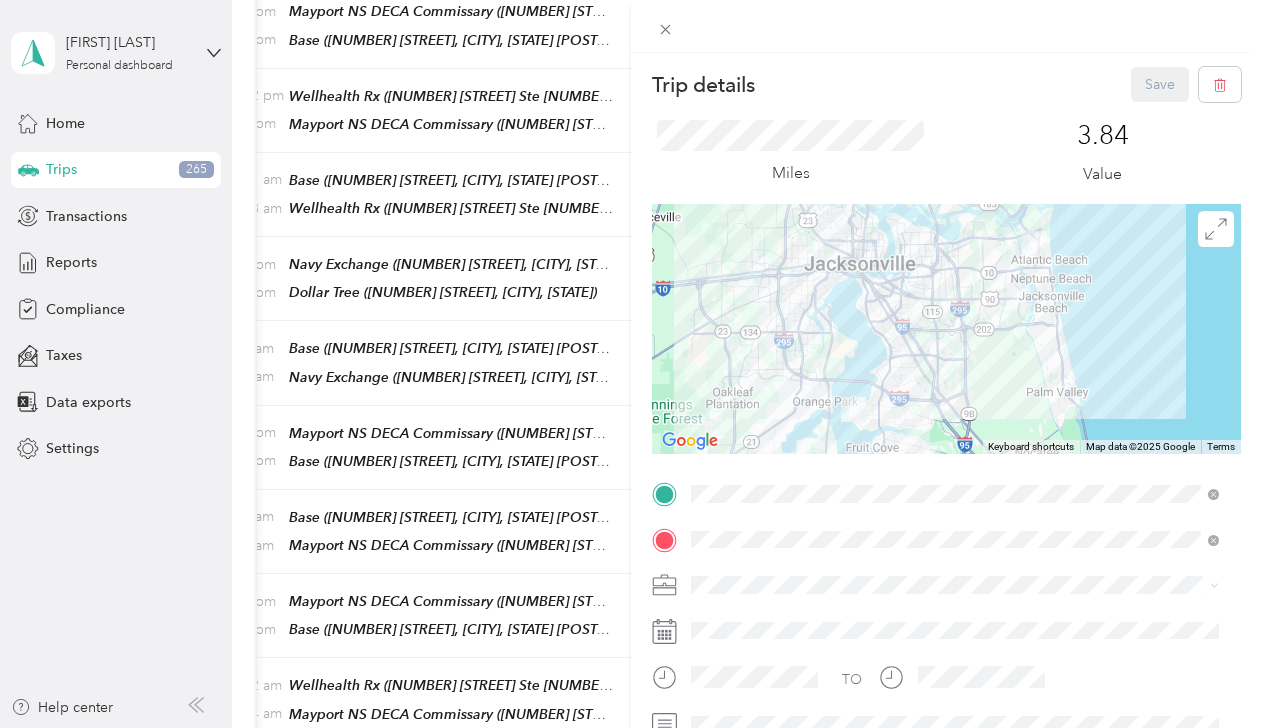 click on "Trip details Save This trip cannot be edited because it is either under review, approved, or paid. Contact your Team Manager to edit it. Miles 3.84 Value  To navigate the map with touch gestures double-tap and hold your finger on the map, then drag the map. ← Move left → Move right ↑ Move up ↓ Move down + Zoom in - Zoom out Home Jump left by 75% End Jump right by 75% Page Up Jump up by 75% Page Down Jump down by 75% Keyboard shortcuts Map Data Map data ©2025 Google Map data ©2025 Google 10 km  Click to toggle between metric and imperial units Terms Report a map error TO Add photo" at bounding box center (631, 364) 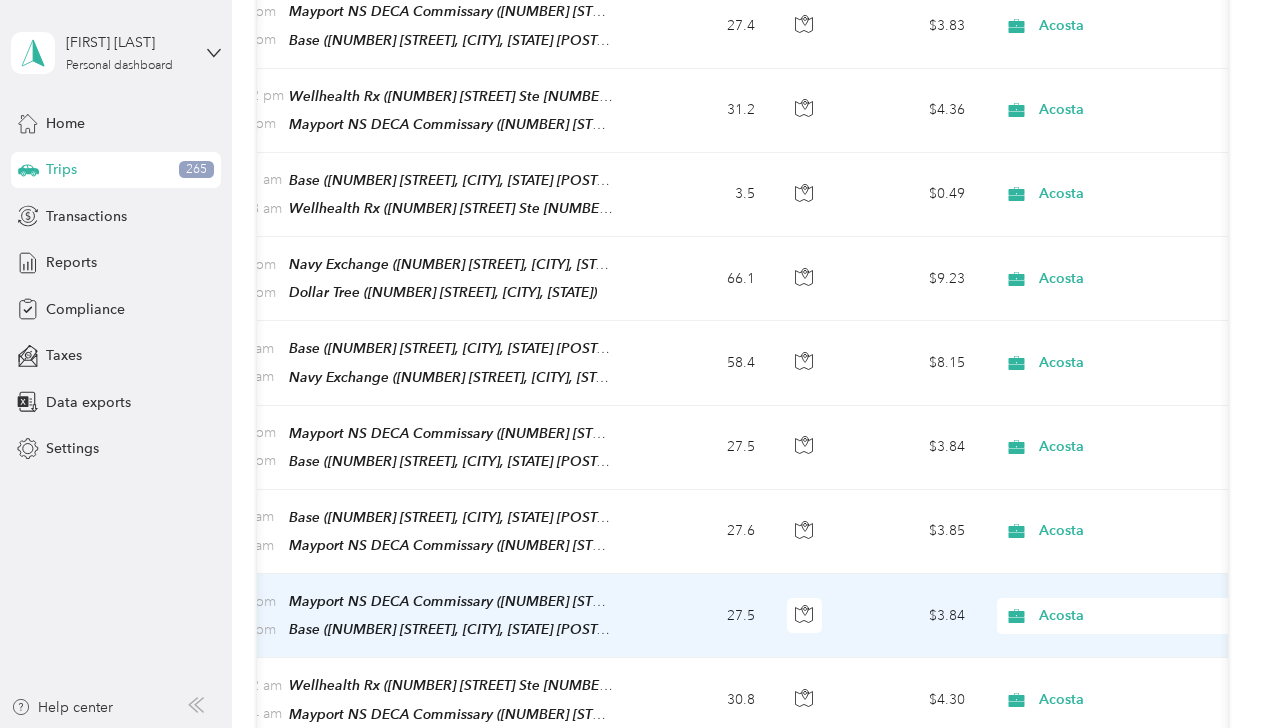 click on "2:51 pm Mayport NS DECA Commissary (2294 Mayport Rd Ste 51 Bldg 1900, Atlantic Beach, FL) 3:37 pm Base (11808 Mandarin Forest Dr, Jacksonville, FL 32223, USA, Duval County, Florida)" at bounding box center [409, 616] 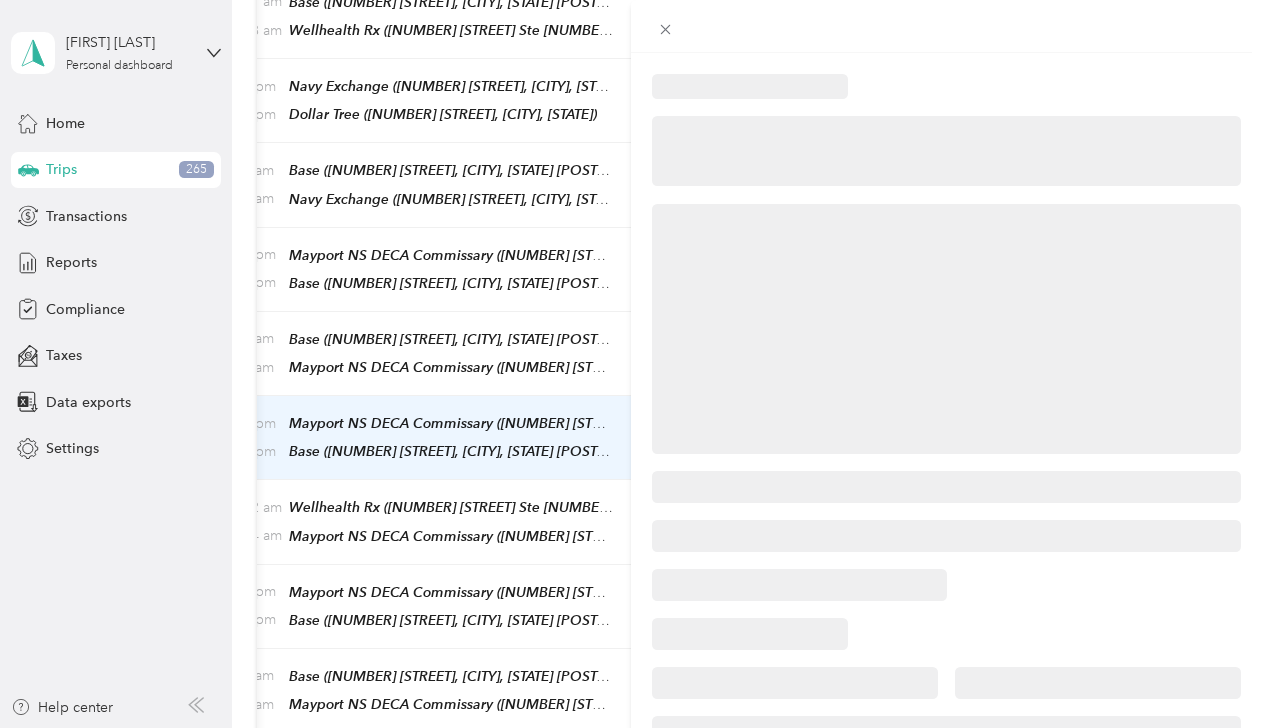 scroll, scrollTop: 1035, scrollLeft: 0, axis: vertical 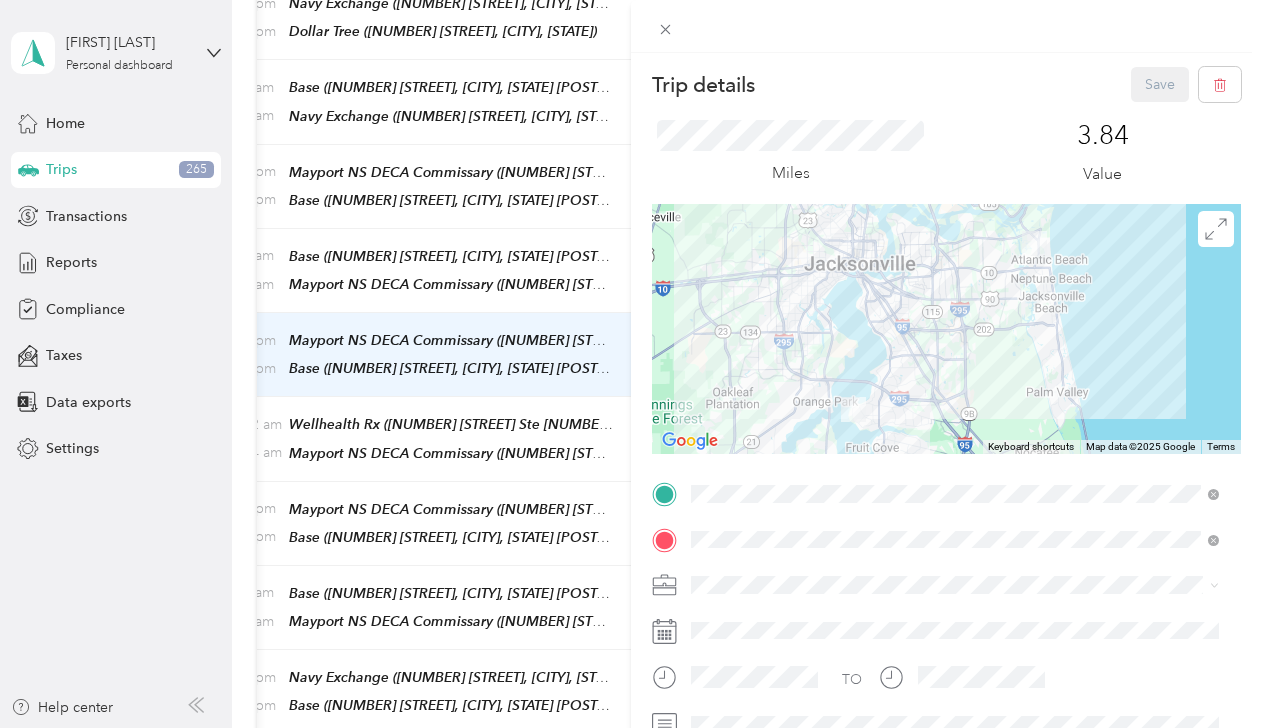 click on "Trip details Save This trip cannot be edited because it is either under review, approved, or paid. Contact your Team Manager to edit it. Miles 3.84 Value  To navigate the map with touch gestures double-tap and hold your finger on the map, then drag the map. ← Move left → Move right ↑ Move up ↓ Move down + Zoom in - Zoom out Home Jump left by 75% End Jump right by 75% Page Up Jump up by 75% Page Down Jump down by 75% Keyboard shortcuts Map Data Map data ©2025 Google Map data ©2025 Google 10 km  Click to toggle between metric and imperial units Terms Report a map error TO Add photo" at bounding box center (631, 364) 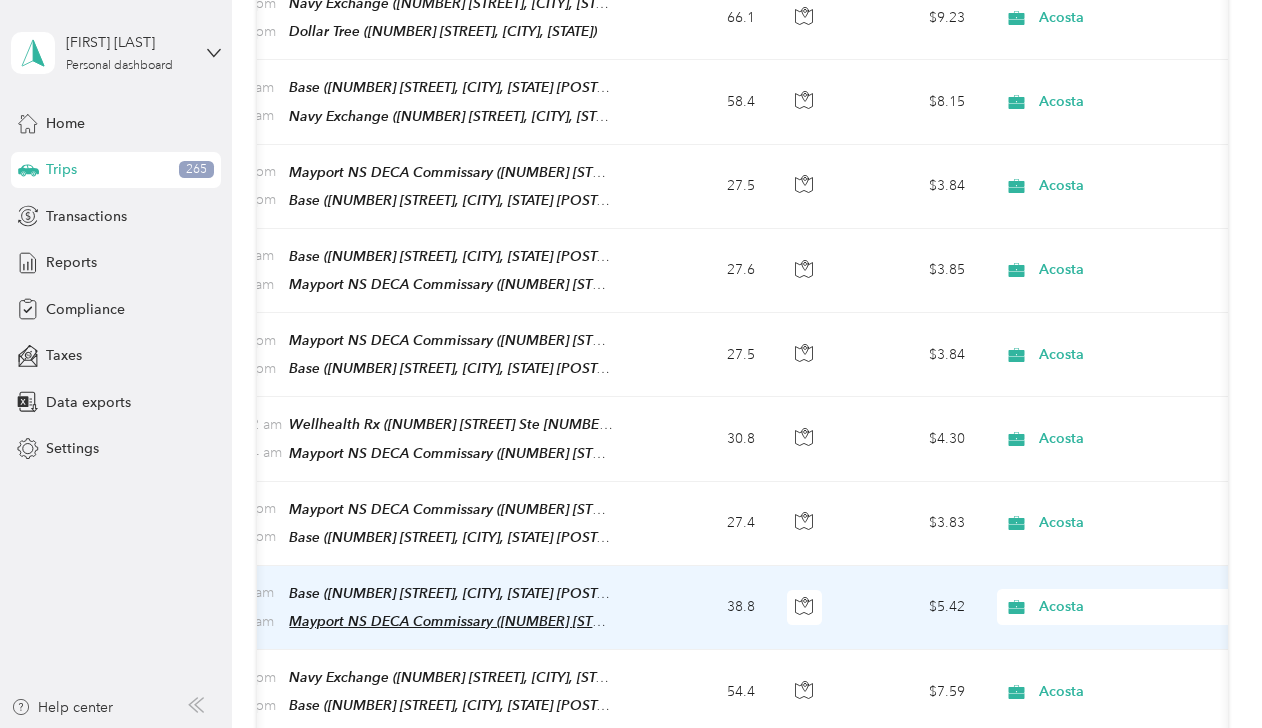 click on "Mayport NS DECA Commissary (2294 Mayport Rd Ste 51 Bldg 1900, Atlantic Beach, FL)" at bounding box center (558, 621) 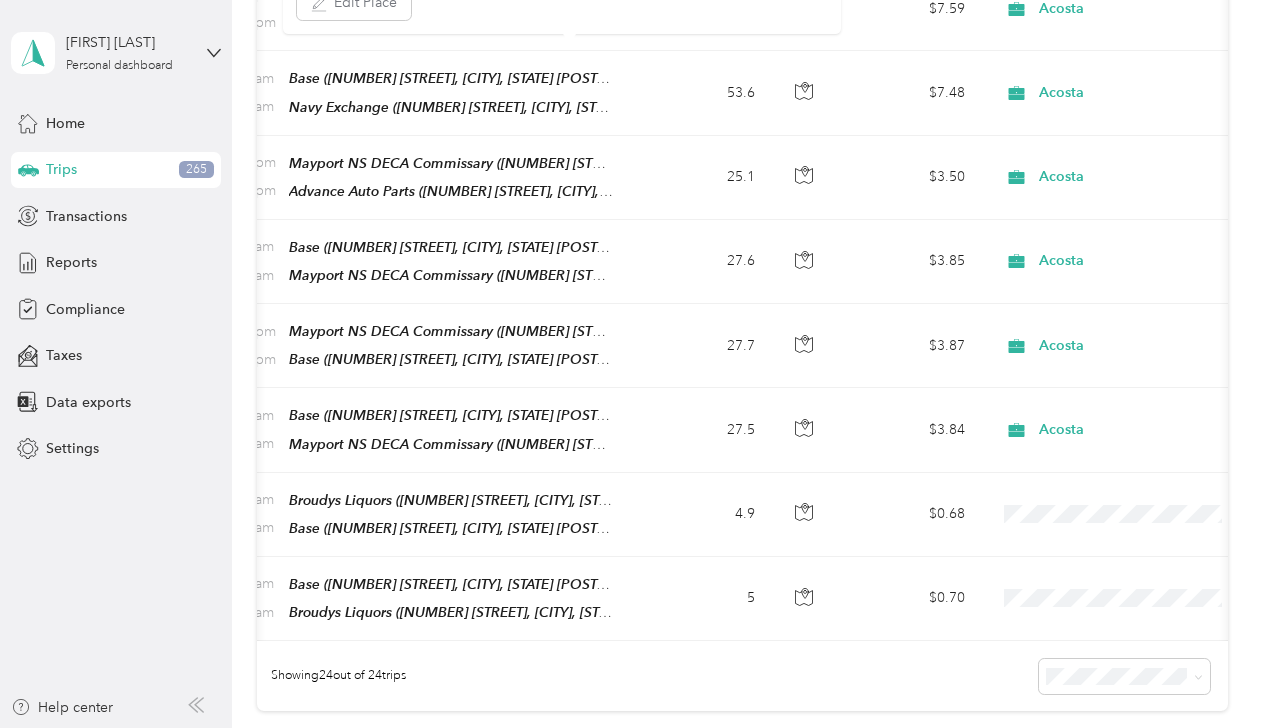 scroll, scrollTop: 1735, scrollLeft: 0, axis: vertical 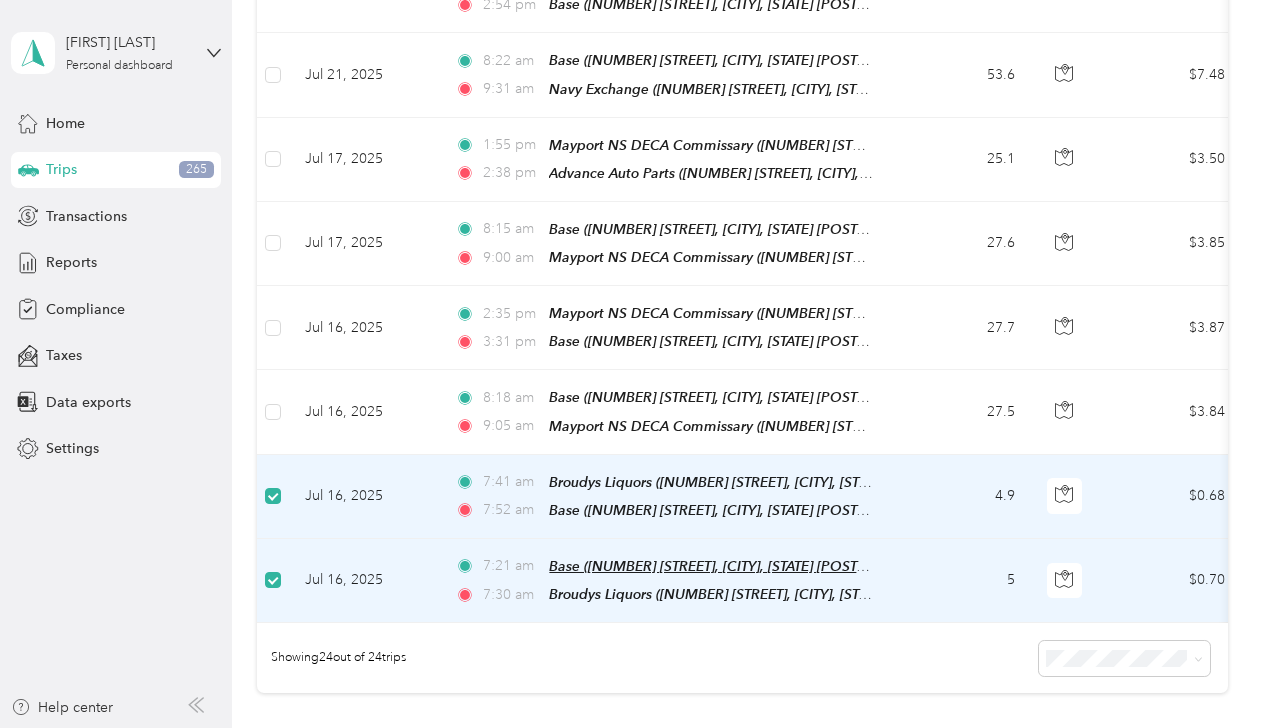 click on "Base (11808 Mandarin Forest Dr, Jacksonville, FL 32223, USA, Duval County, Florida)" at bounding box center (842, 566) 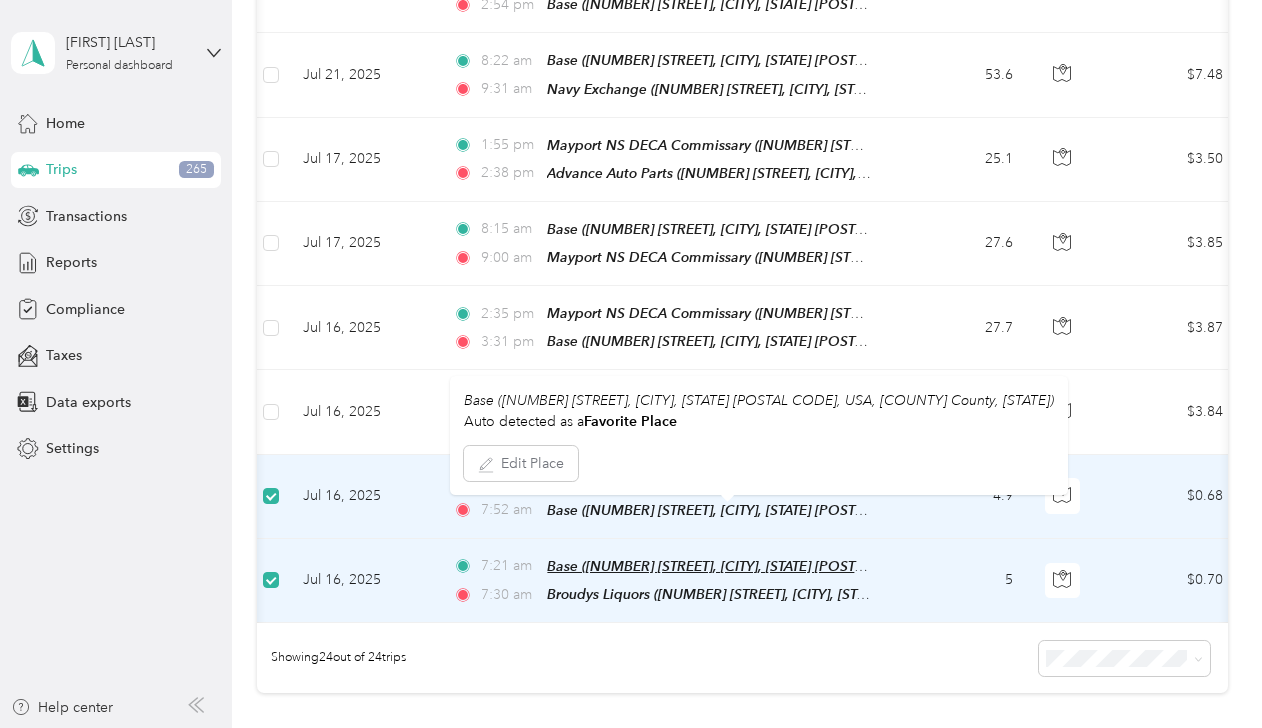 scroll, scrollTop: 0, scrollLeft: 0, axis: both 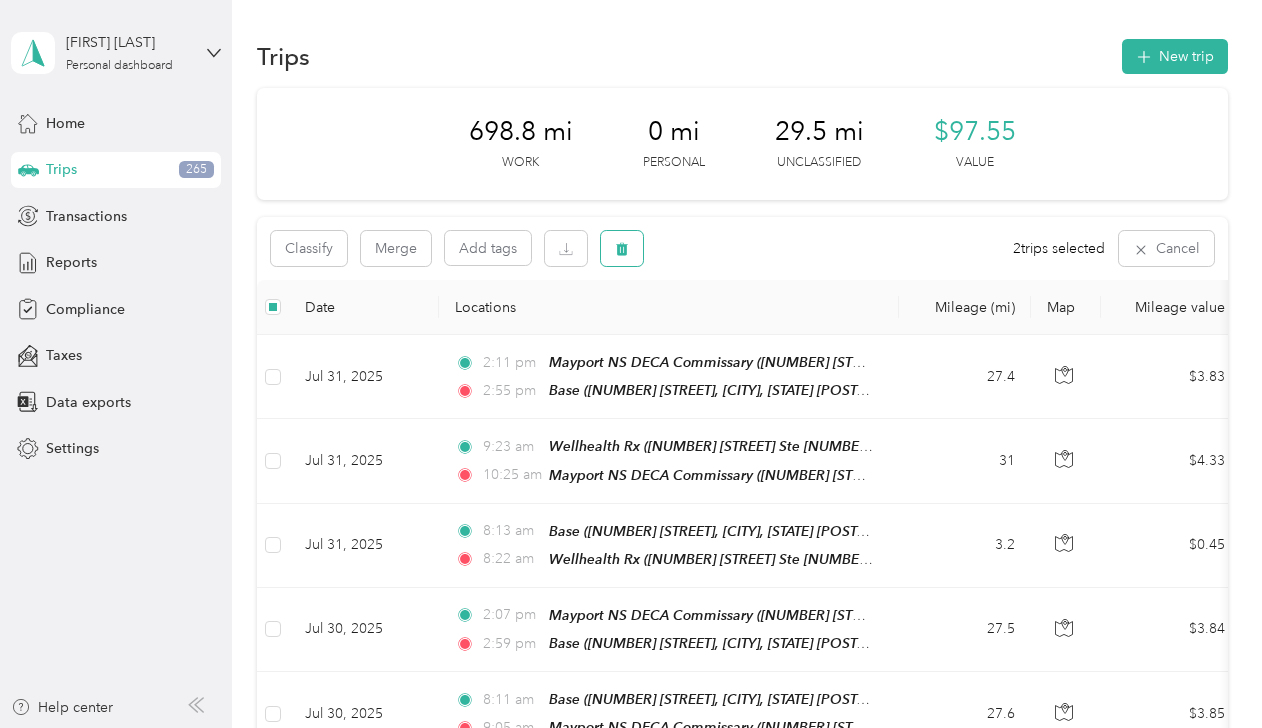 click at bounding box center (622, 248) 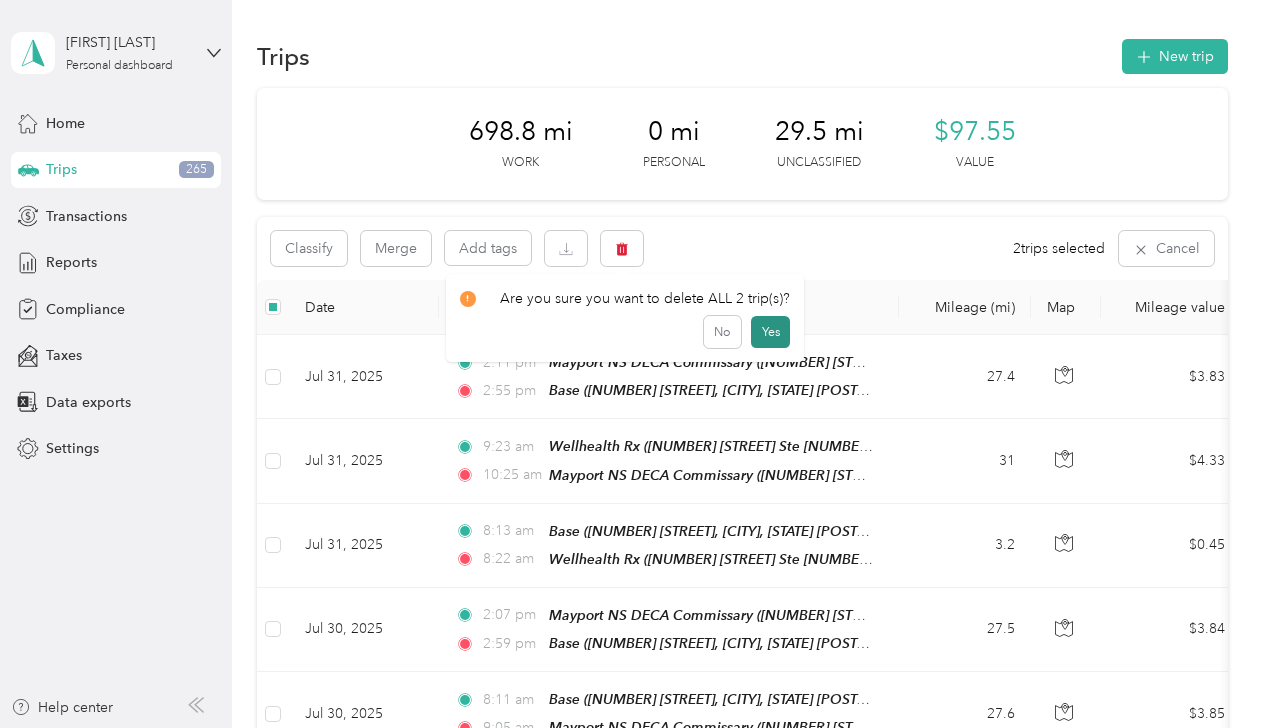 click on "Yes" at bounding box center (770, 332) 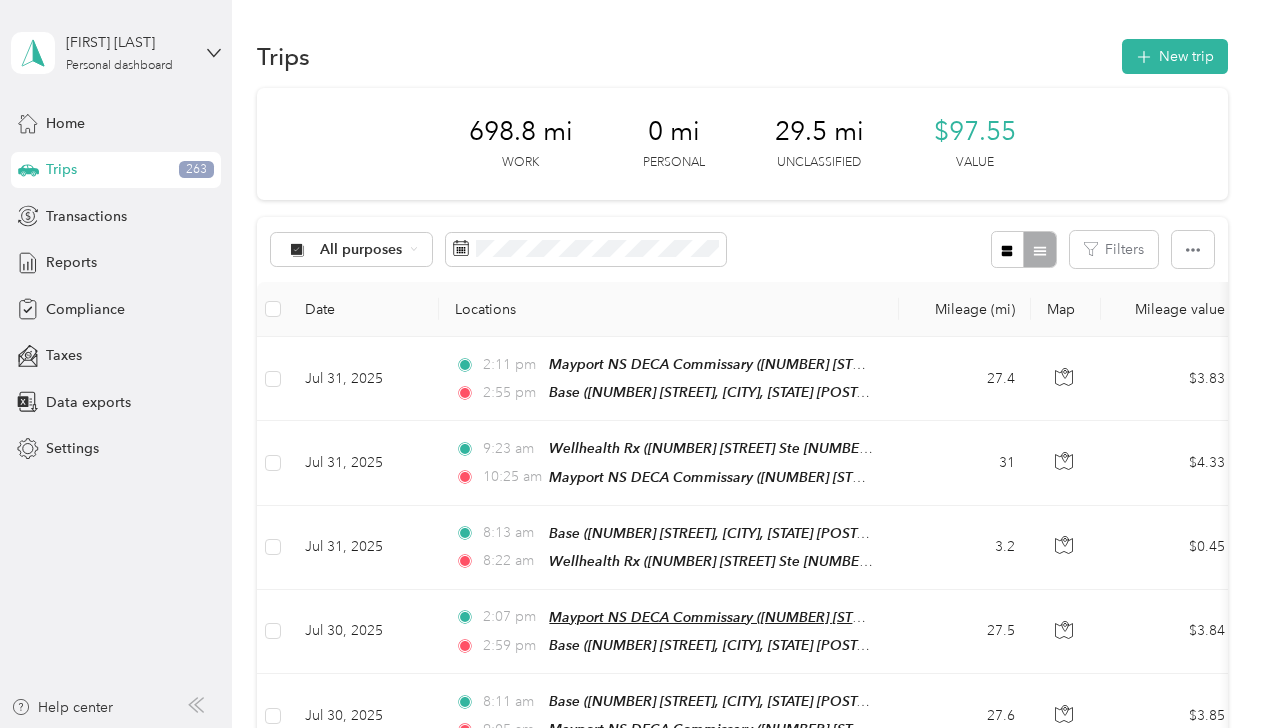 click on "Mayport NS DECA Commissary (2294 Mayport Rd Ste 51 Bldg 1900, Atlantic Beach, FL)" at bounding box center (818, 617) 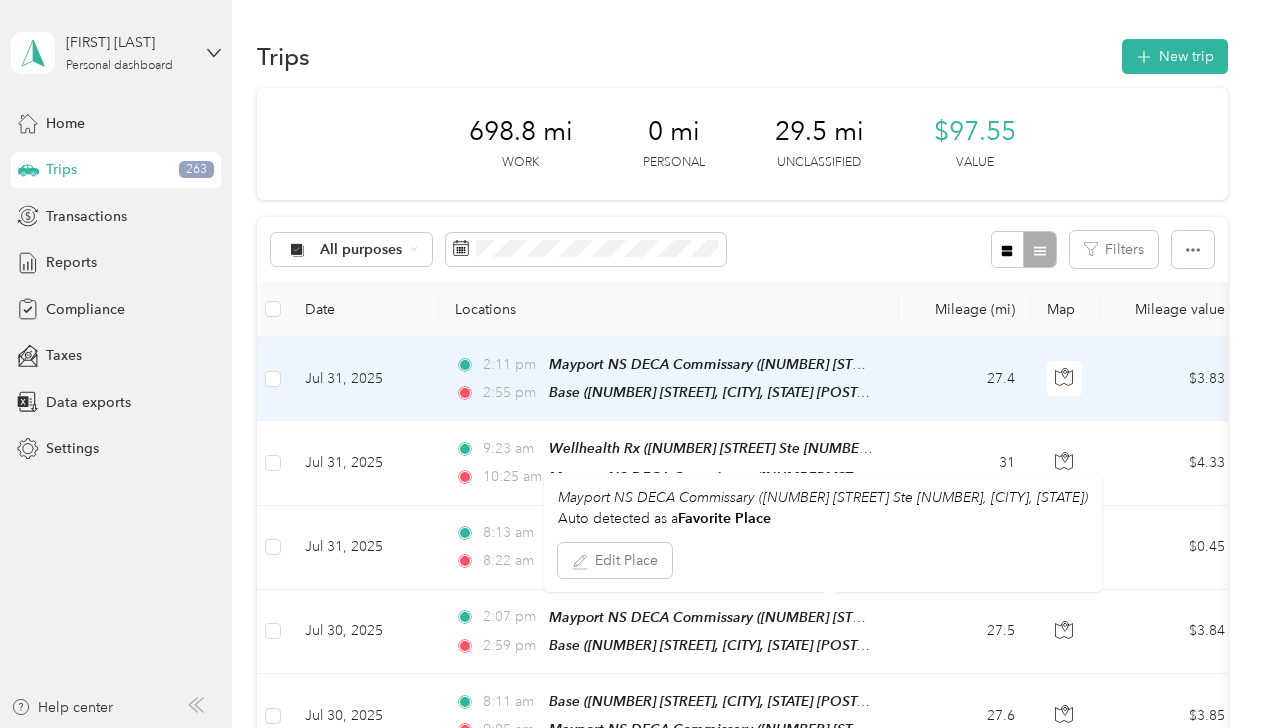 click on "Jul 30, 2025" at bounding box center [364, 632] 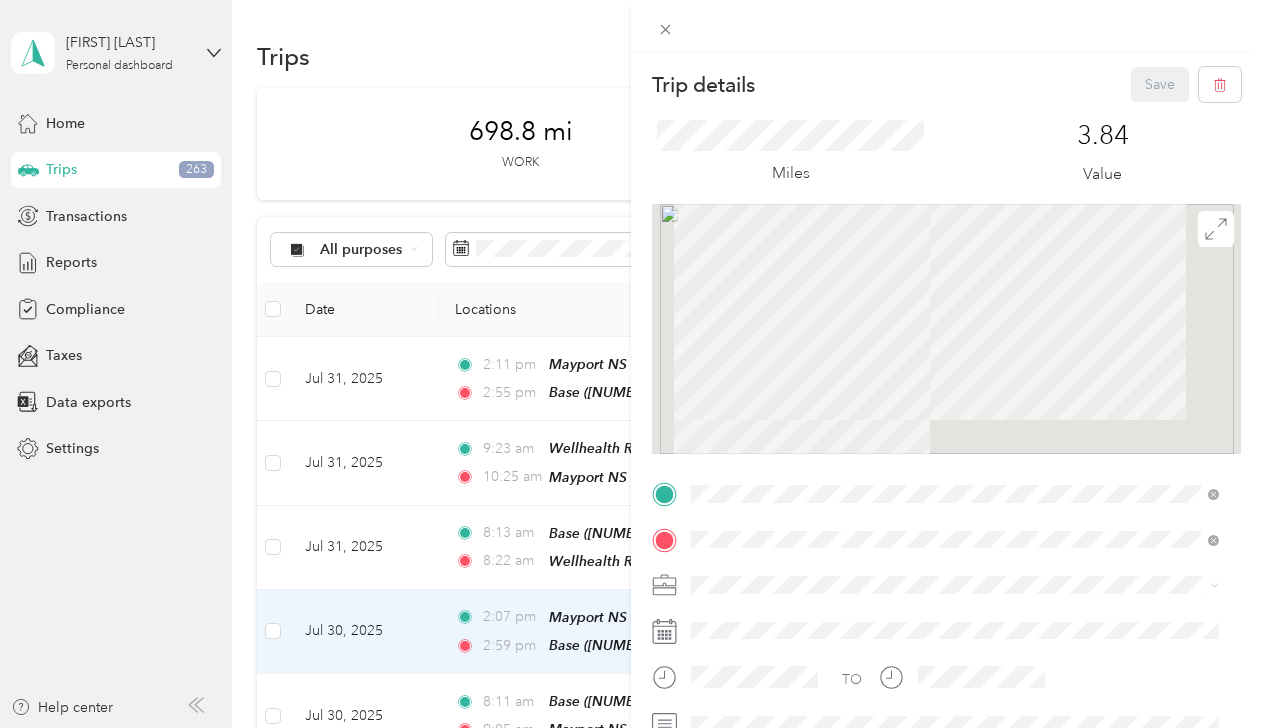 scroll, scrollTop: 98, scrollLeft: 0, axis: vertical 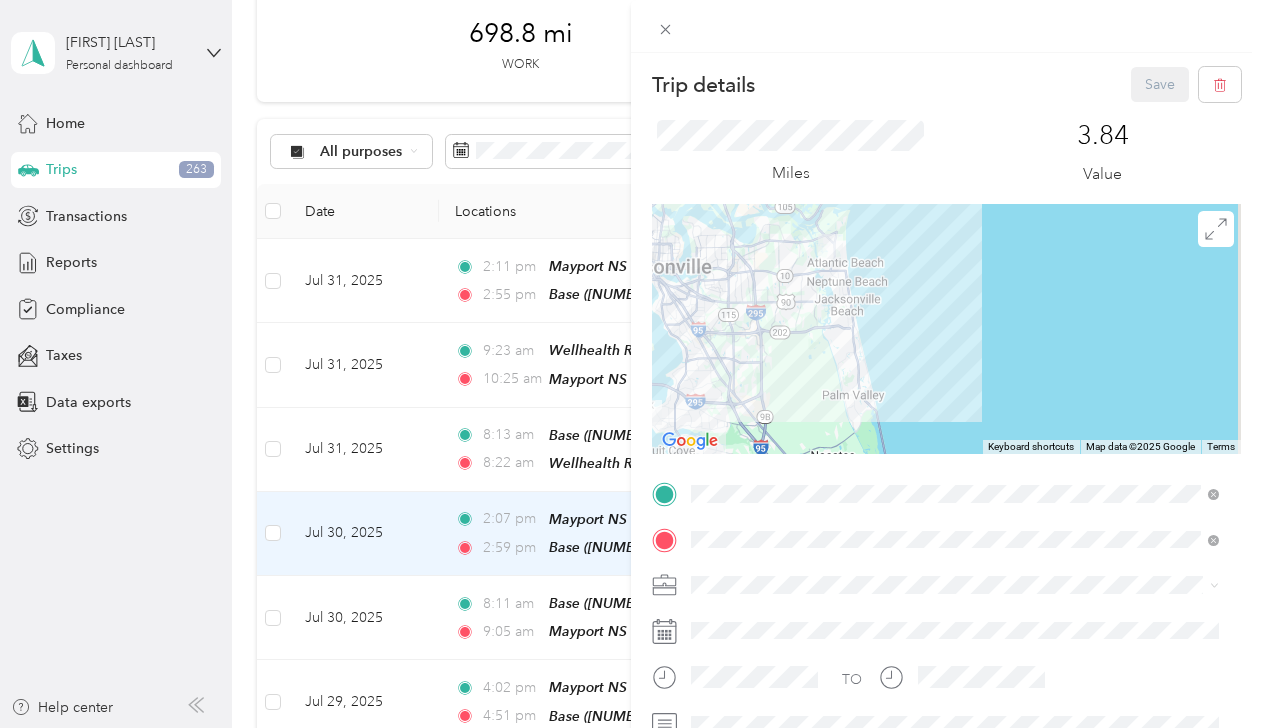 click on "Trip details Save This trip cannot be edited because it is either under review, approved, or paid. Contact your Team Manager to edit it. Miles 3.84 Value  To navigate the map with touch gestures double-tap and hold your finger on the map, then drag the map. ← Move left → Move right ↑ Move up ↓ Move down + Zoom in - Zoom out Home Jump left by 75% End Jump right by 75% Page Up Jump up by 75% Page Down Jump down by 75% Keyboard shortcuts Map Data Map data ©2025 Google Map data ©2025 Google 10 km  Click to toggle between metric and imperial units Terms Report a map error TO Add photo" at bounding box center (631, 364) 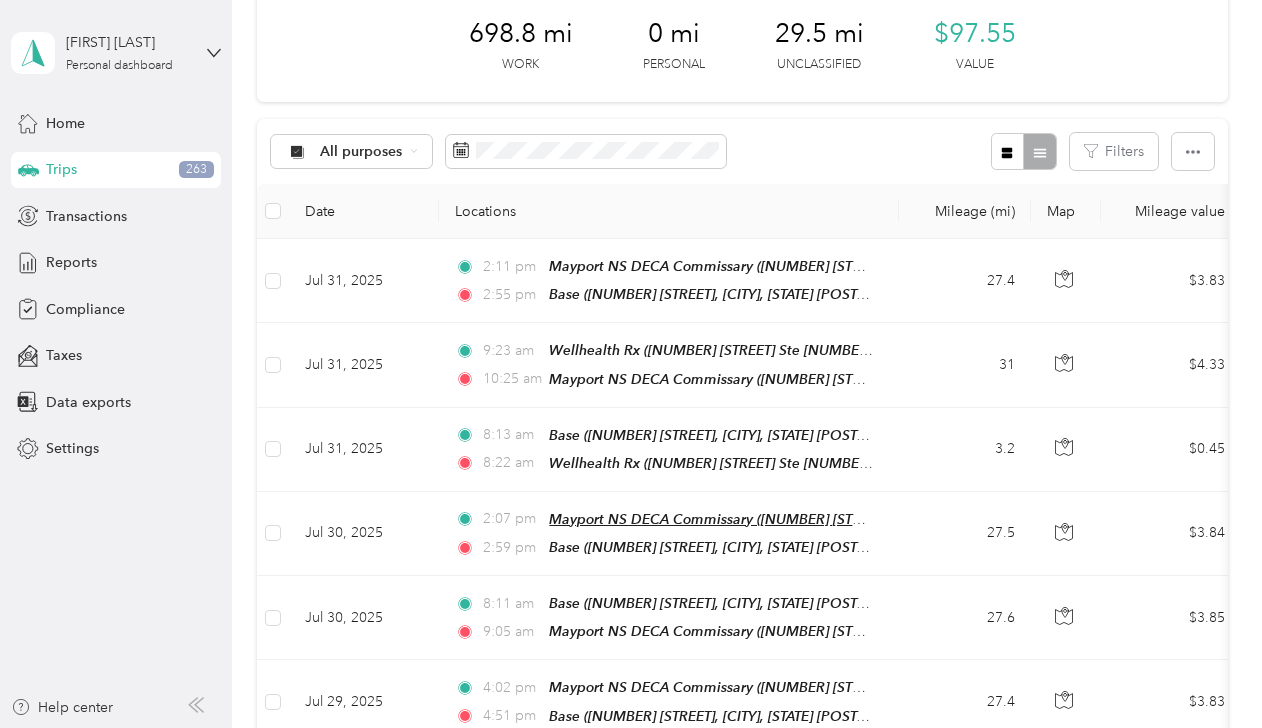 click on "Mayport NS DECA Commissary (2294 Mayport Rd Ste 51 Bldg 1900, Atlantic Beach, FL)" at bounding box center [818, 519] 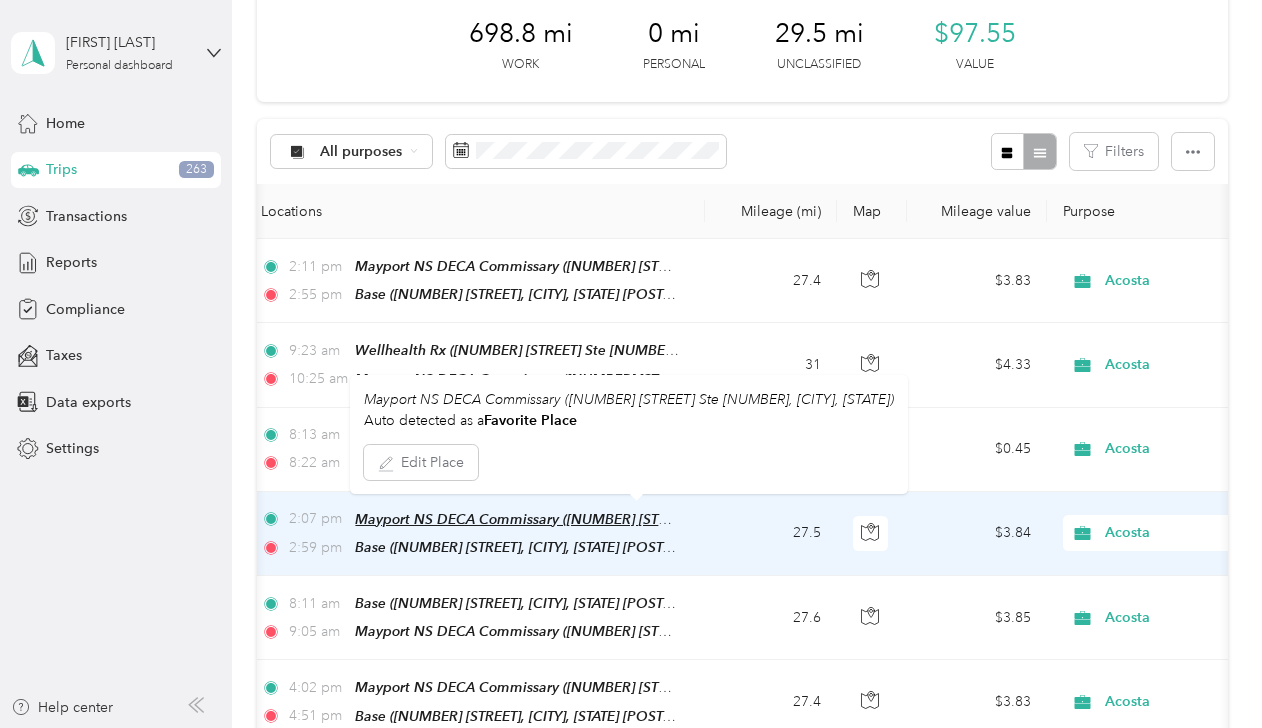 scroll, scrollTop: 0, scrollLeft: 194, axis: horizontal 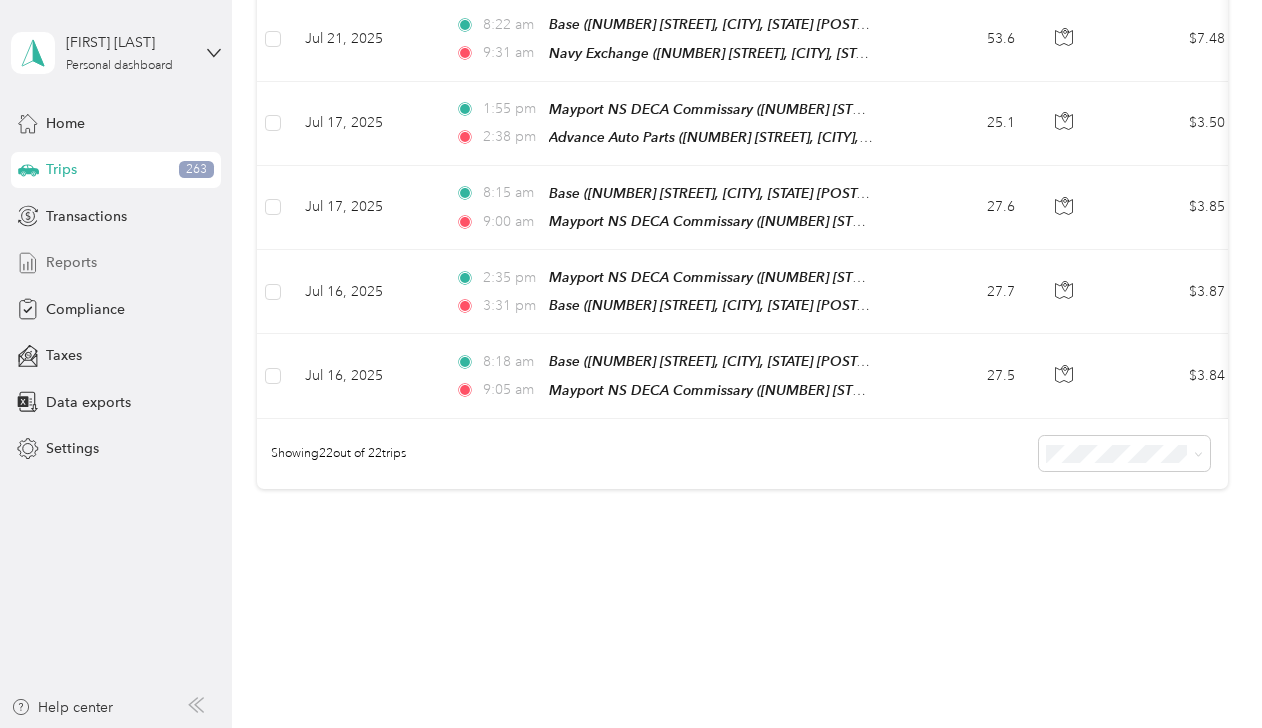 click on "Reports" at bounding box center (71, 262) 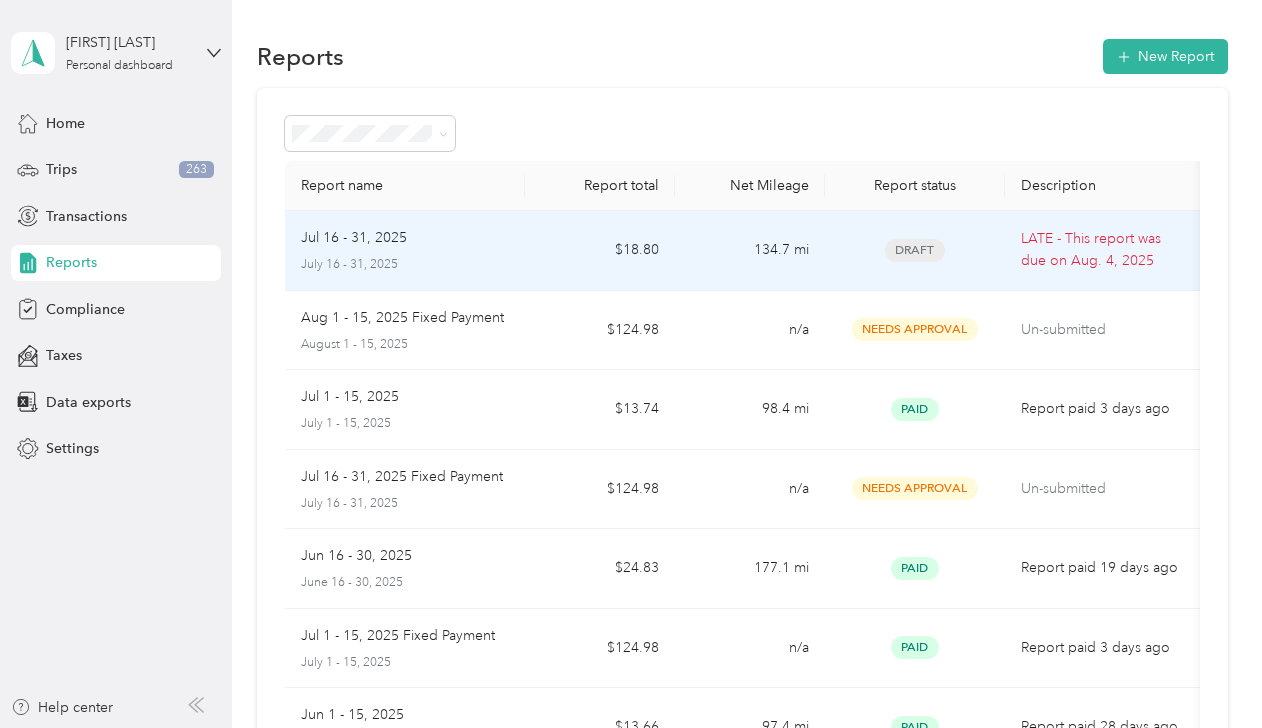 click on "LATE - This report was due on   Aug. 4, 2025" at bounding box center (1105, 250) 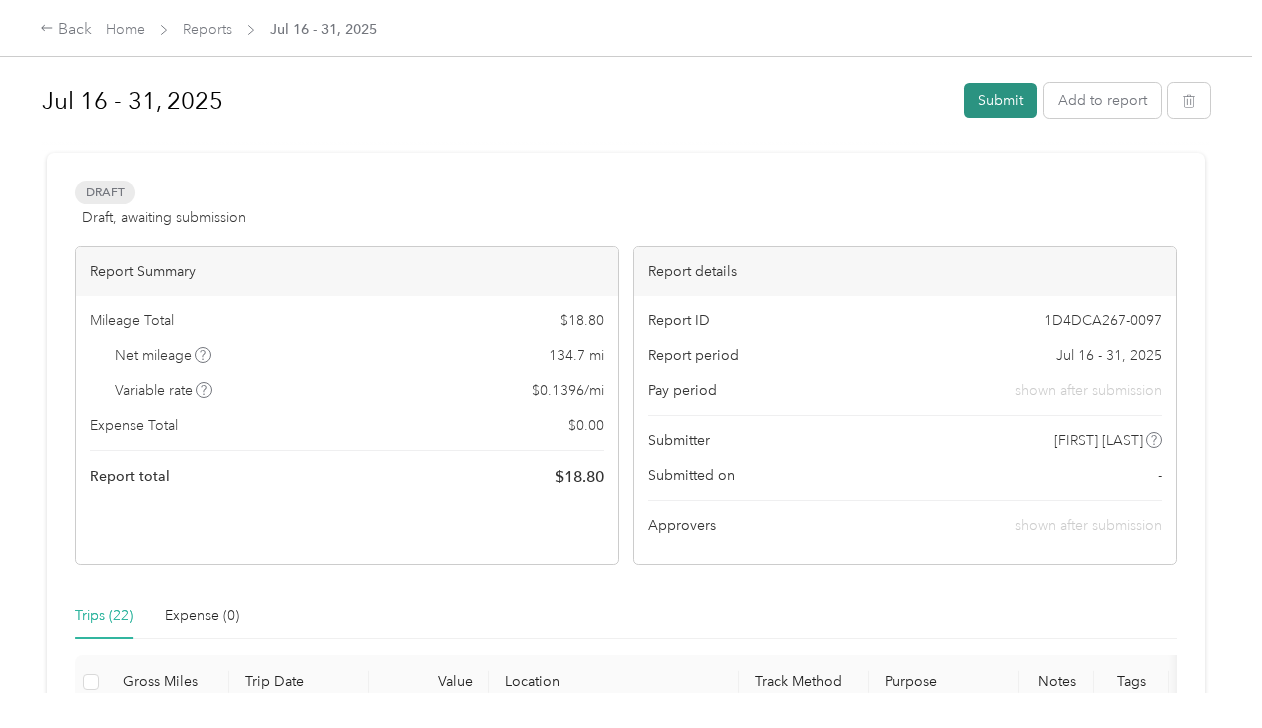 click on "Submit" at bounding box center (1000, 100) 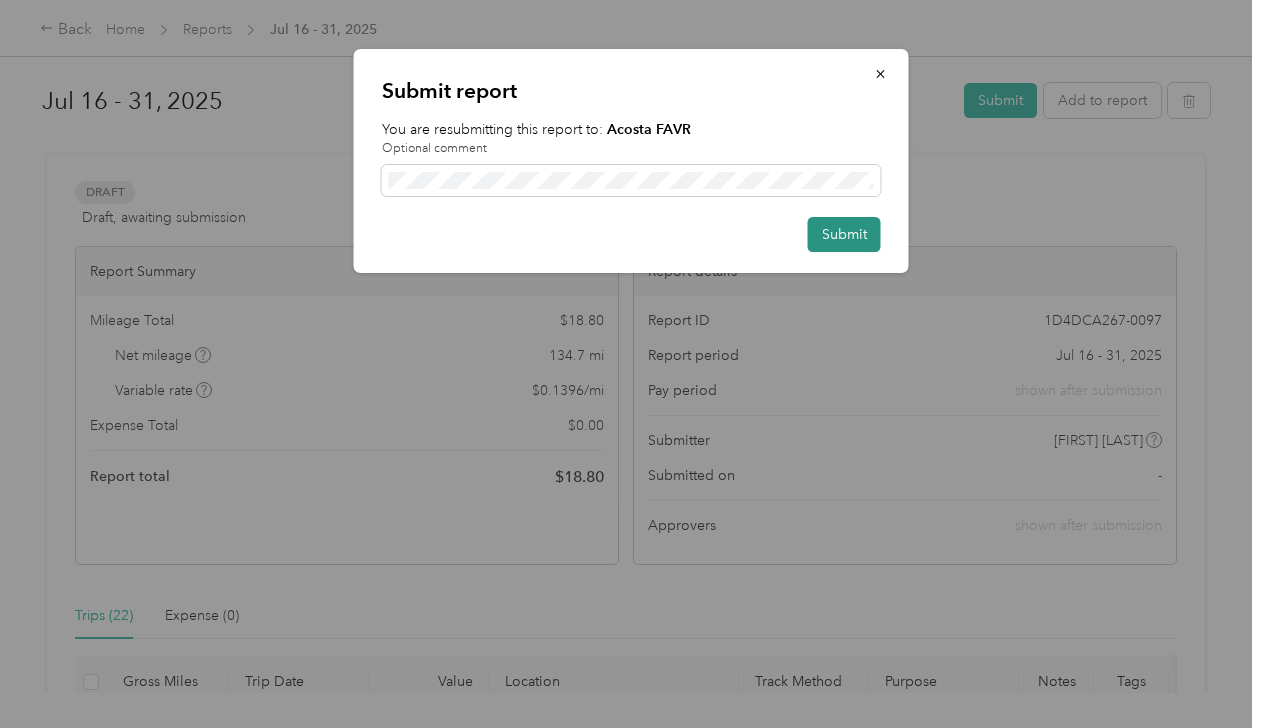 click on "Submit" at bounding box center (844, 234) 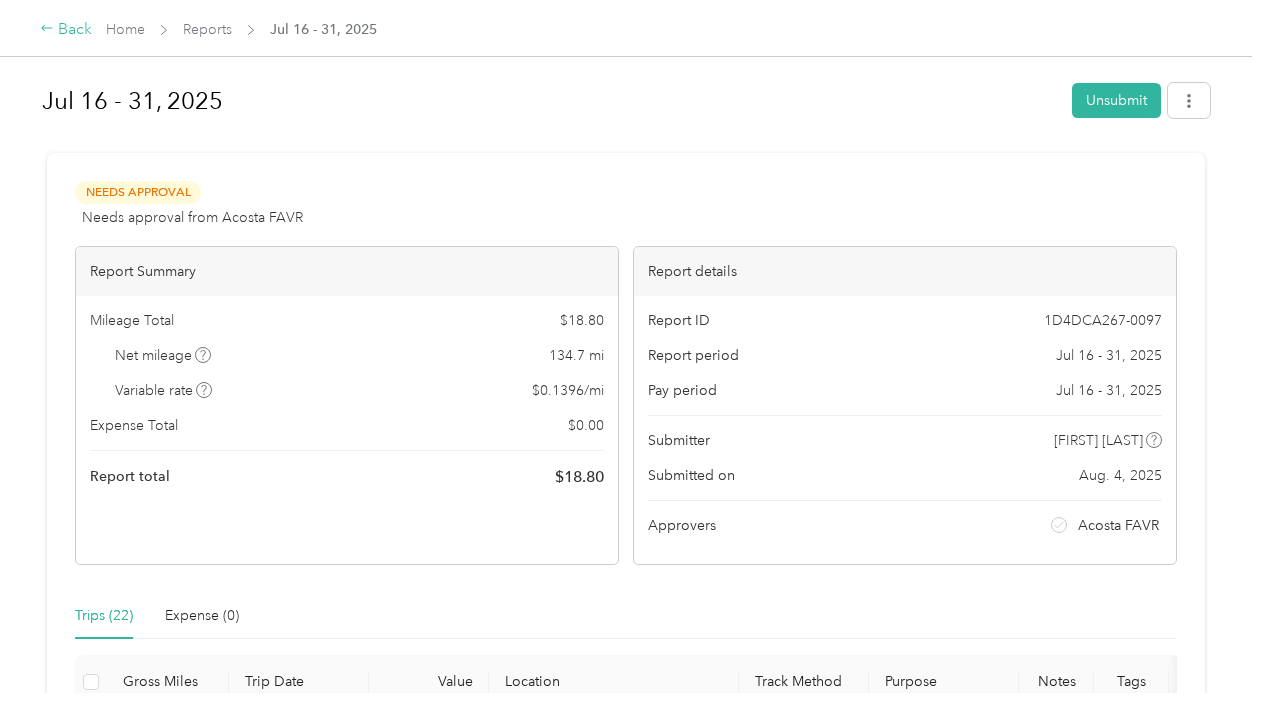 click on "Back" at bounding box center (66, 30) 